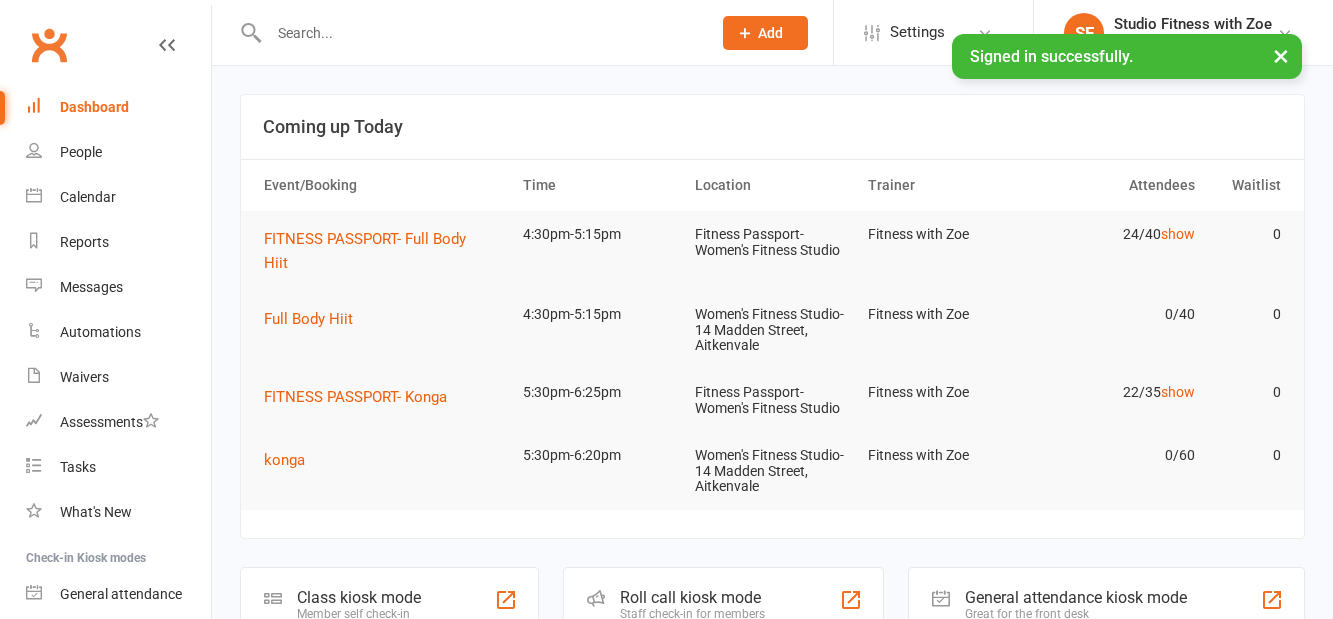 scroll, scrollTop: 0, scrollLeft: 0, axis: both 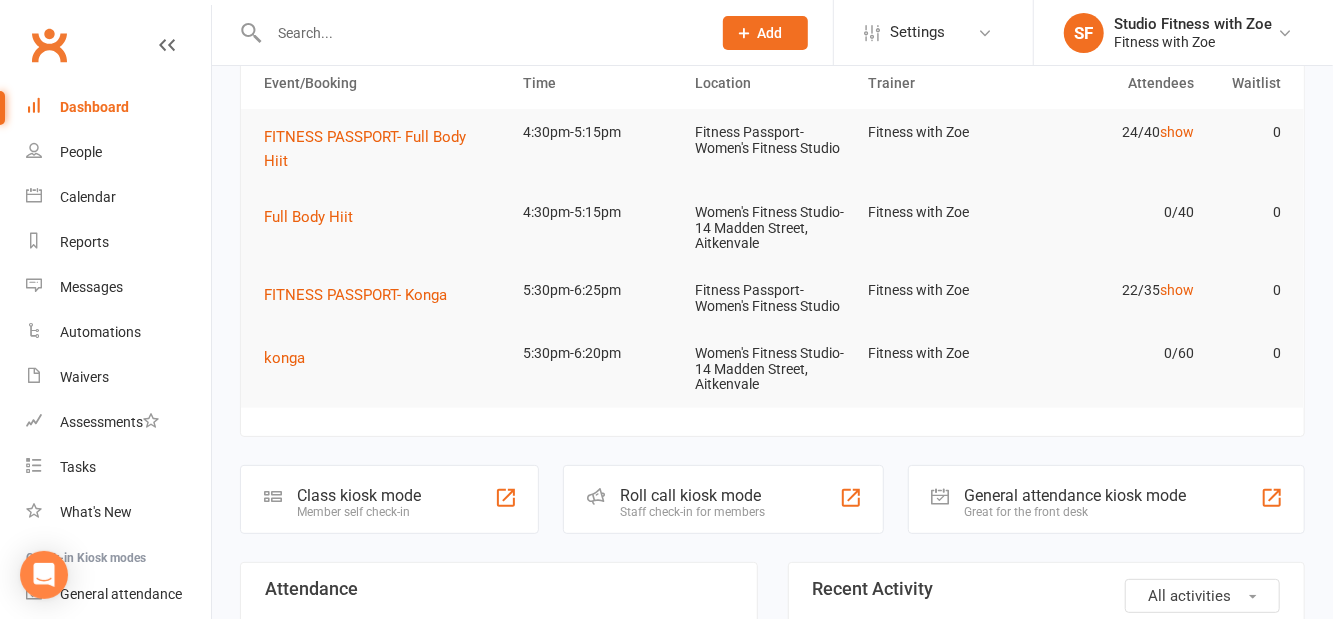 click on "Class kiosk mode Member self check-in" 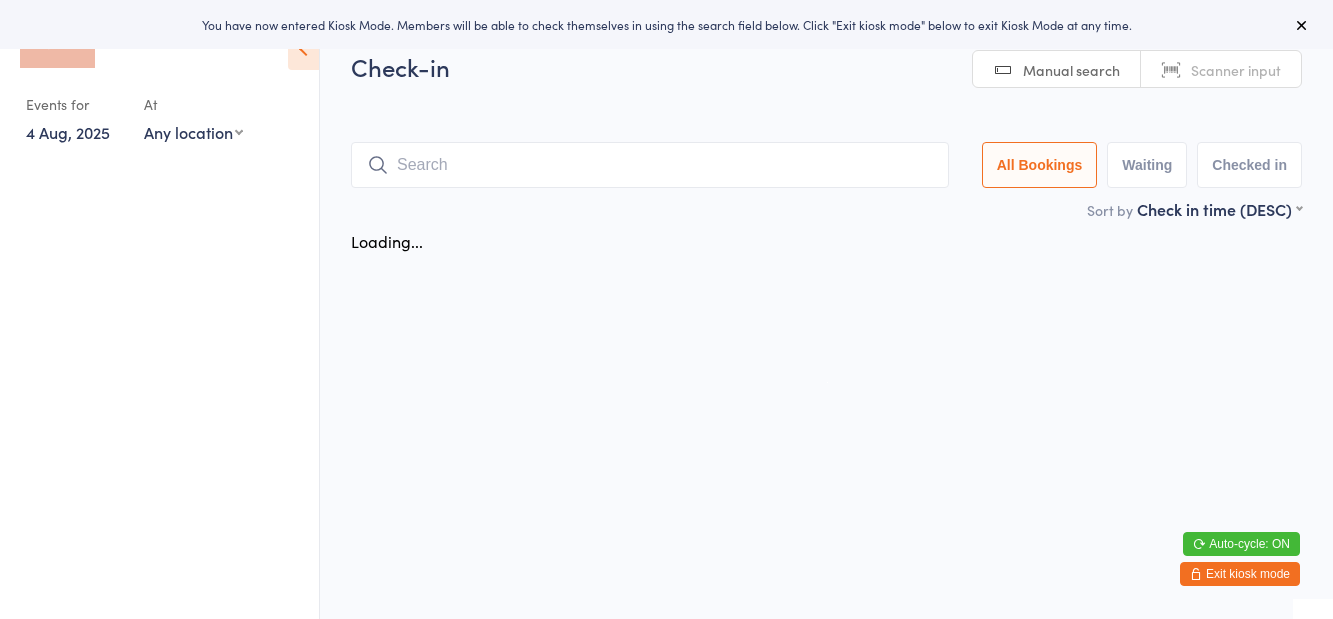 scroll, scrollTop: 0, scrollLeft: 0, axis: both 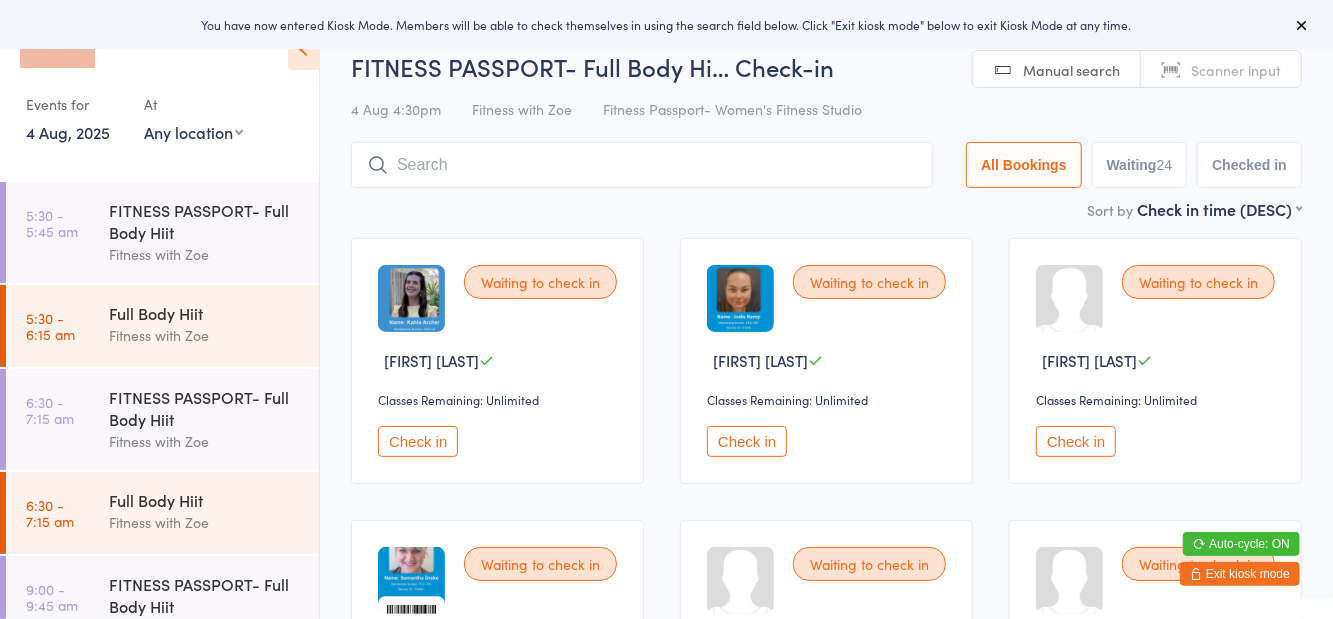 click on "Any location Women's Fitness Studio-  14 Madden Street, Aitkenvale Fitness Passport- Women's Fitness Studio" at bounding box center (193, 132) 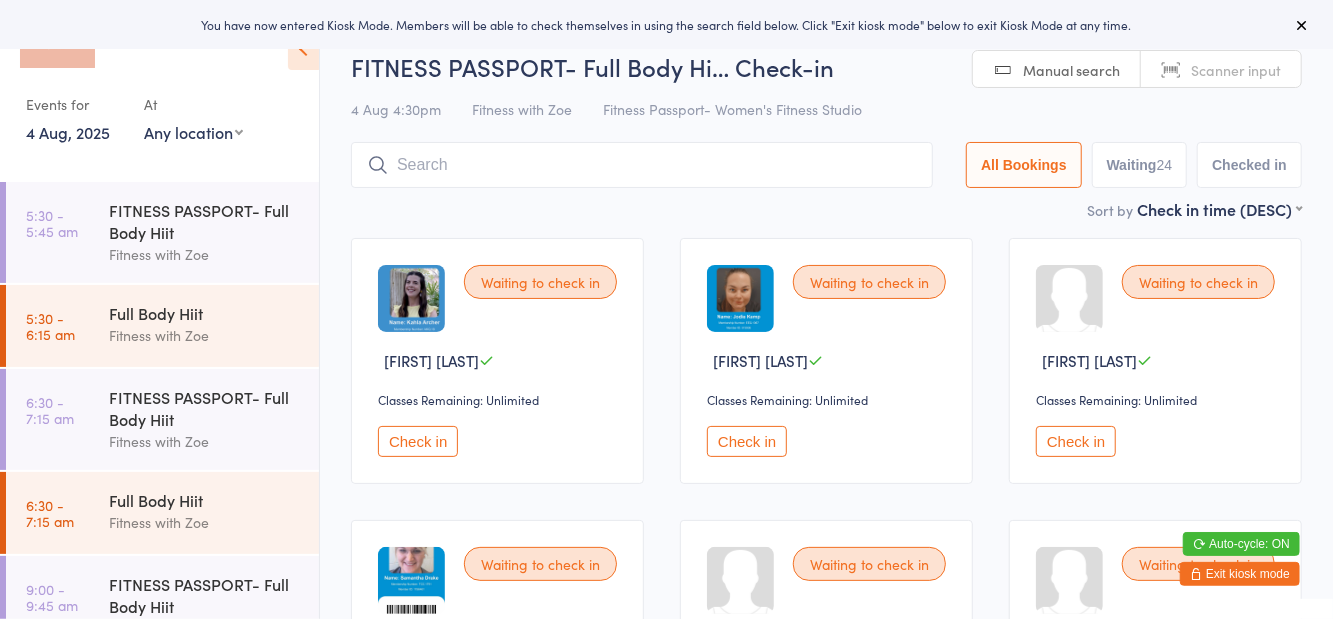 select on "1" 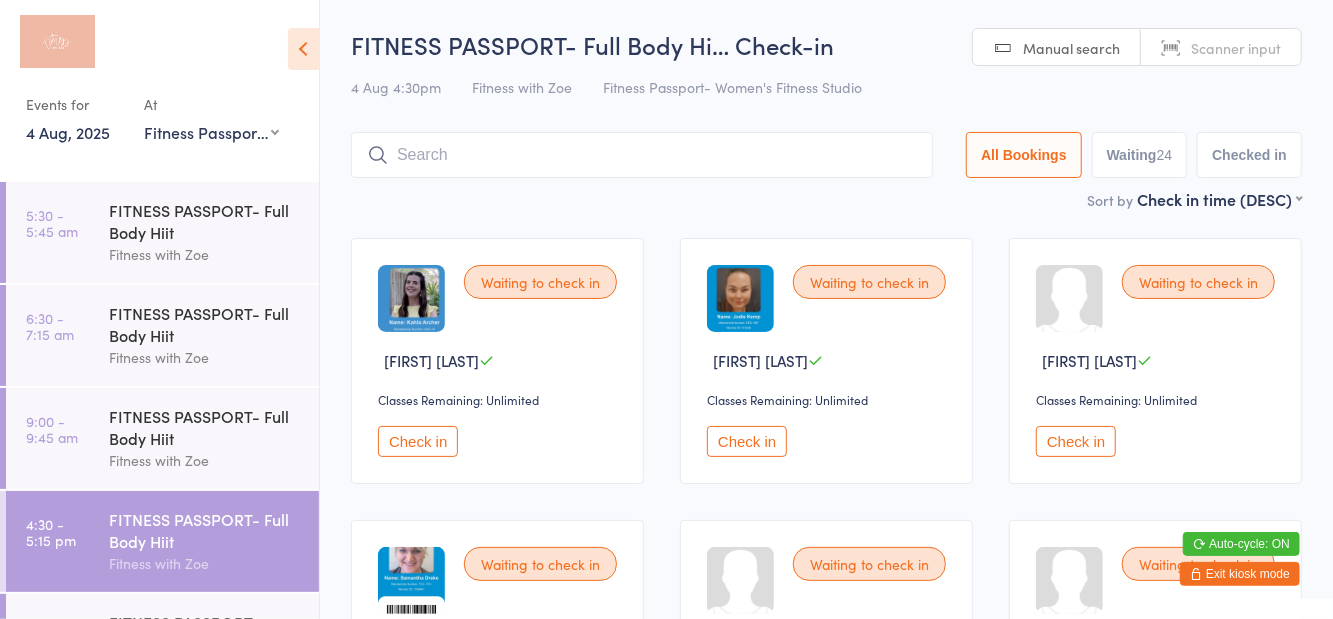 click on "4 Aug 4:30pm  Fitness with Zoe  Fitness Passport- Women's Fitness Studio" at bounding box center [826, 87] 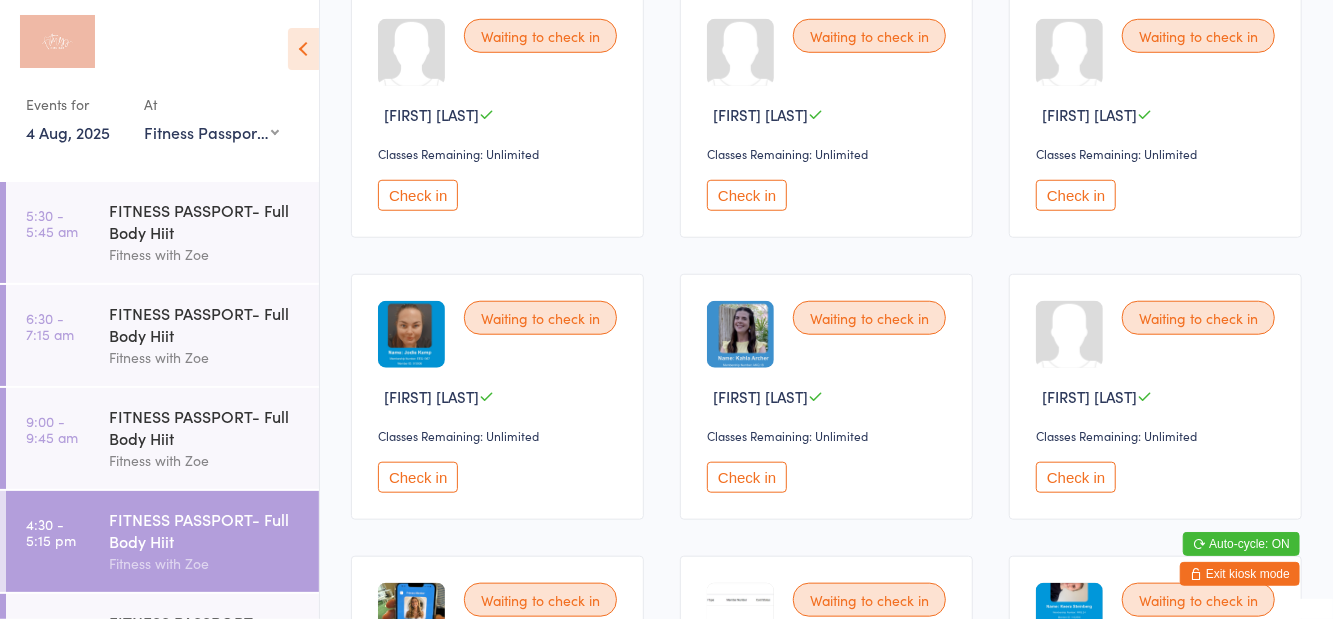 scroll, scrollTop: 811, scrollLeft: 0, axis: vertical 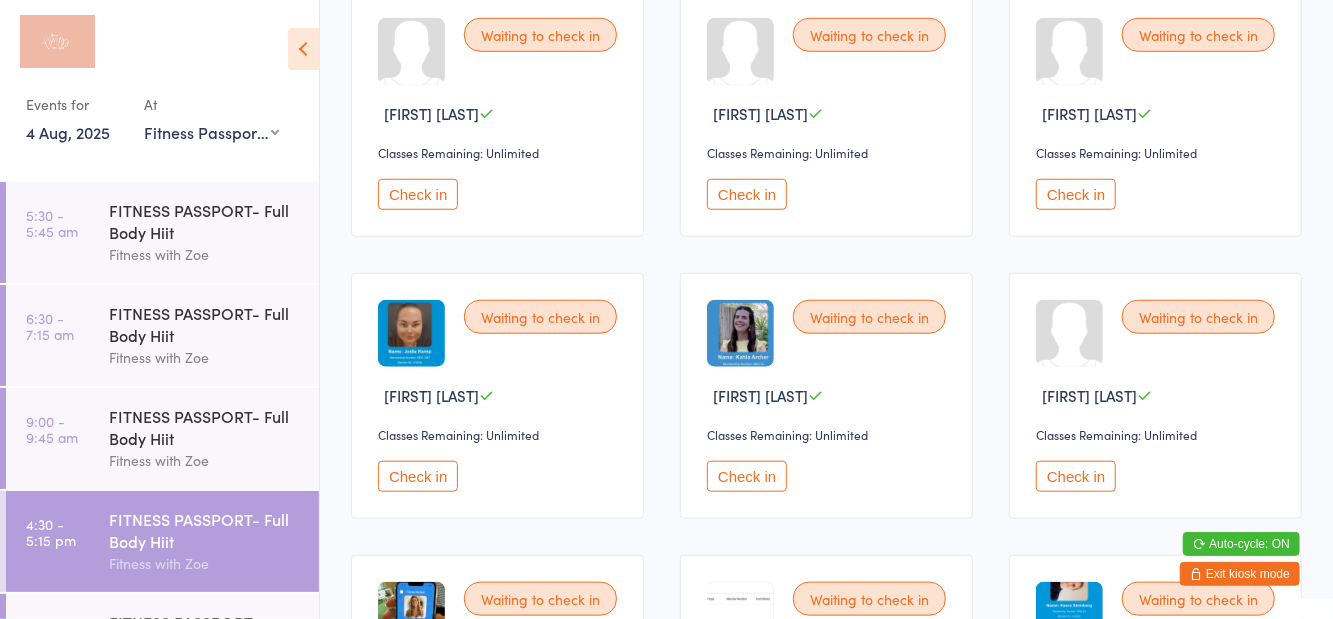 click on "Check in" at bounding box center (418, 476) 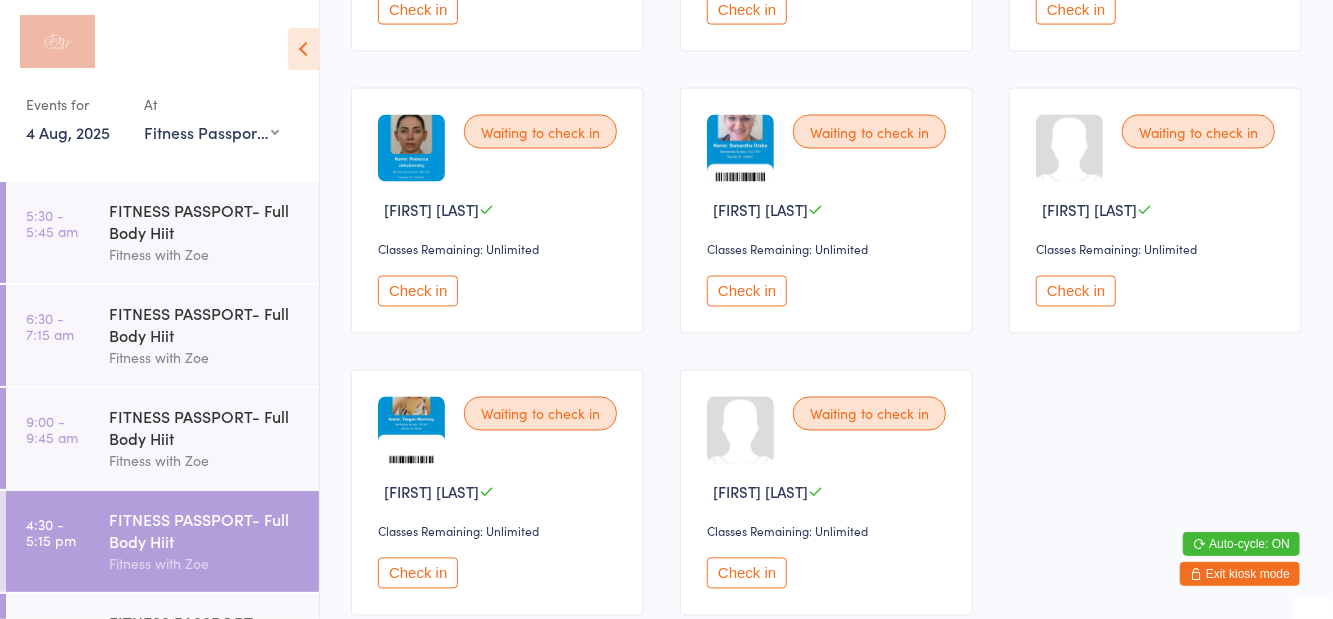 scroll, scrollTop: 1875, scrollLeft: 0, axis: vertical 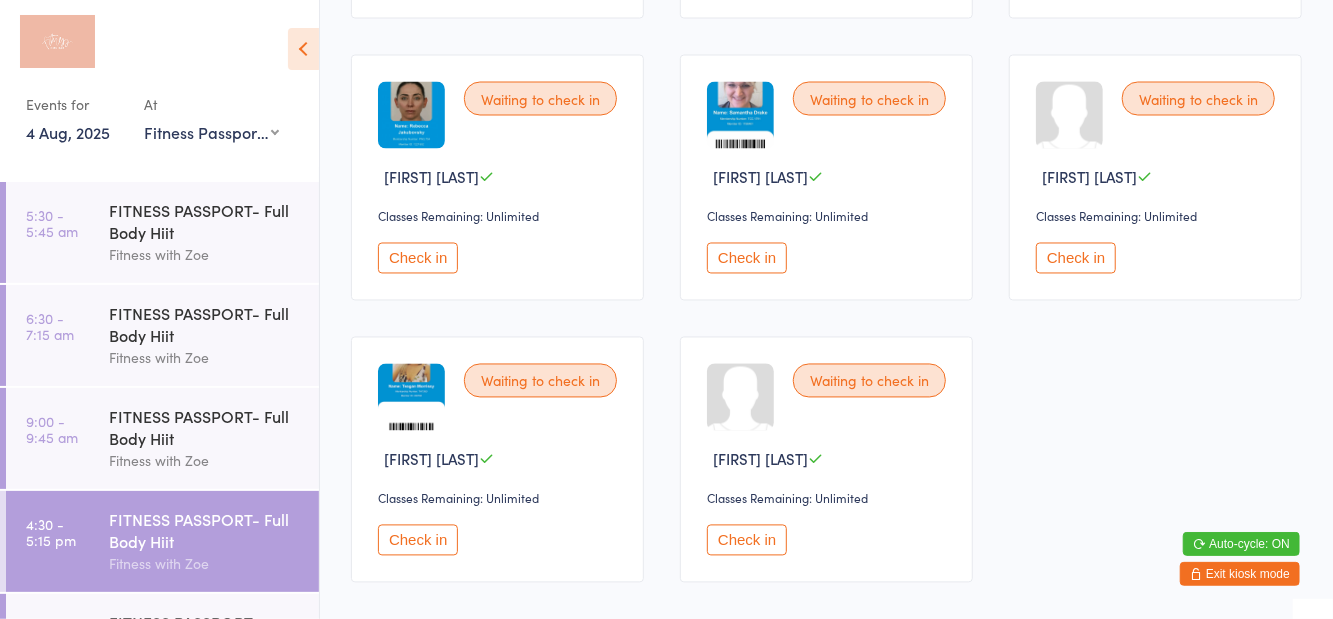 click on "Check in" at bounding box center [747, 258] 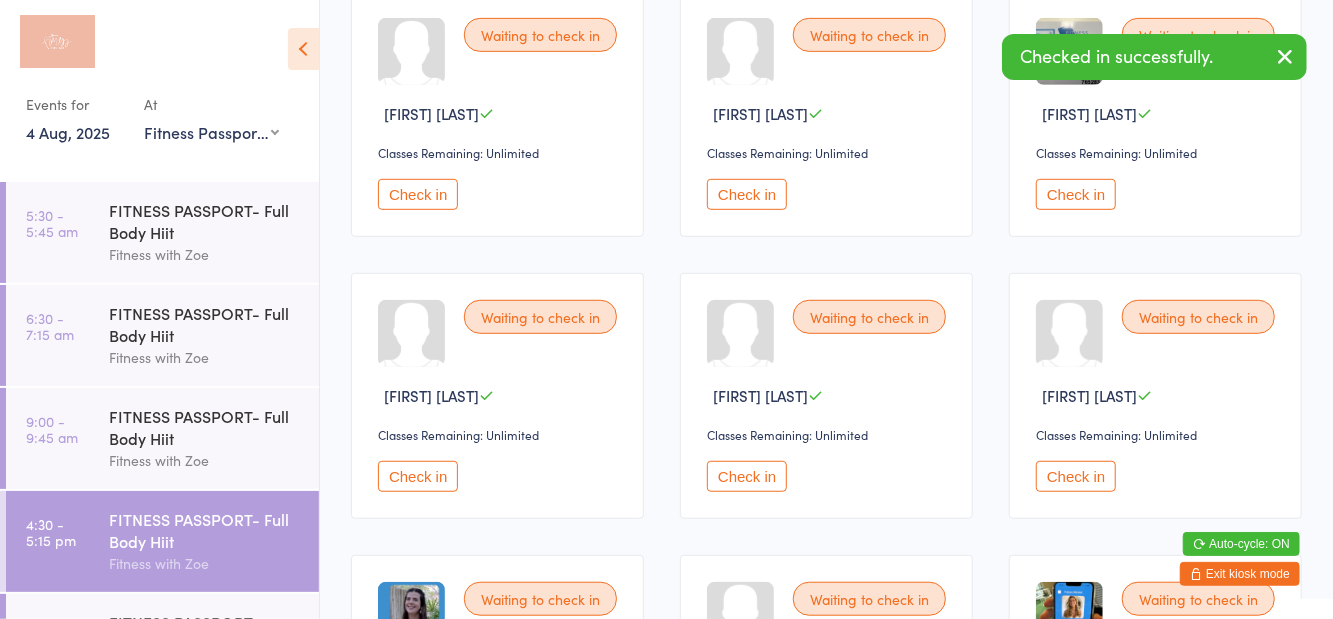 scroll, scrollTop: 0, scrollLeft: 0, axis: both 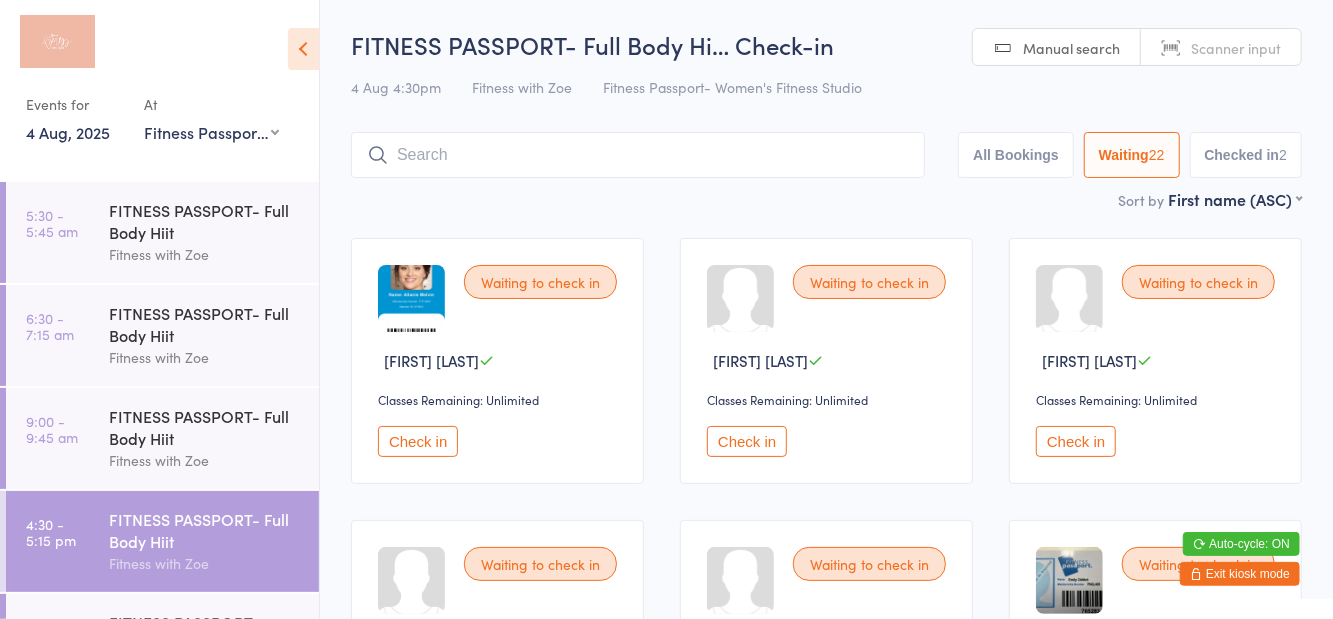 click at bounding box center [303, 49] 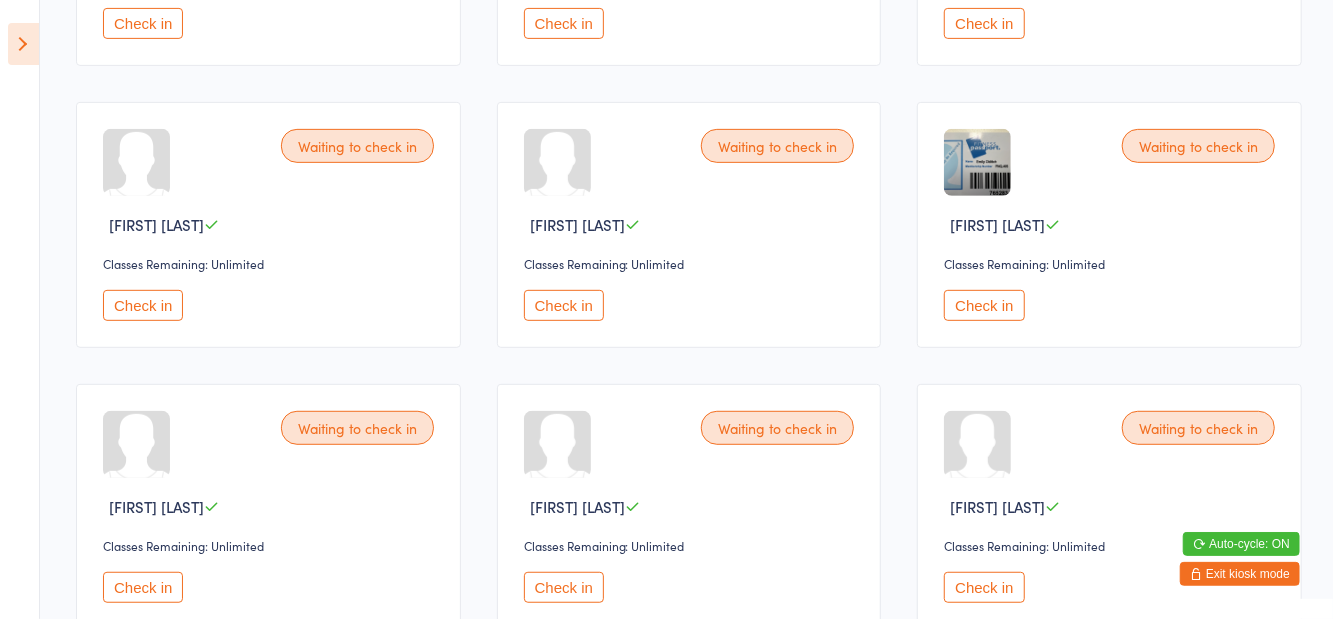 scroll, scrollTop: 0, scrollLeft: 0, axis: both 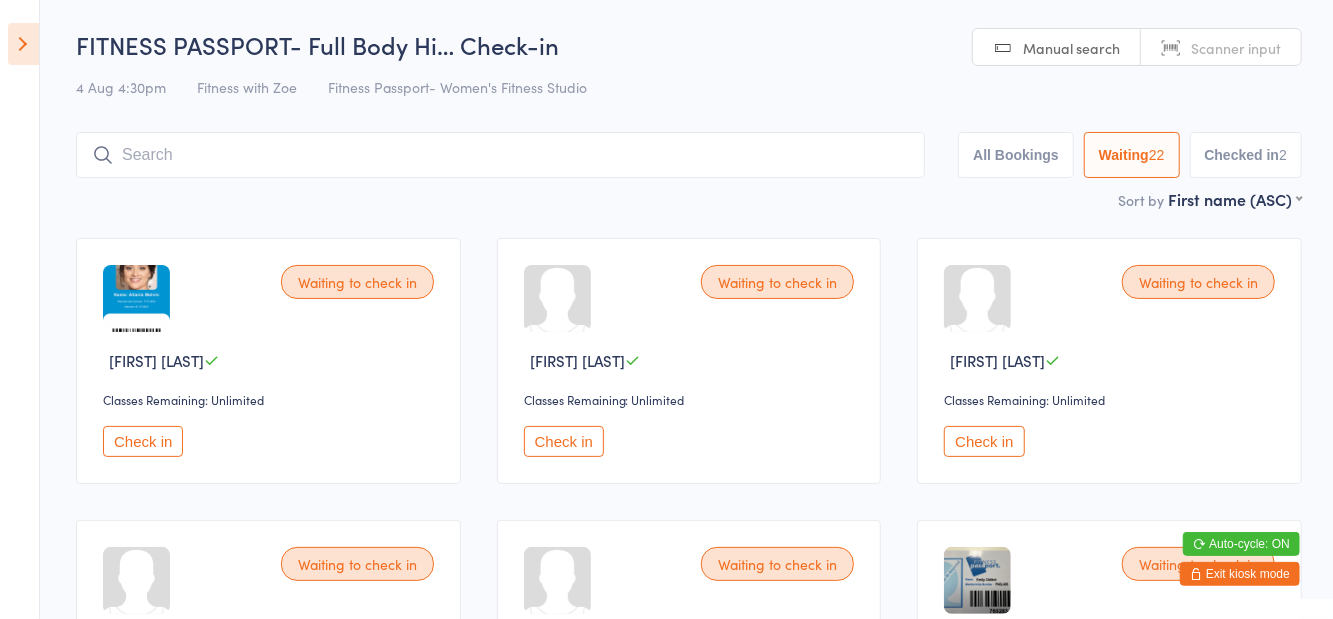 click at bounding box center (500, 155) 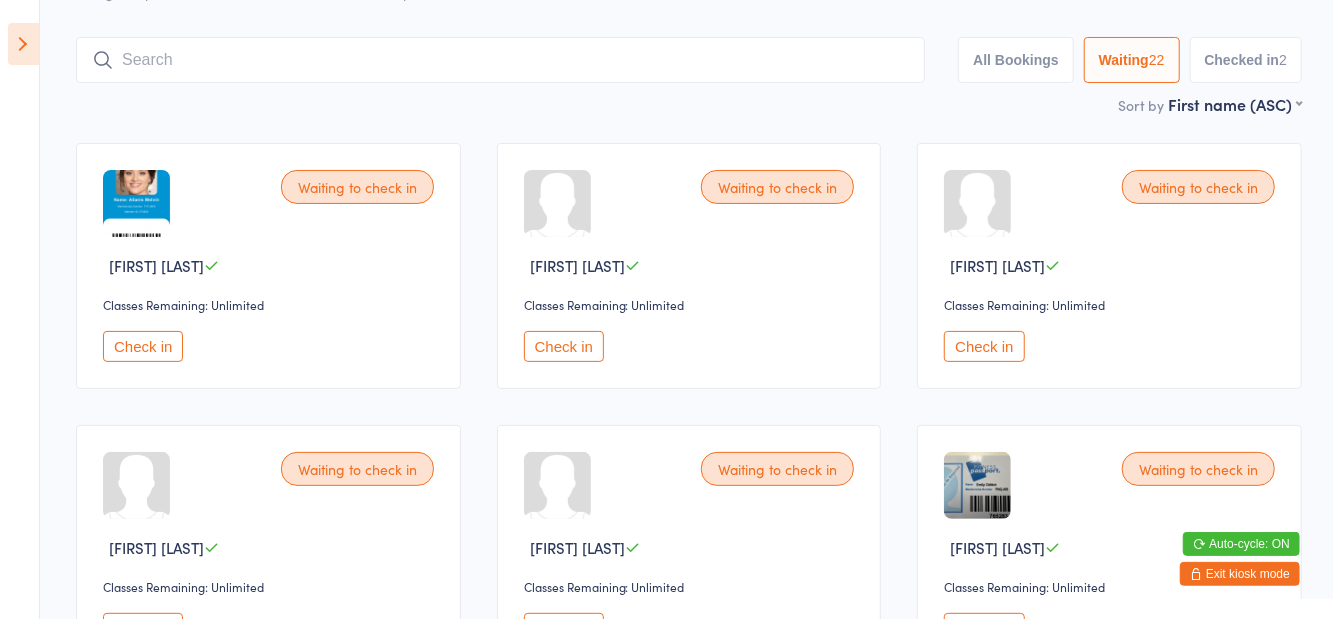 scroll, scrollTop: 133, scrollLeft: 0, axis: vertical 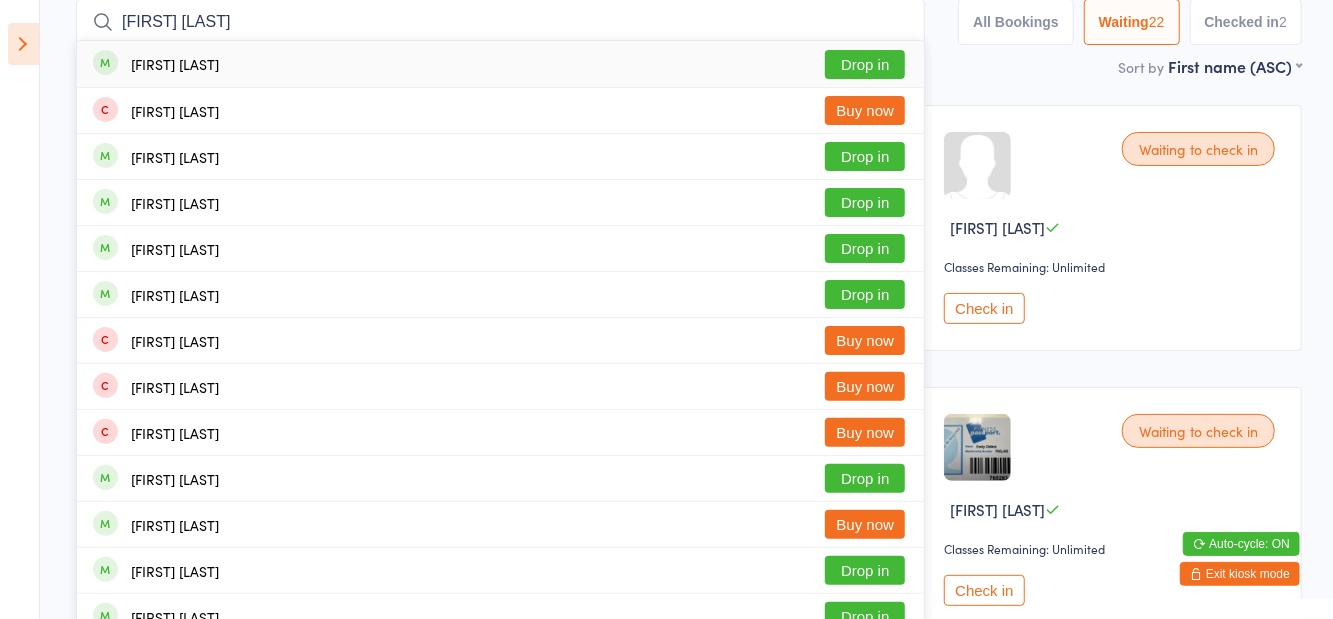 type on "Emily chitt" 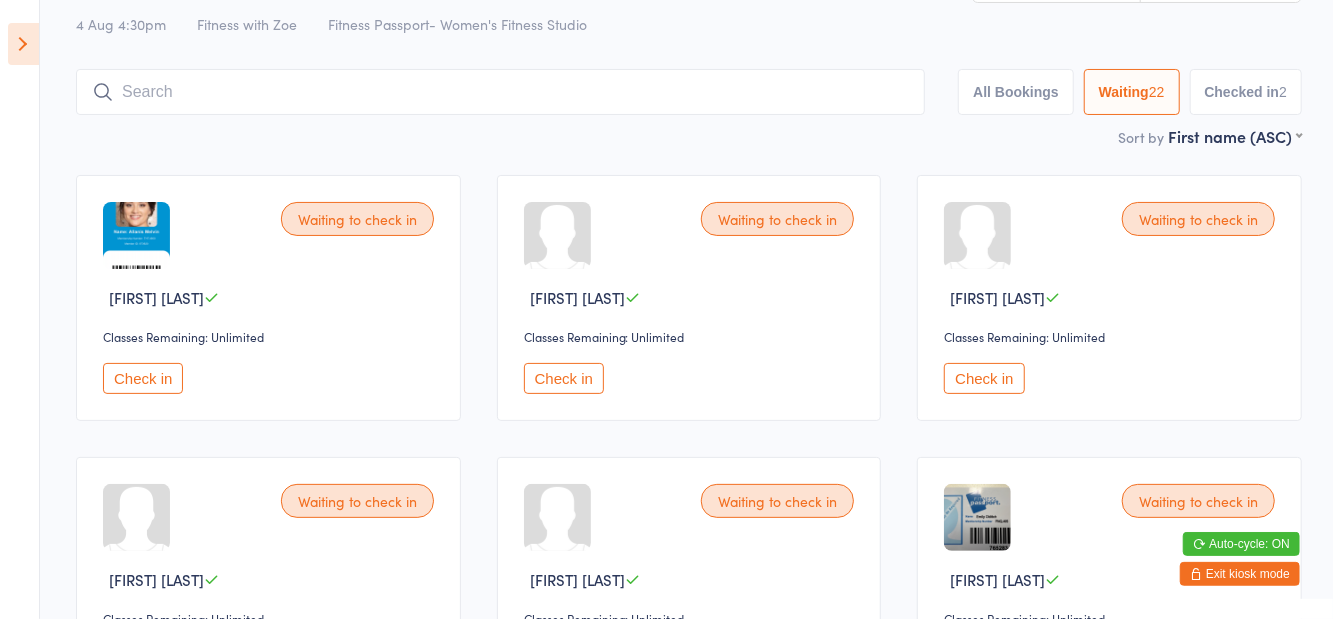 scroll, scrollTop: 22, scrollLeft: 0, axis: vertical 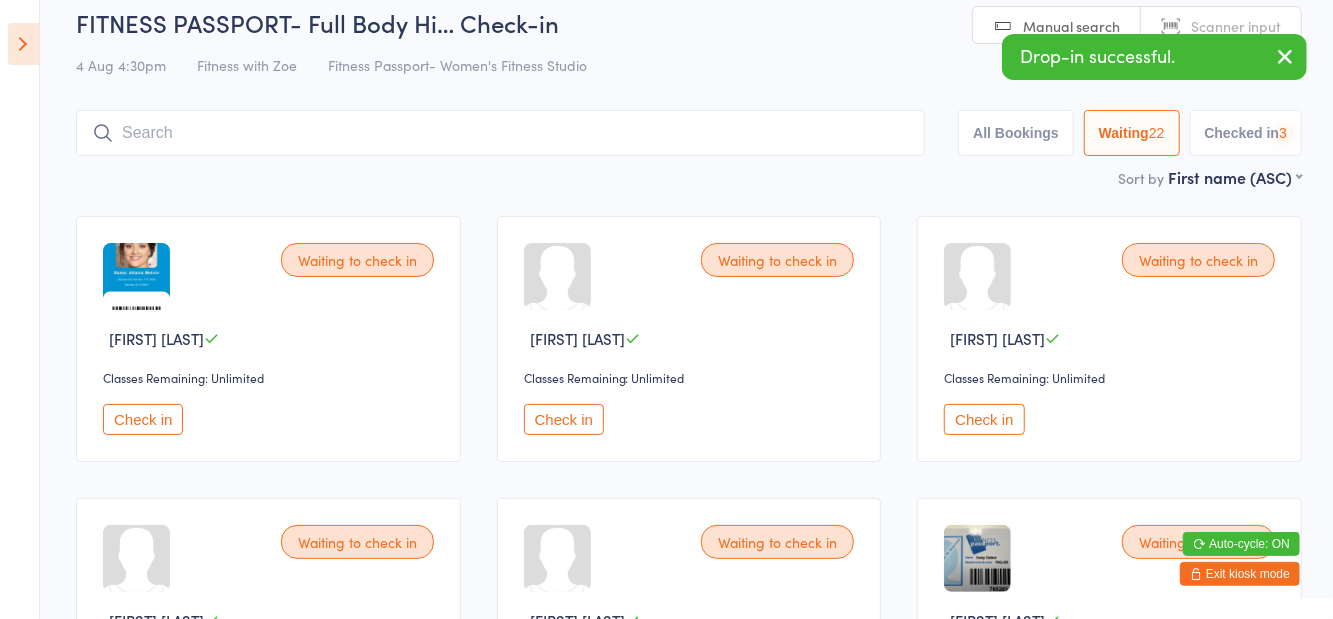 click on "FITNESS PASSPORT- Full Body Hi… Check-in 4 Aug 4:30pm  Fitness with Zoe  Fitness Passport- Women's Fitness Studio  Manual search Scanner input All Bookings Waiting  22 Checked in  3" at bounding box center (689, 86) 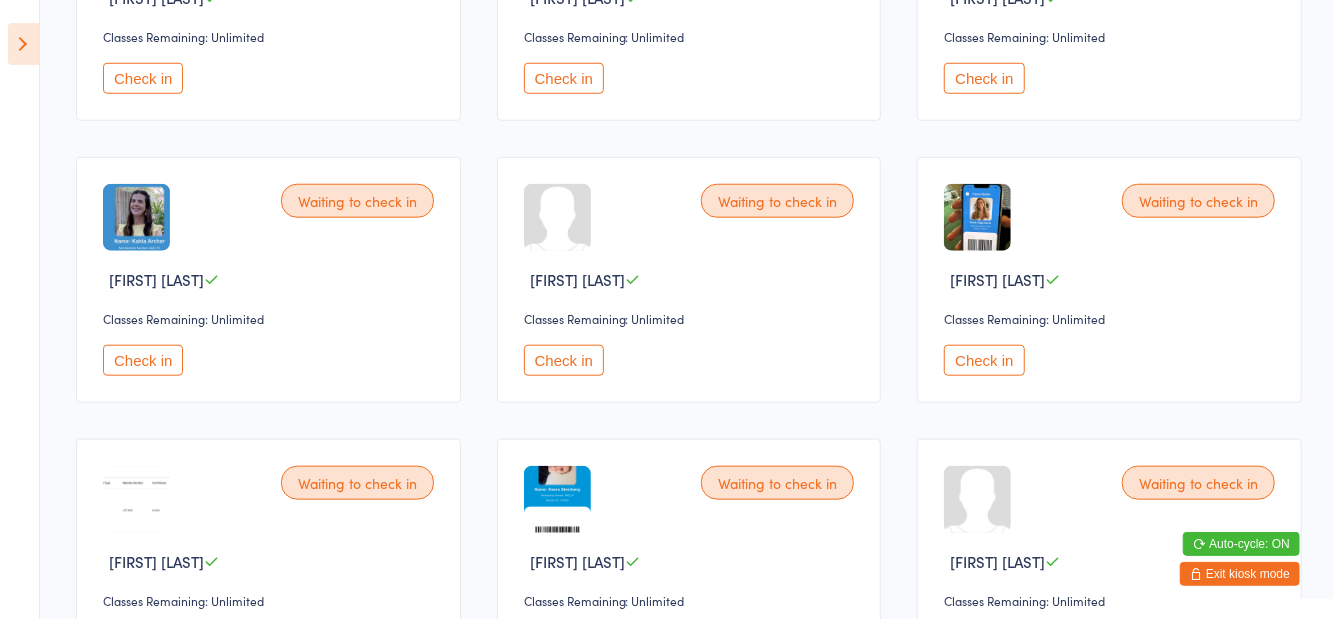 scroll, scrollTop: 948, scrollLeft: 0, axis: vertical 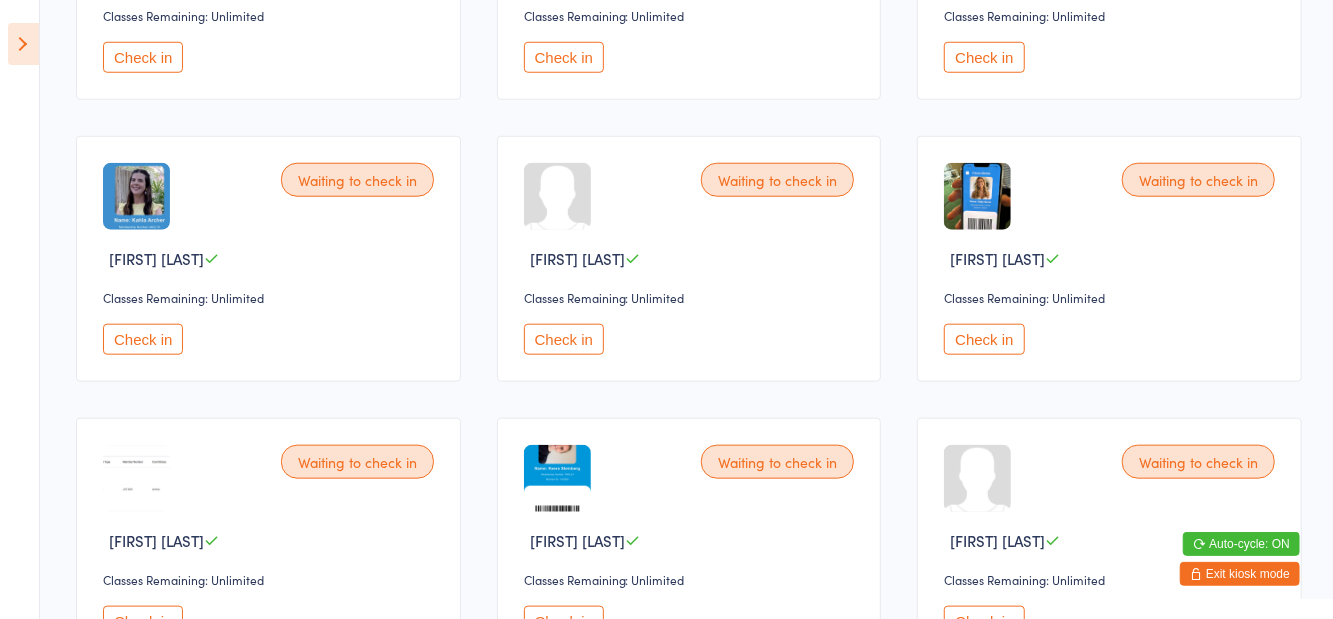 click on "Check in" at bounding box center [984, 339] 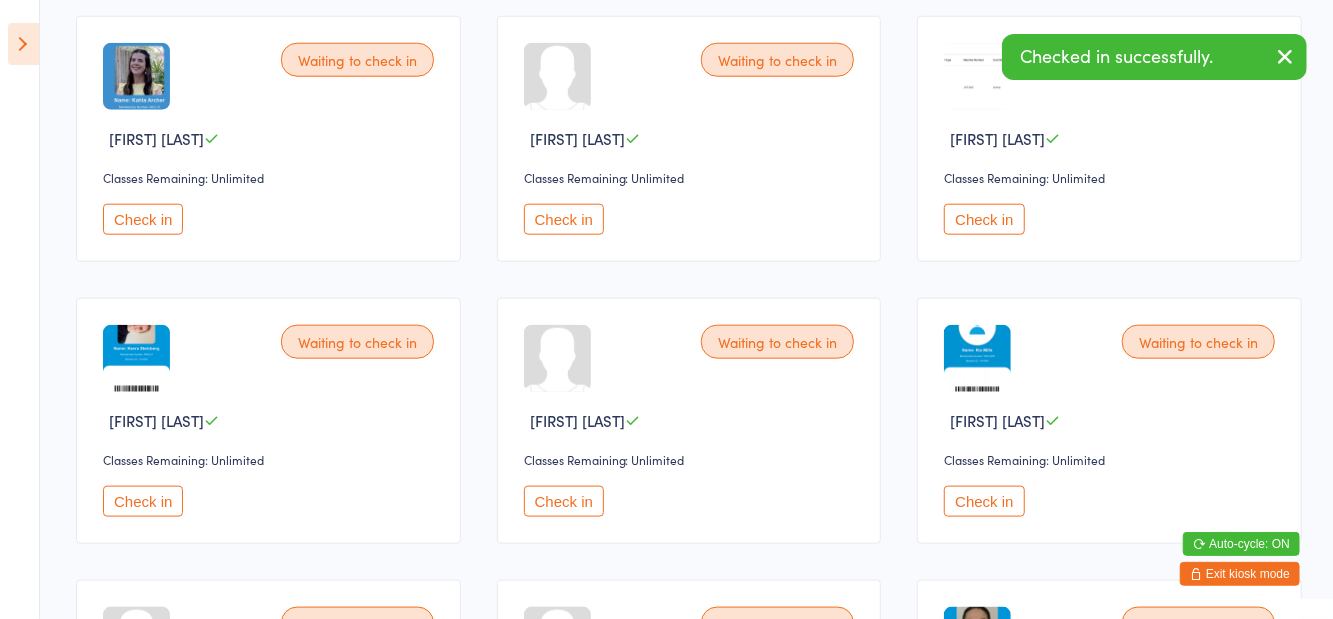 scroll, scrollTop: 1069, scrollLeft: 0, axis: vertical 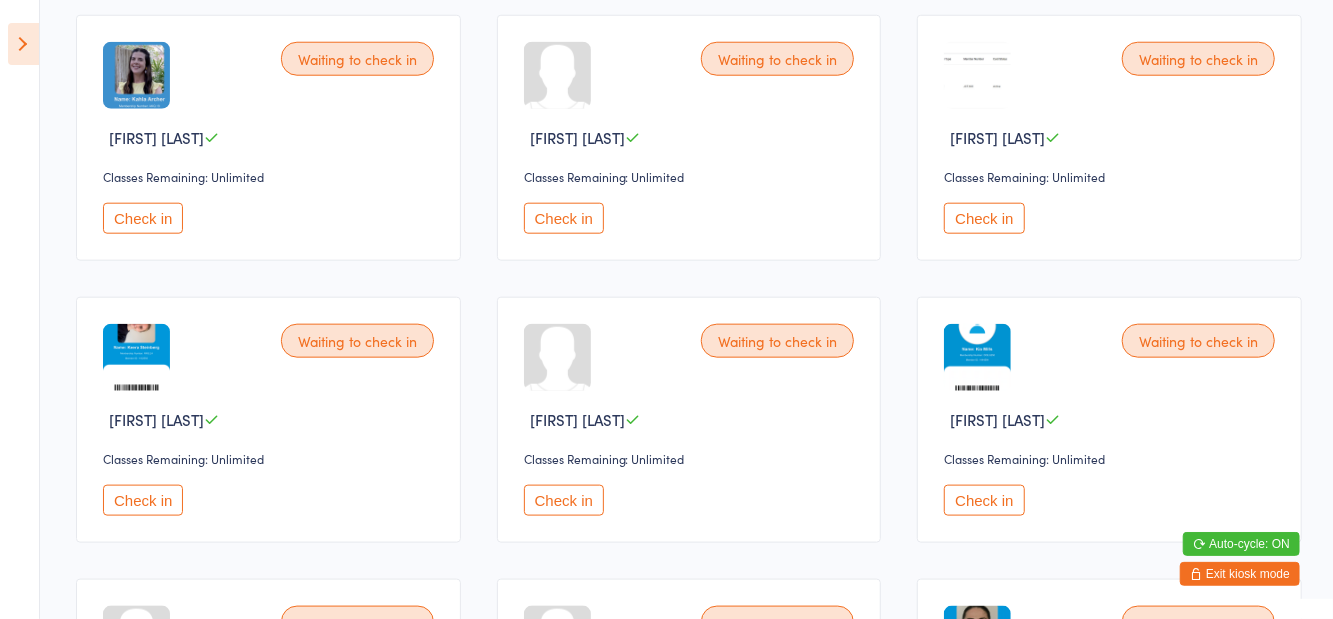 click on "Check in" at bounding box center [143, 500] 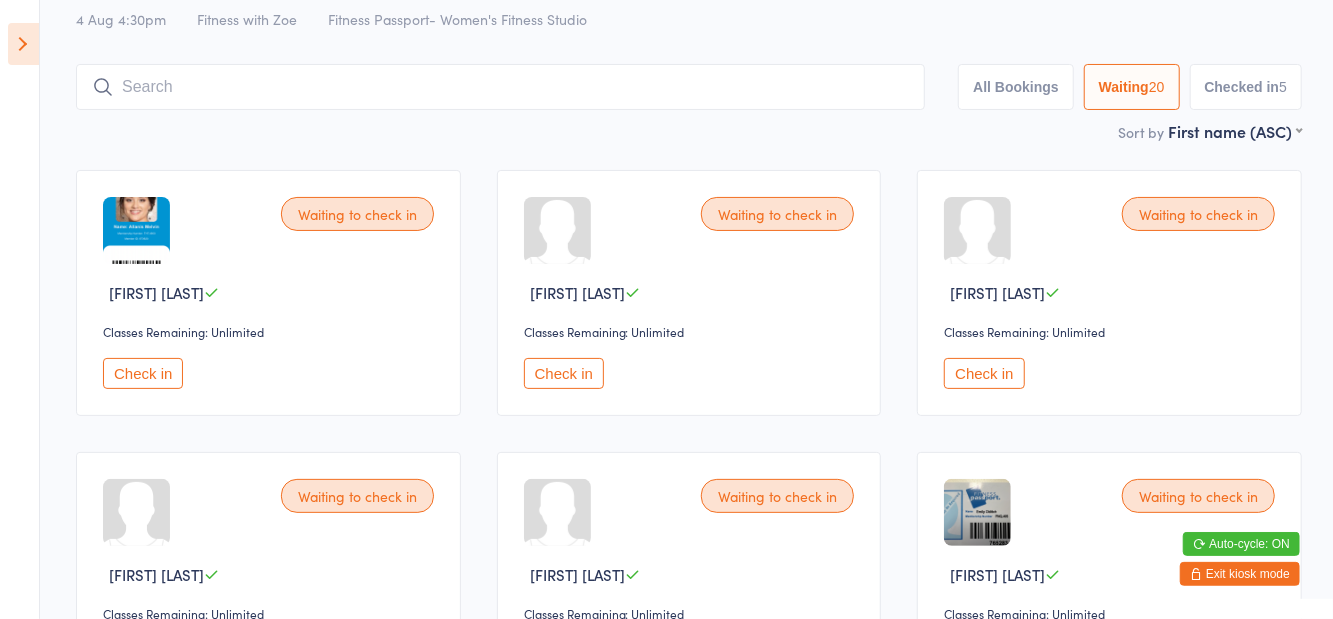 scroll, scrollTop: 0, scrollLeft: 0, axis: both 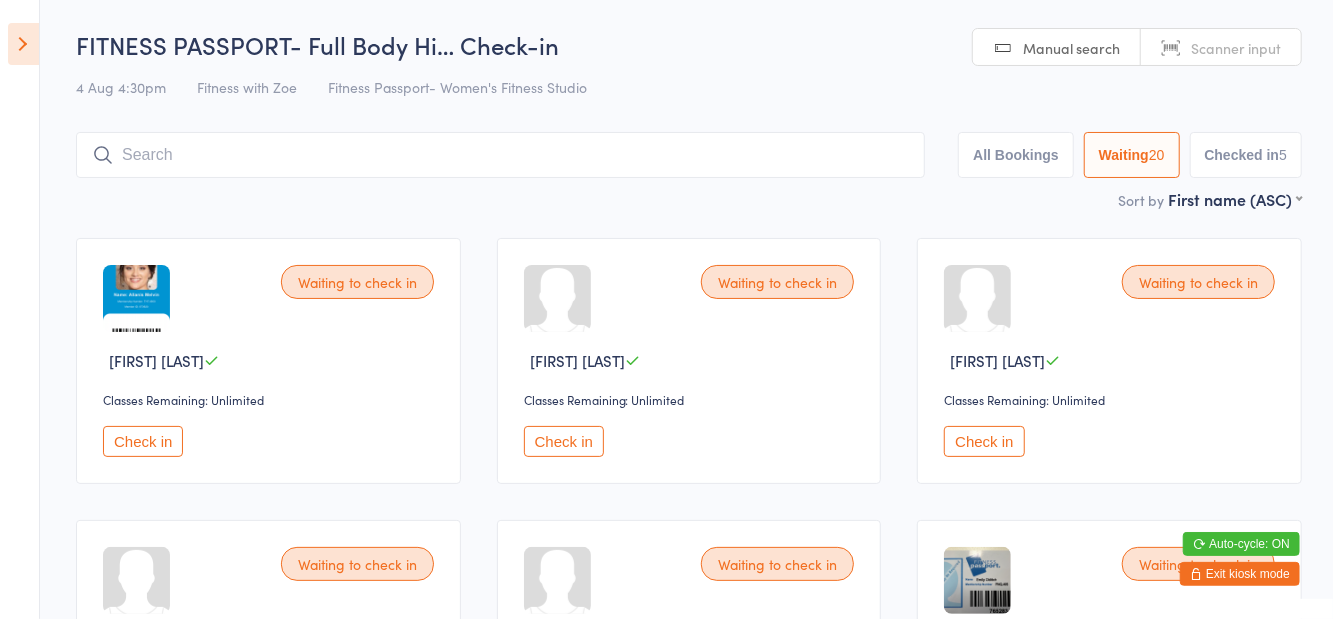 click at bounding box center (500, 155) 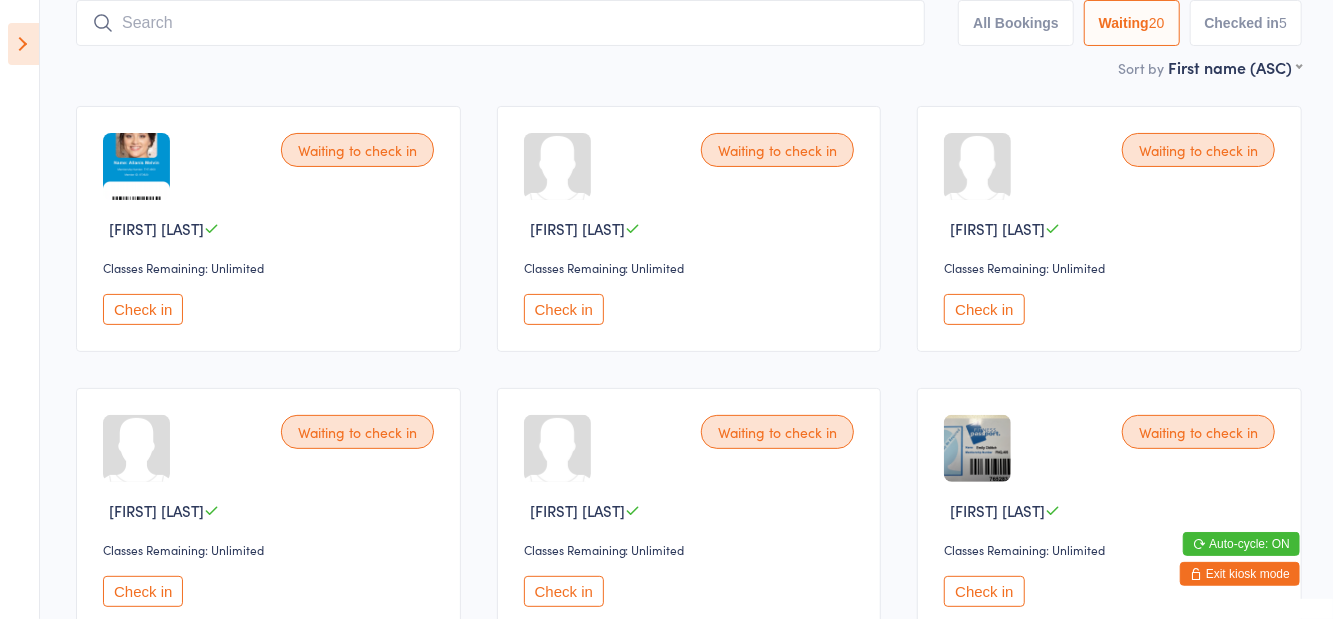 scroll, scrollTop: 133, scrollLeft: 0, axis: vertical 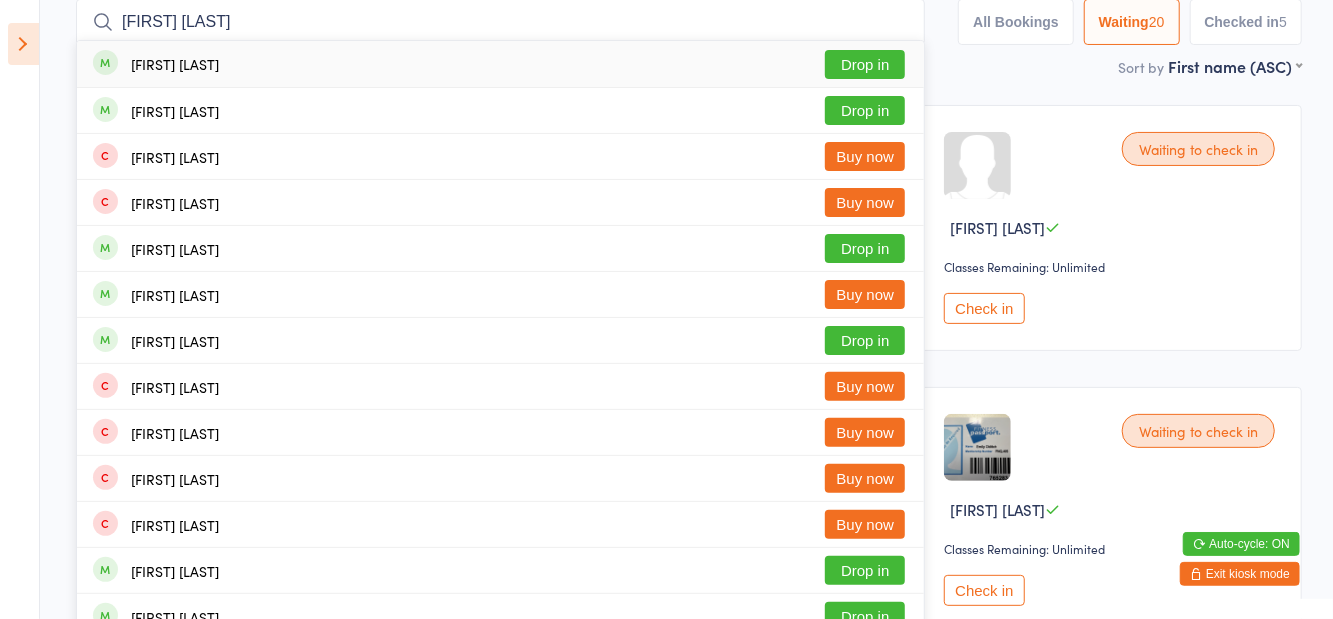 type on "Andrea cha" 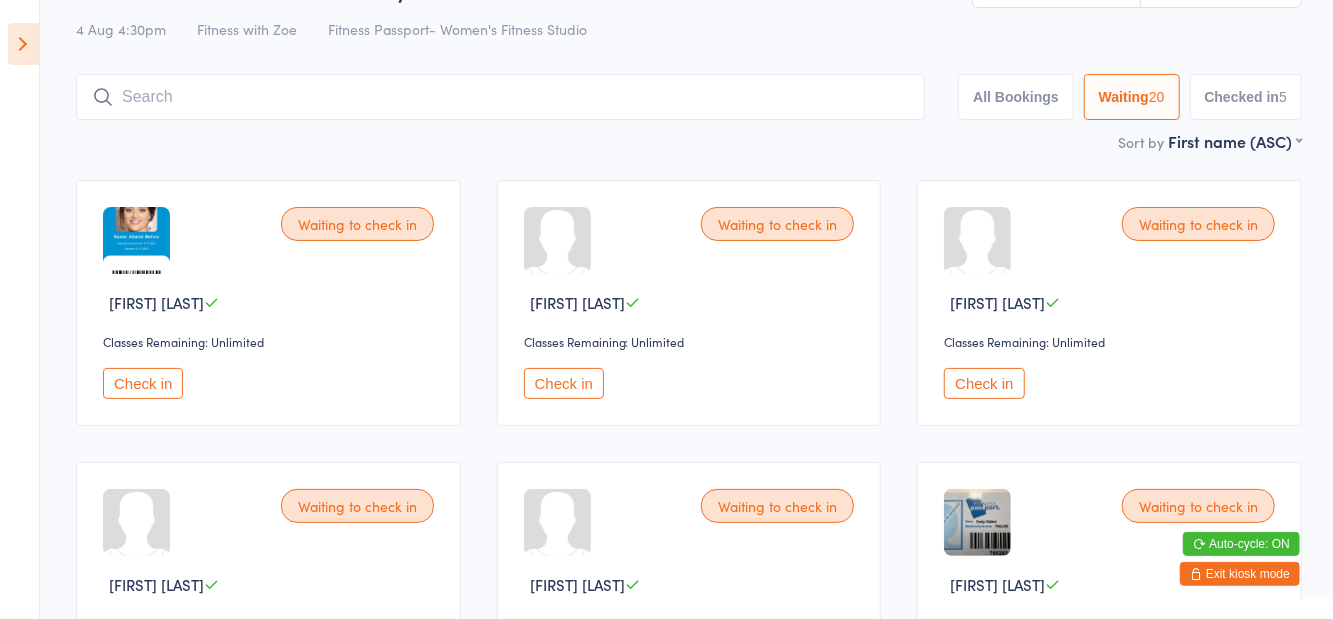 scroll, scrollTop: 22, scrollLeft: 0, axis: vertical 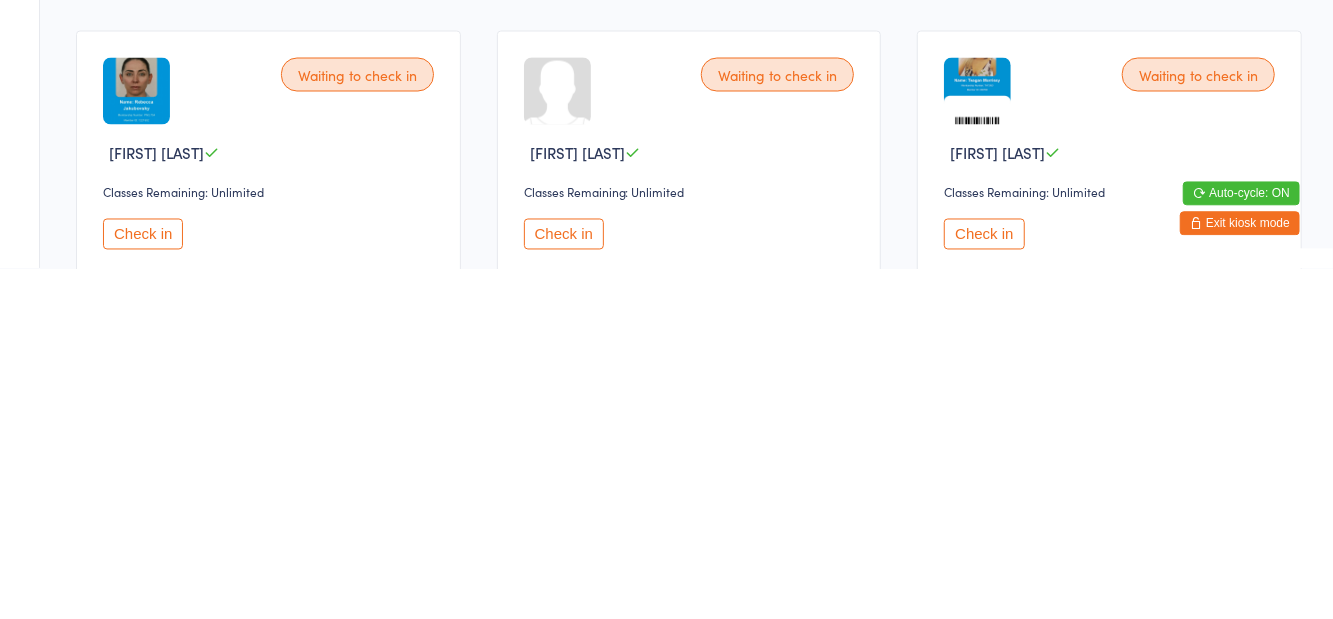 click on "Check in" at bounding box center [143, 584] 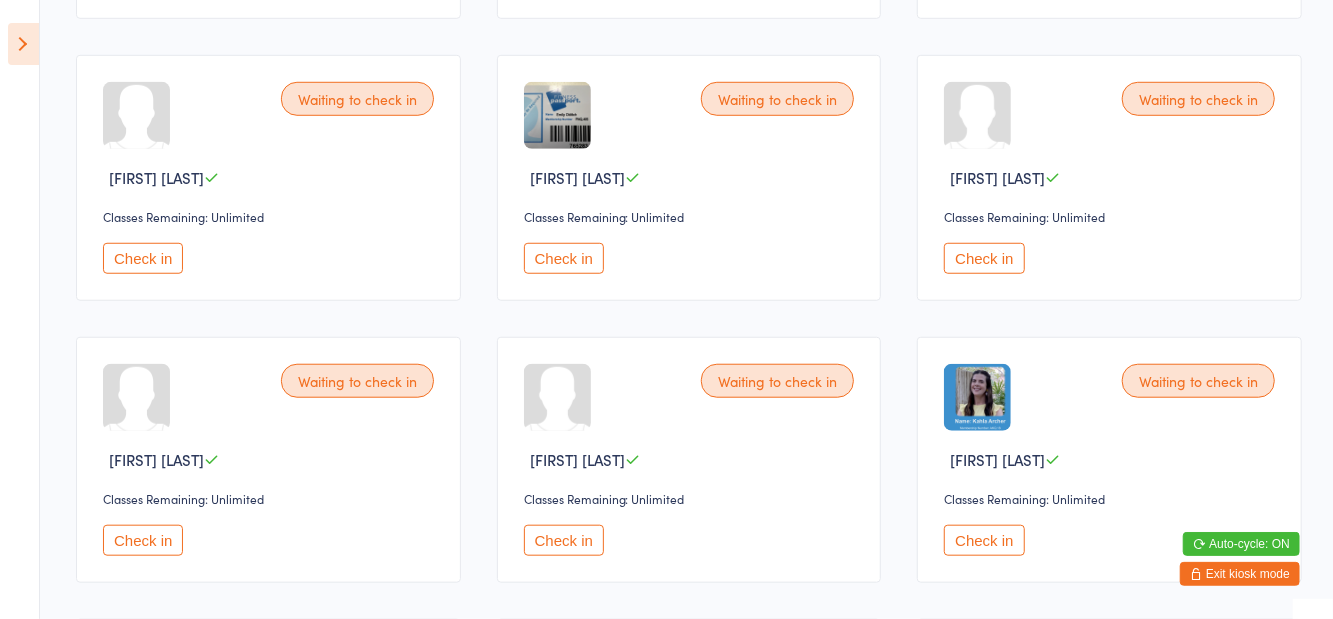 scroll, scrollTop: 750, scrollLeft: 0, axis: vertical 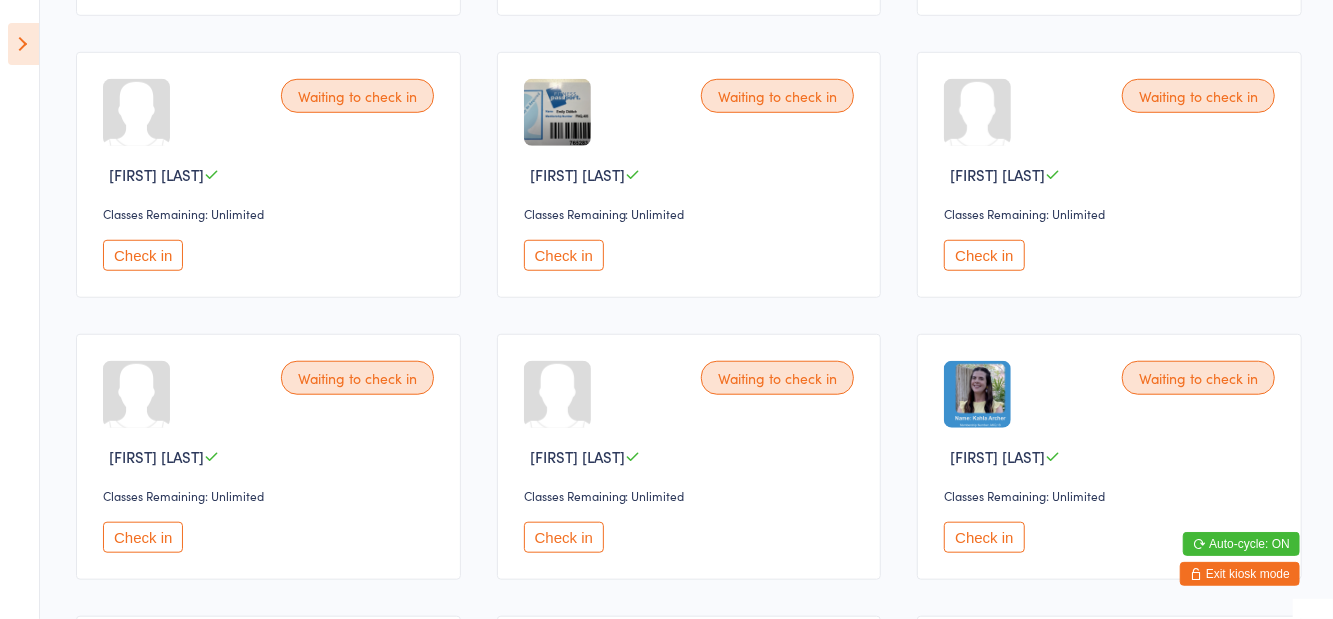 click on "Check in" at bounding box center [143, 537] 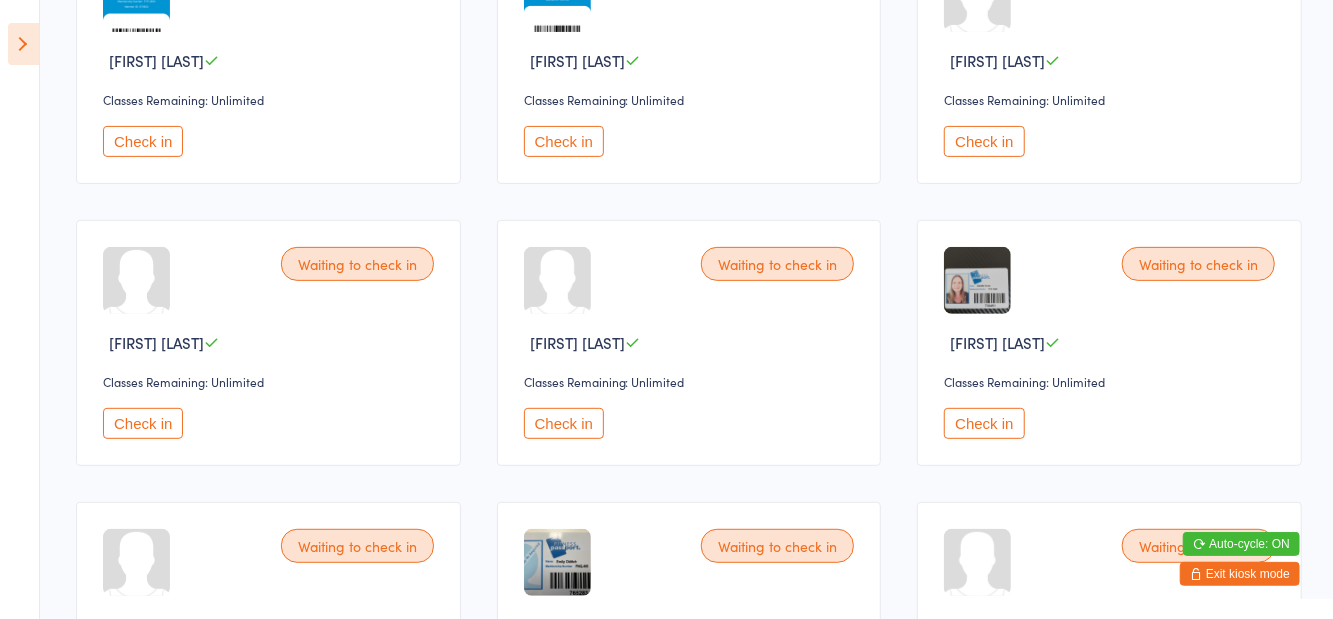 scroll, scrollTop: 0, scrollLeft: 0, axis: both 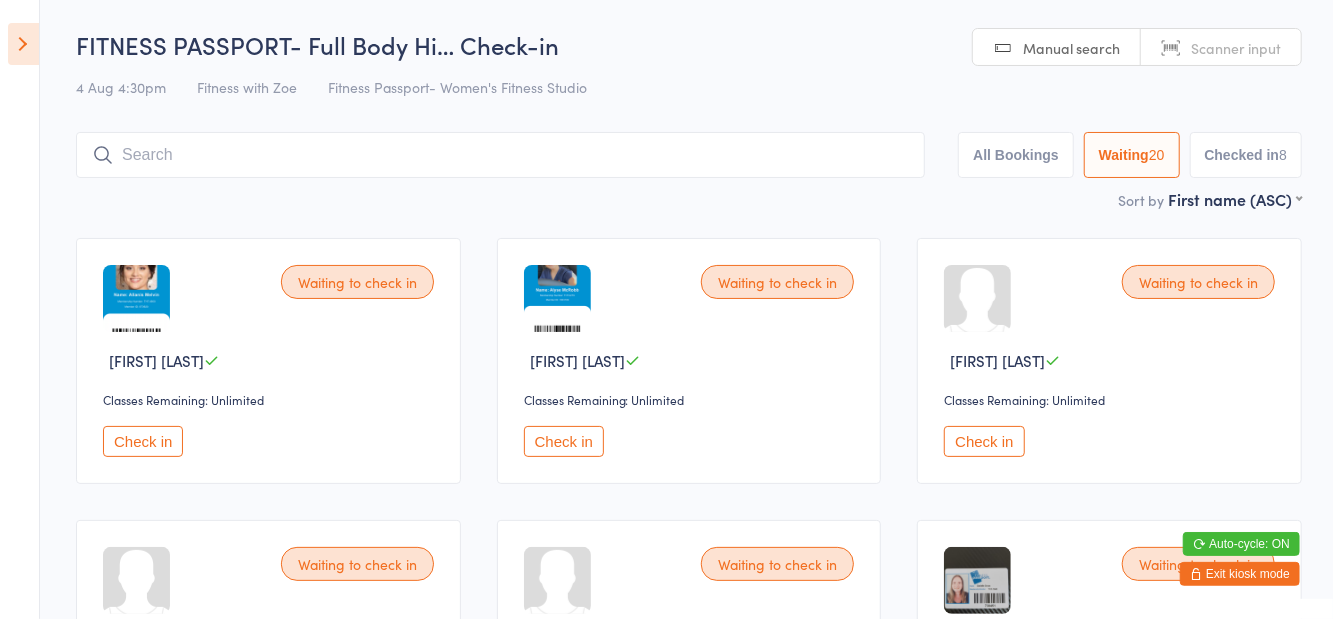click at bounding box center (500, 155) 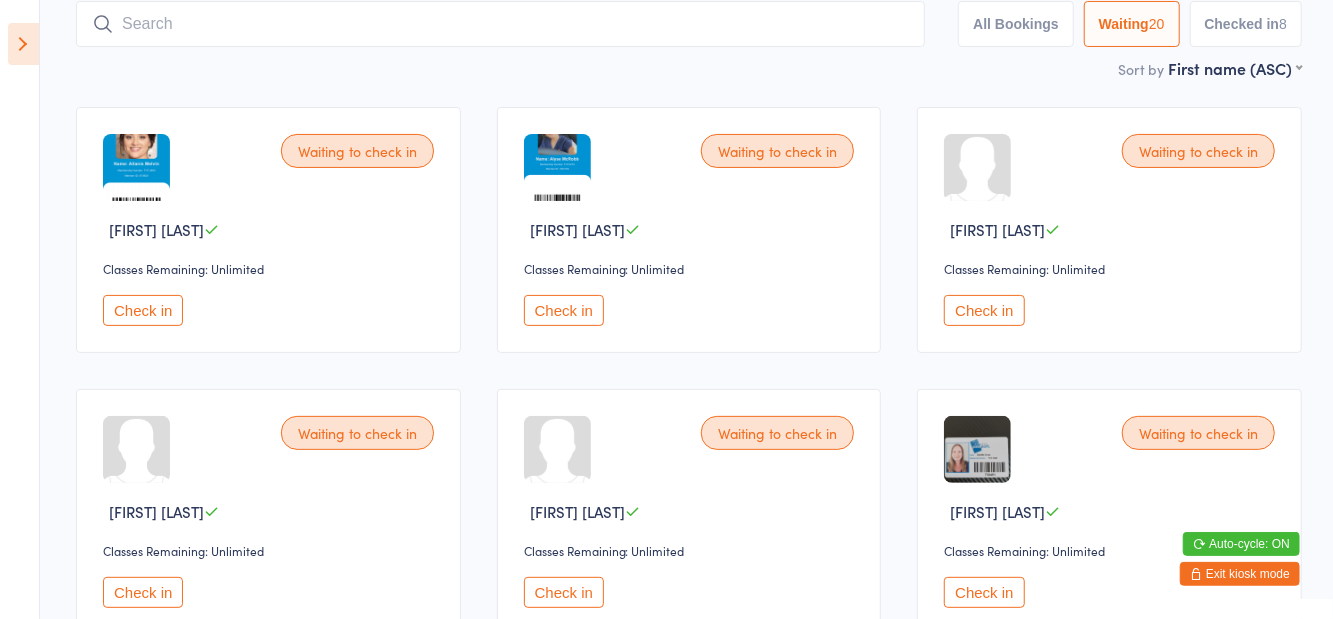 scroll, scrollTop: 133, scrollLeft: 0, axis: vertical 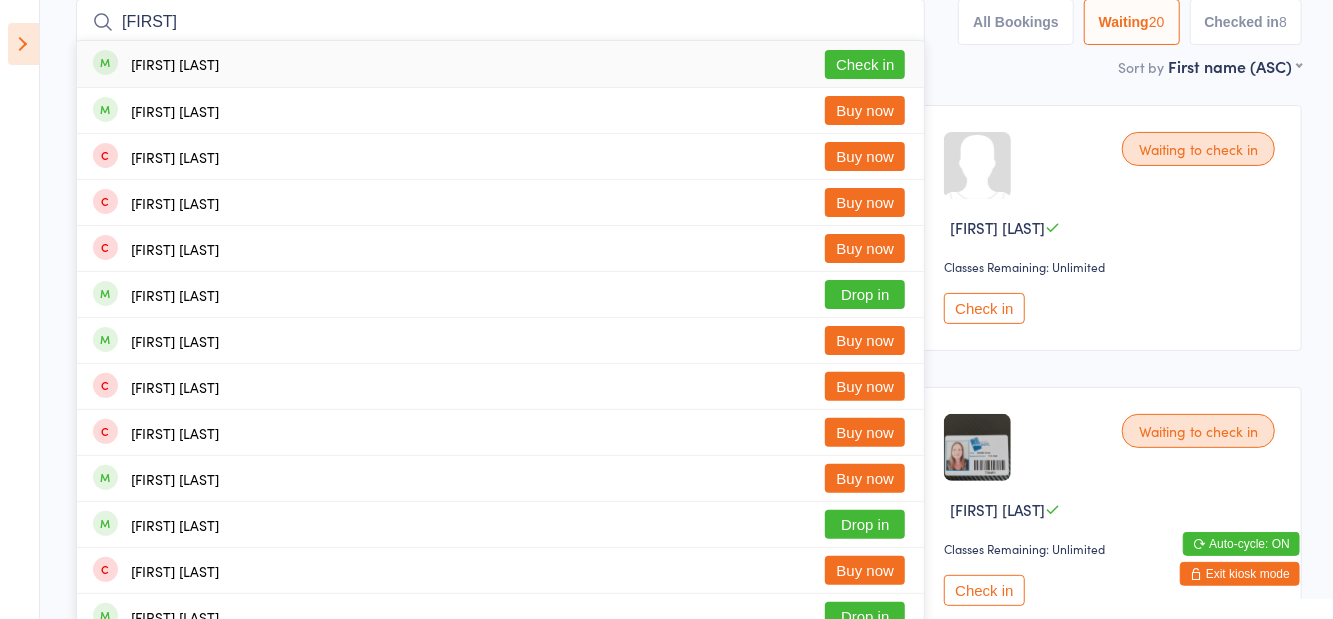 type on "Brone" 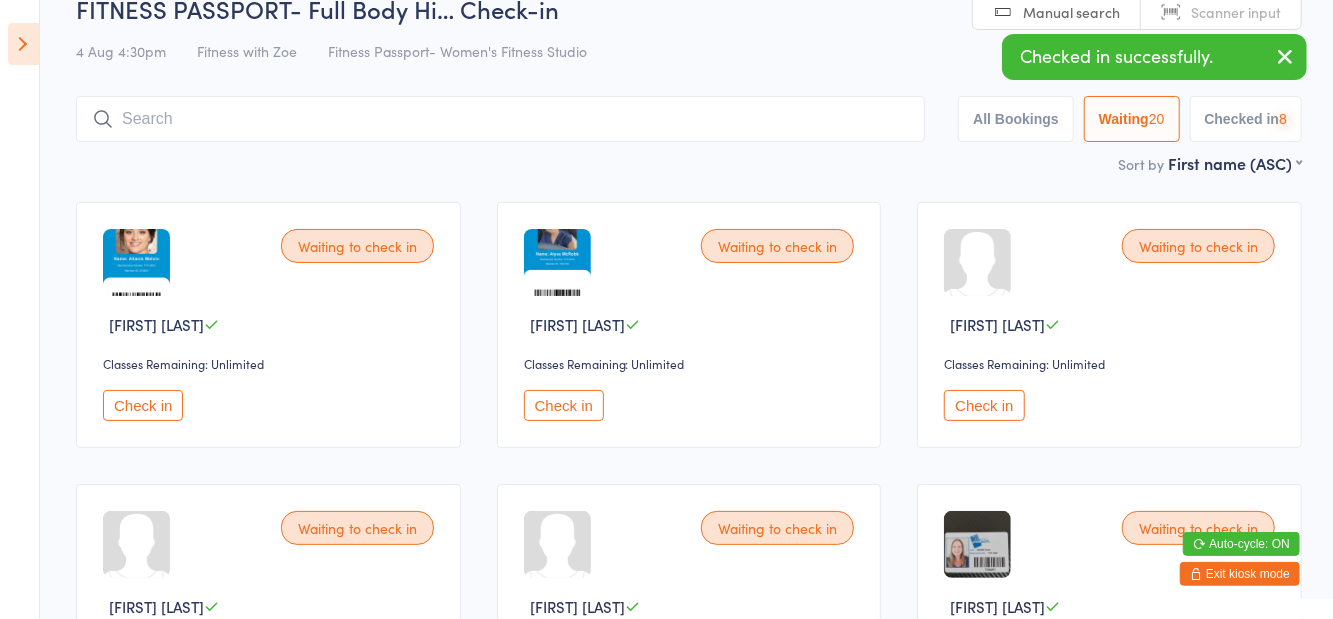 scroll, scrollTop: 22, scrollLeft: 0, axis: vertical 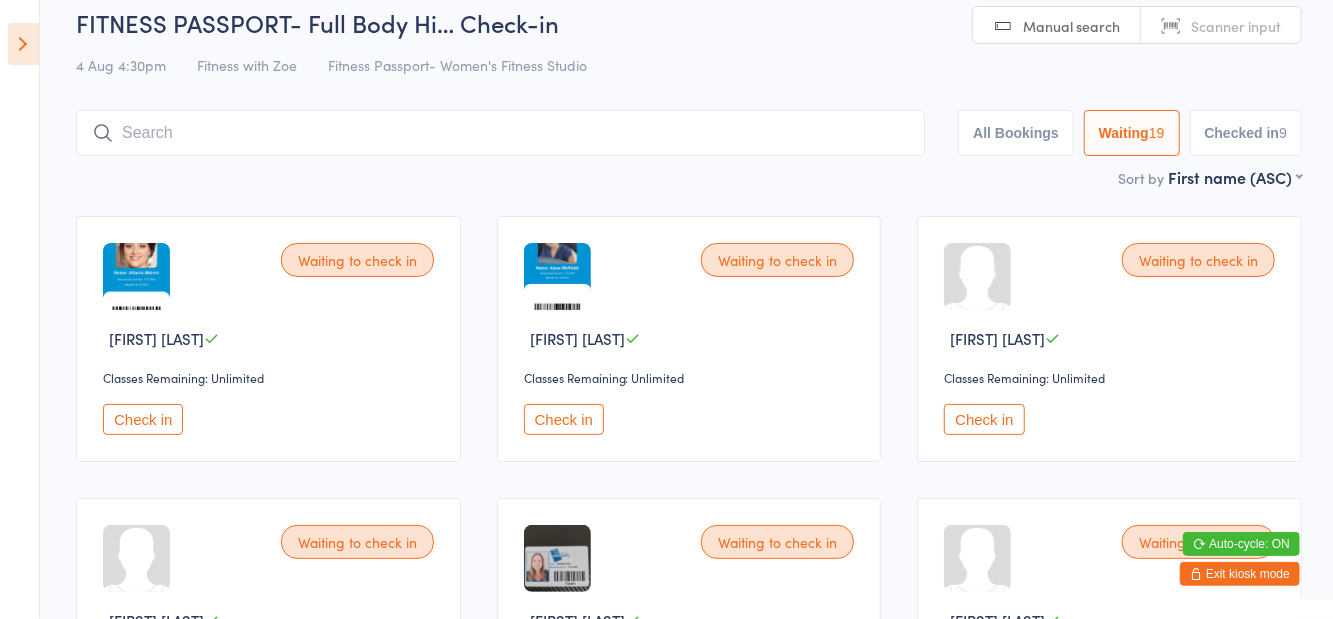 click on "Waiting to check in Allanis Melvin  Classes Remaining: Unlimited   Check in Waiting to check in Alyse McRobb  Classes Remaining: Unlimited   Check in Waiting to check in Brigitte Paans  Classes Remaining: Unlimited   Check in Waiting to check in Caitlin Monti  Classes Remaining: Unlimited   Check in Waiting to check in Danielle Gross  Classes Remaining: Unlimited   Check in Waiting to check in Ella Wust  Classes Remaining: Unlimited   Check in Waiting to check in Emily Olditch  Classes Remaining: Unlimited   Check in Waiting to check in Gillian McArthur  Classes Remaining: Unlimited   Check in Waiting to check in Isabella Bishop  Classes Remaining: Unlimited   Check in Waiting to check in Kahla Archer  Classes Remaining: Unlimited   Check in Waiting to check in Katie Turner  Classes Remaining: Unlimited   Check in Waiting to check in Katrina Wust  Classes Remaining: Unlimited   Check in Waiting to check in Kelsey Faint  Classes Remaining: Unlimited   Check in Waiting to check in Kia Mills    Check in" at bounding box center (689, 1185) 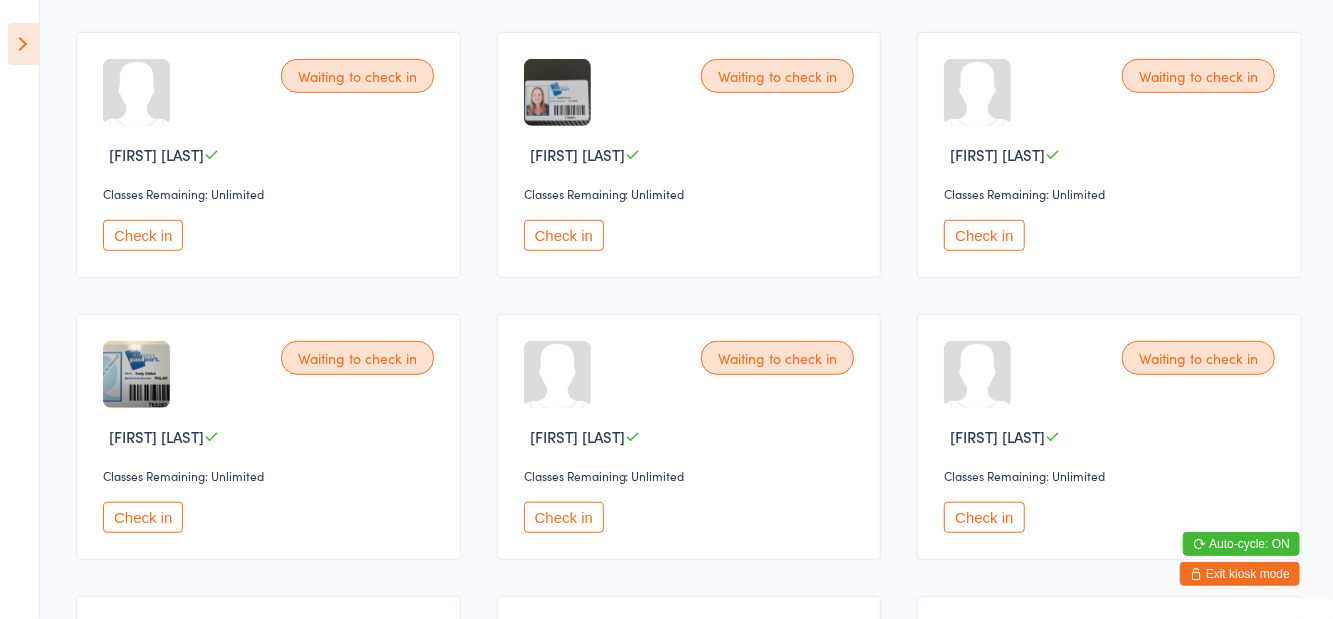 scroll, scrollTop: 488, scrollLeft: 0, axis: vertical 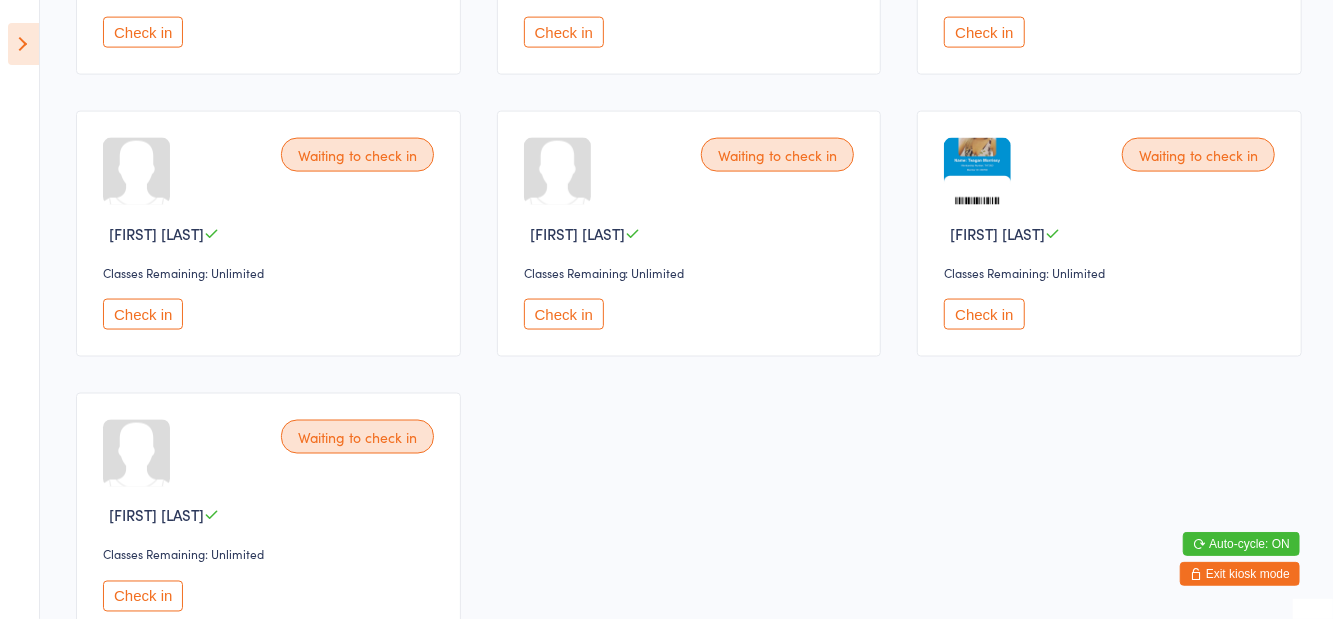 click on "Check in" at bounding box center [143, 314] 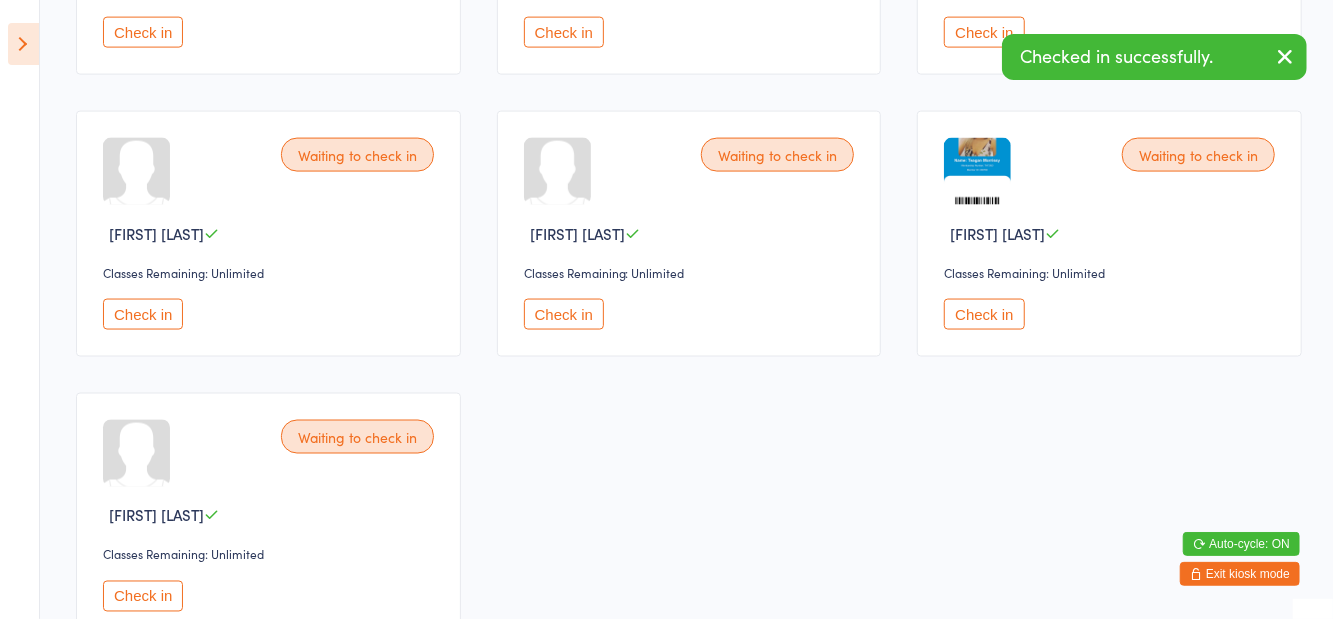 scroll, scrollTop: 1313, scrollLeft: 0, axis: vertical 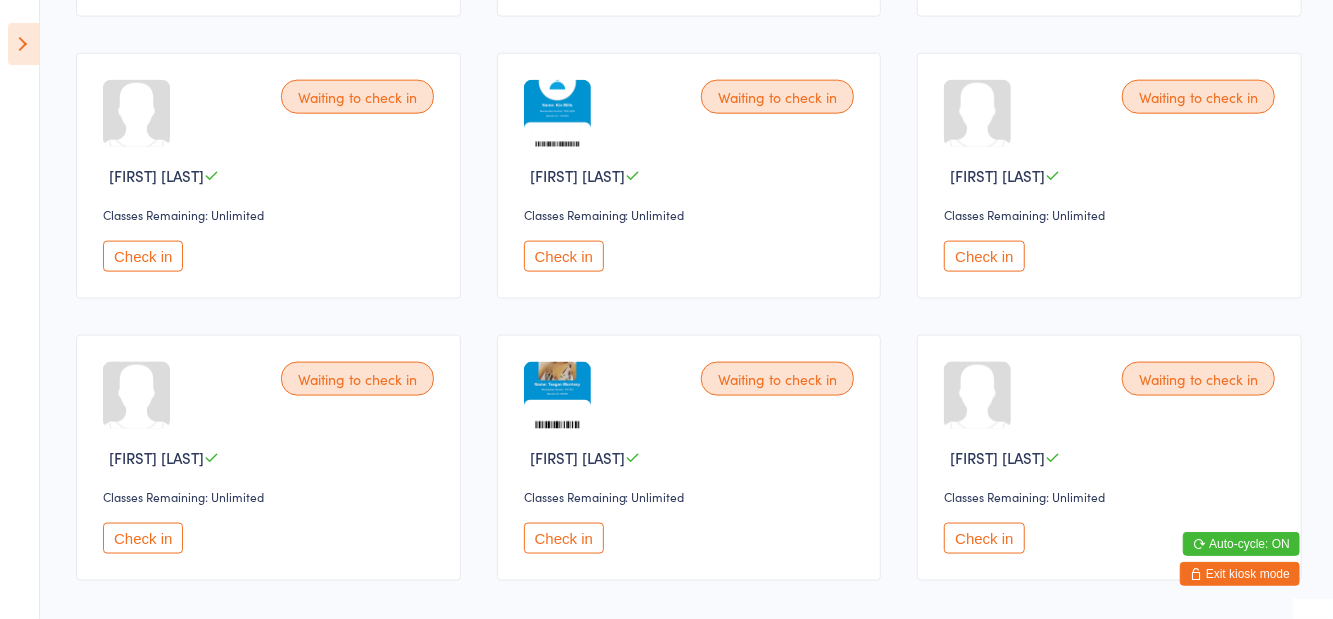click on "Check in" at bounding box center (984, 538) 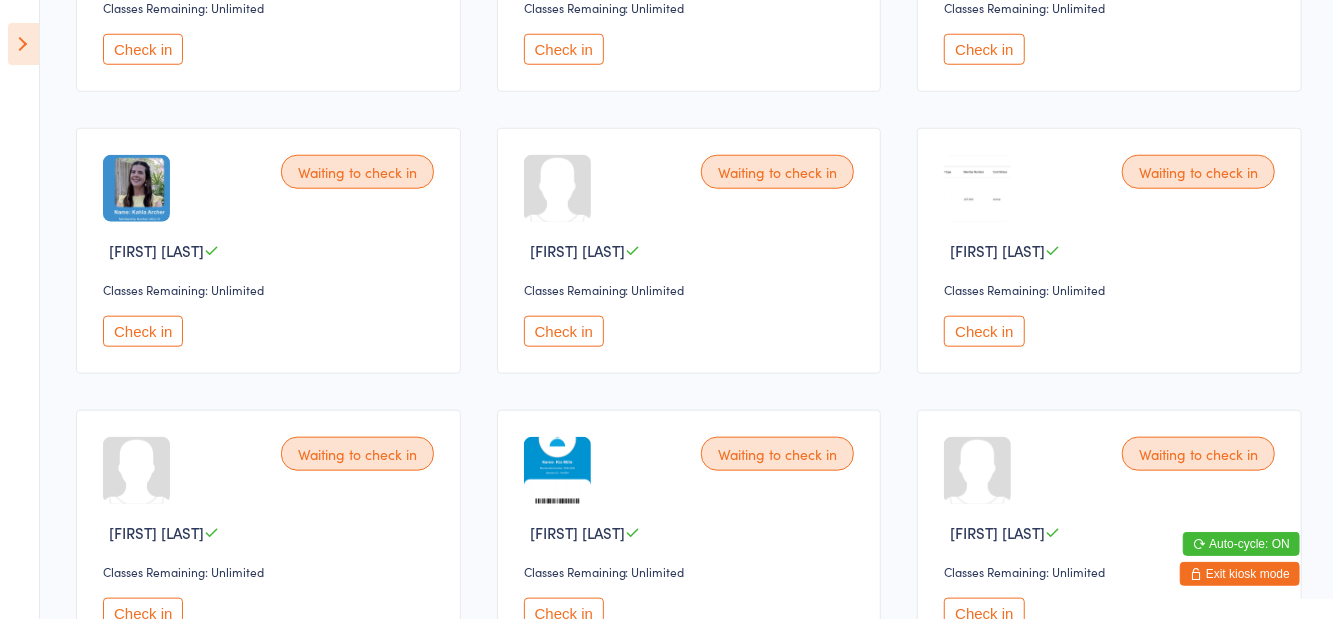 scroll, scrollTop: 955, scrollLeft: 0, axis: vertical 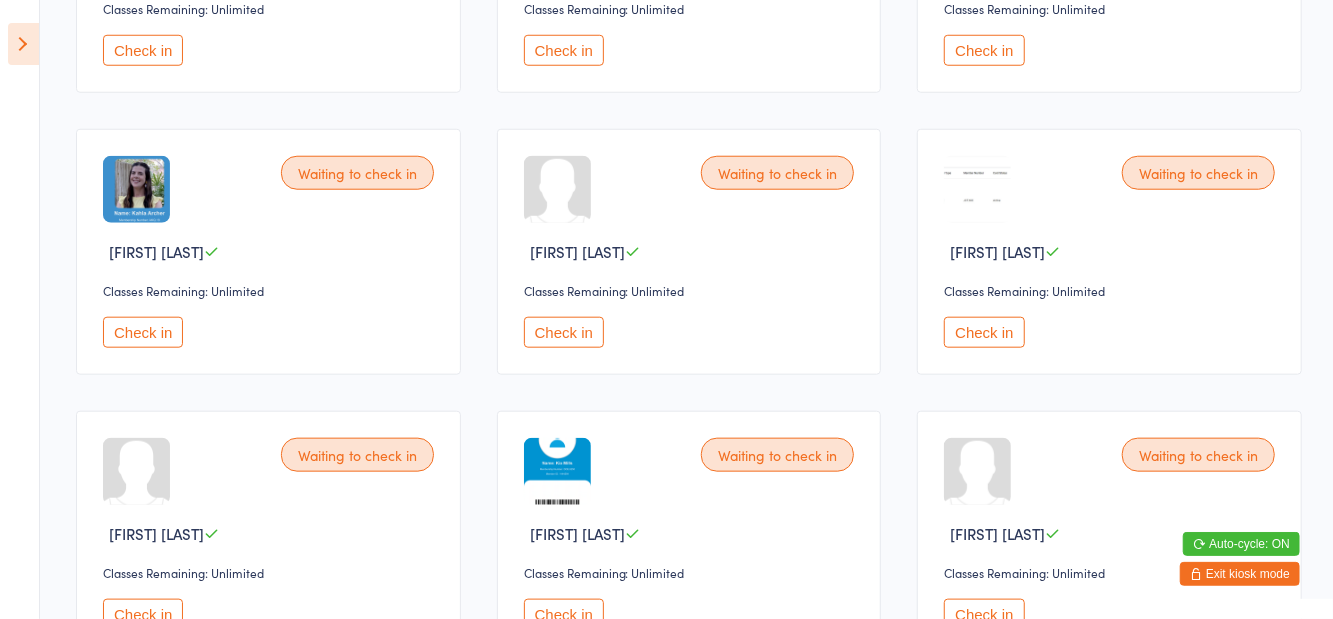 click on "Check in" at bounding box center [984, 332] 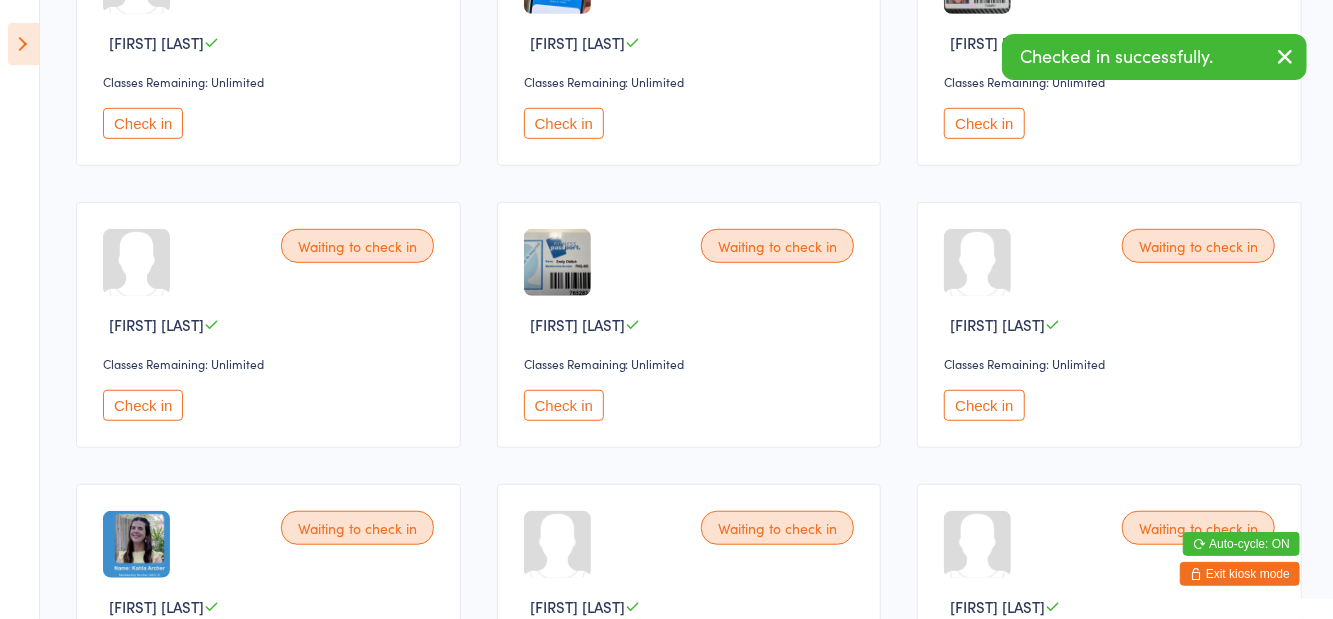 scroll, scrollTop: 600, scrollLeft: 0, axis: vertical 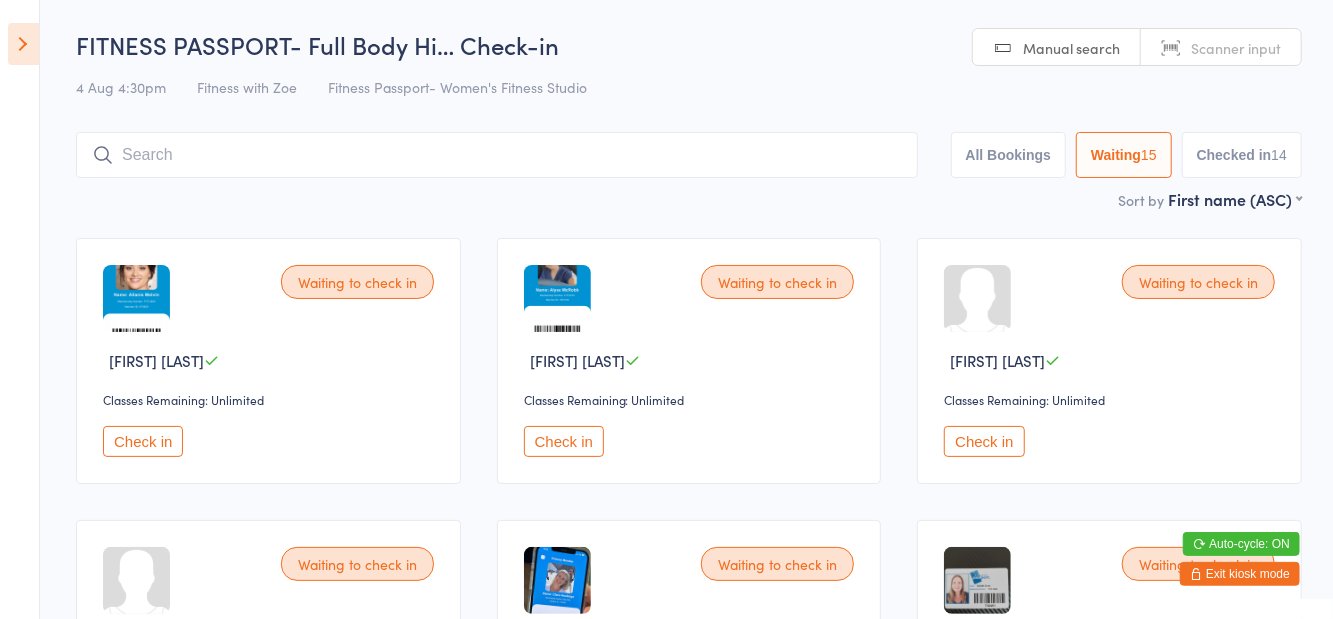 click at bounding box center [497, 155] 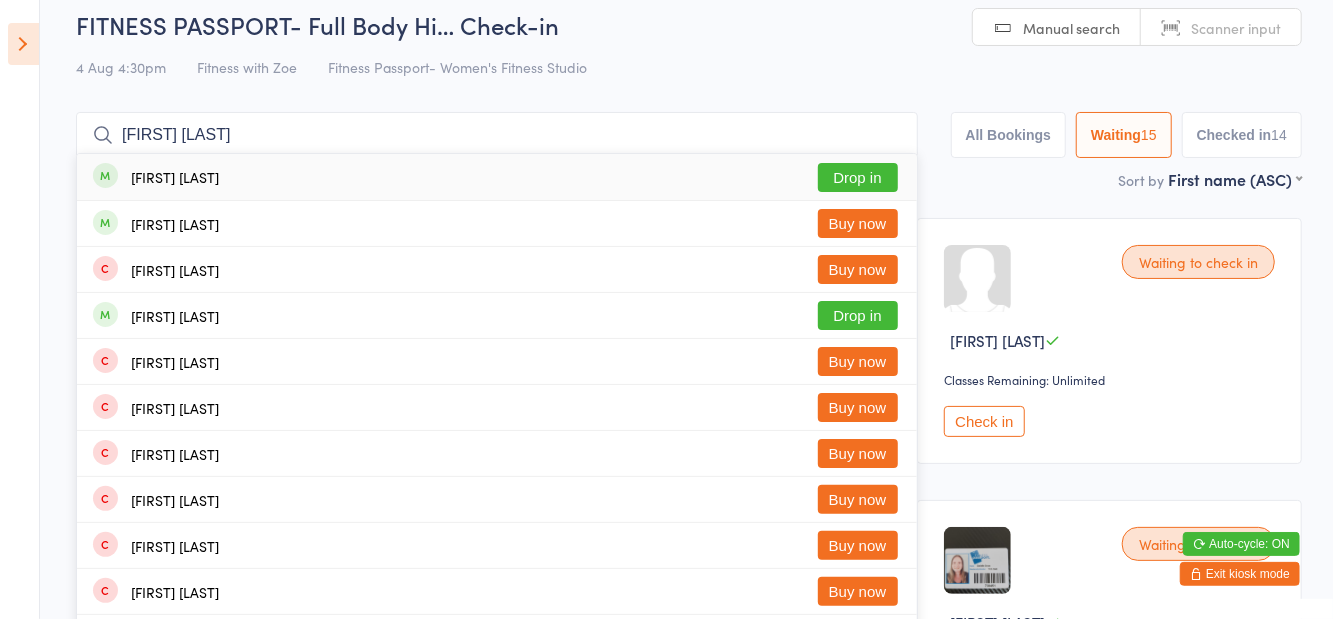 scroll, scrollTop: 0, scrollLeft: 0, axis: both 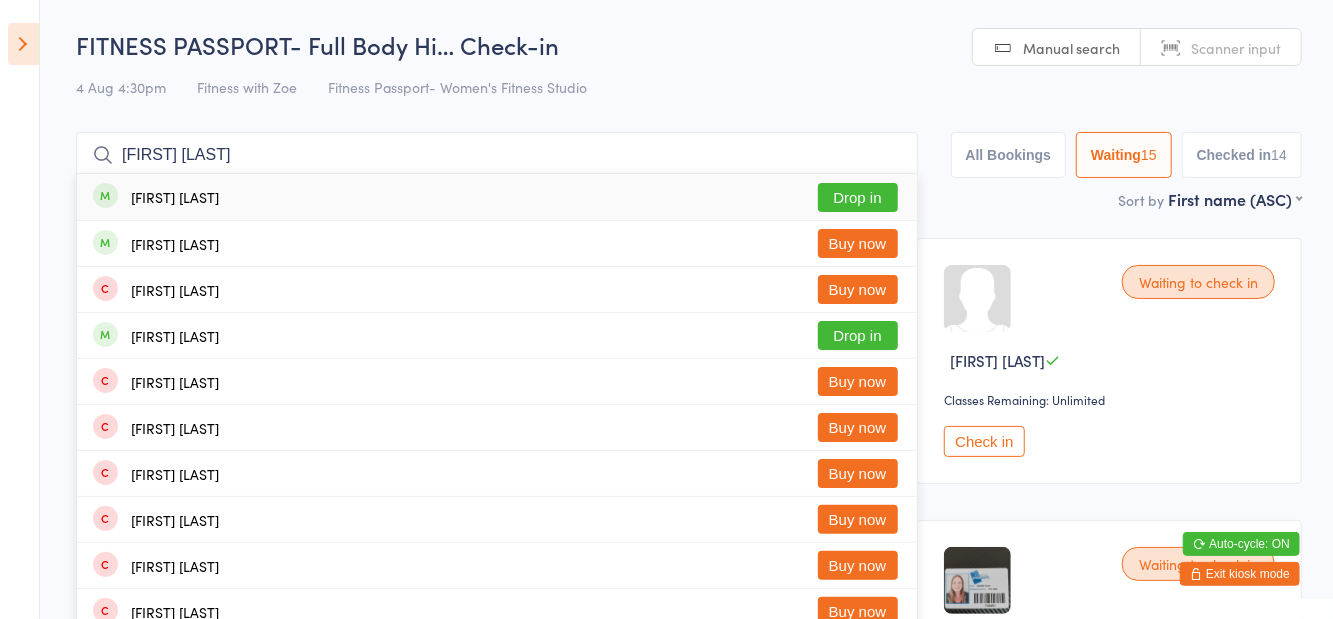 type on "Erin edmunds" 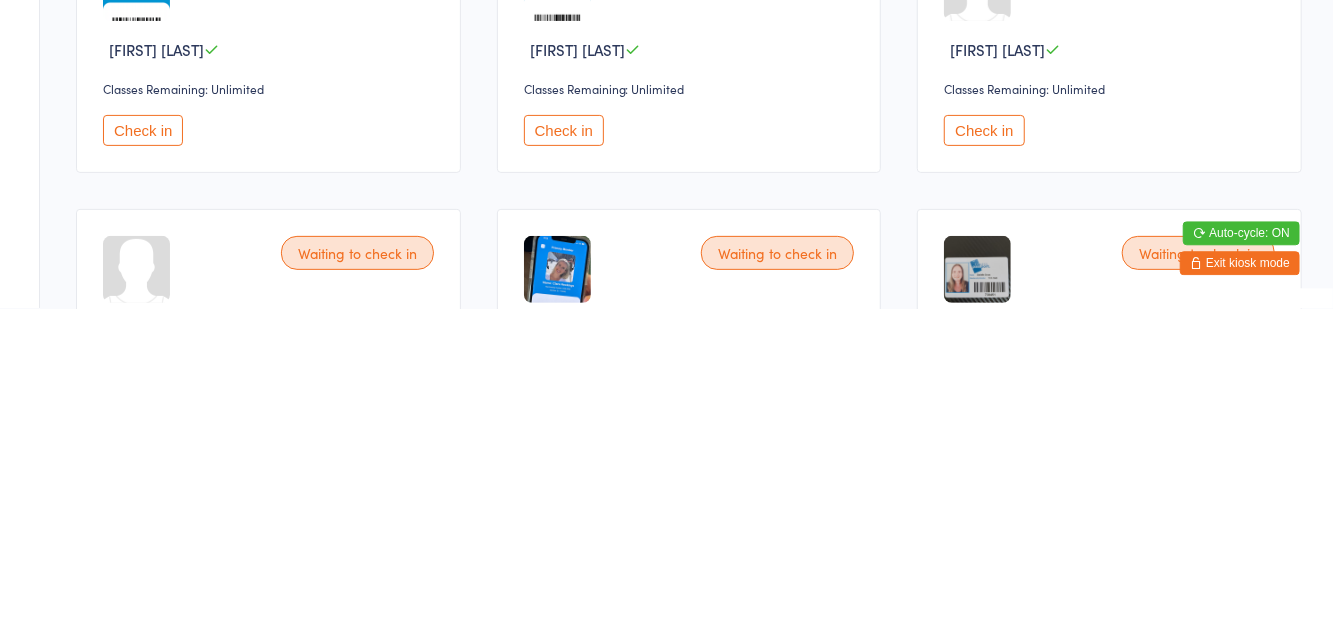 click on "Check in" at bounding box center (143, 441) 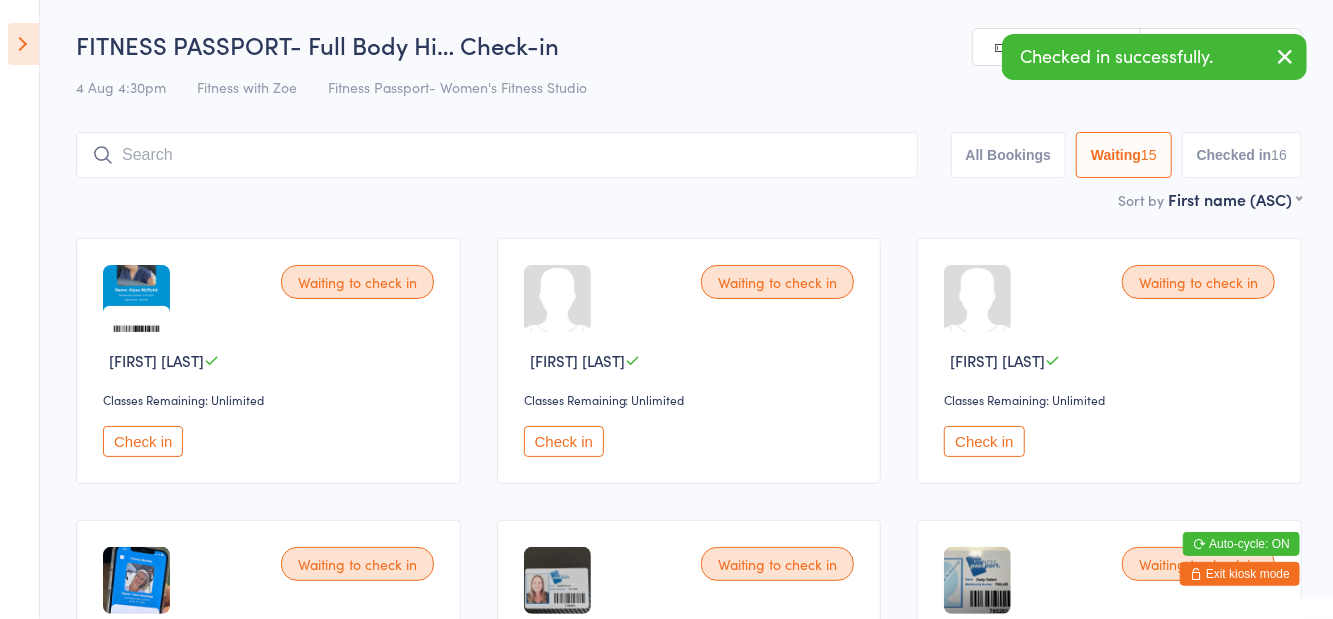 click on "Check in" at bounding box center [143, 441] 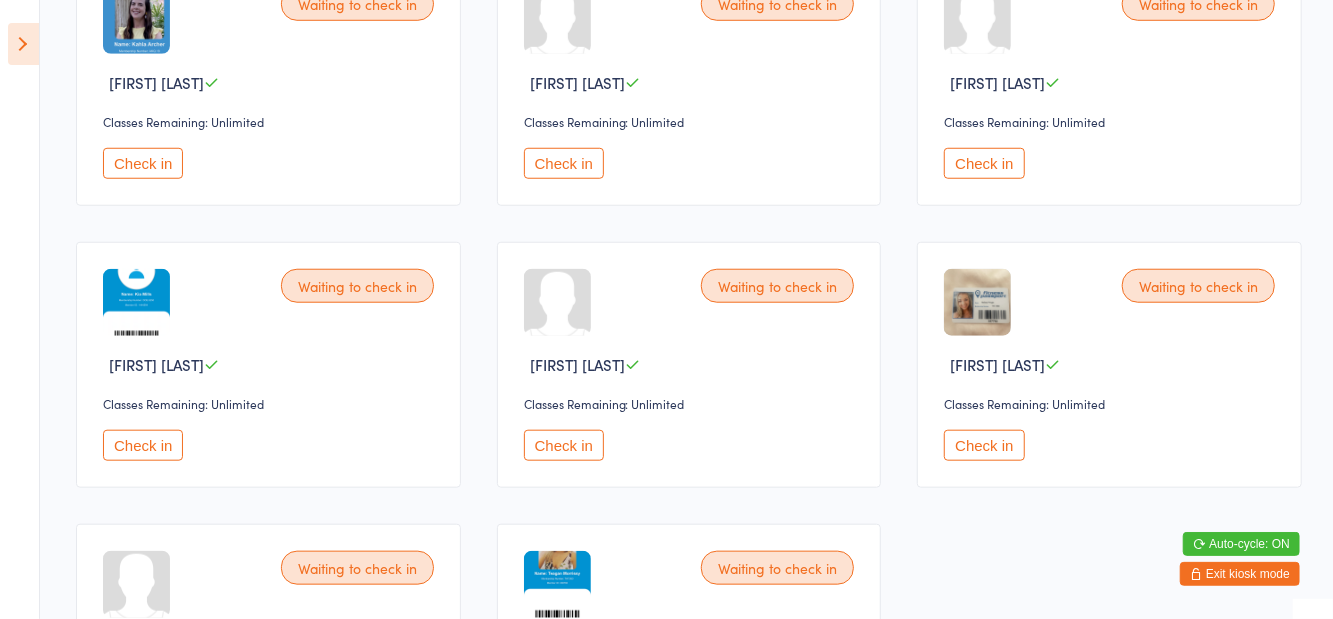 scroll, scrollTop: 849, scrollLeft: 0, axis: vertical 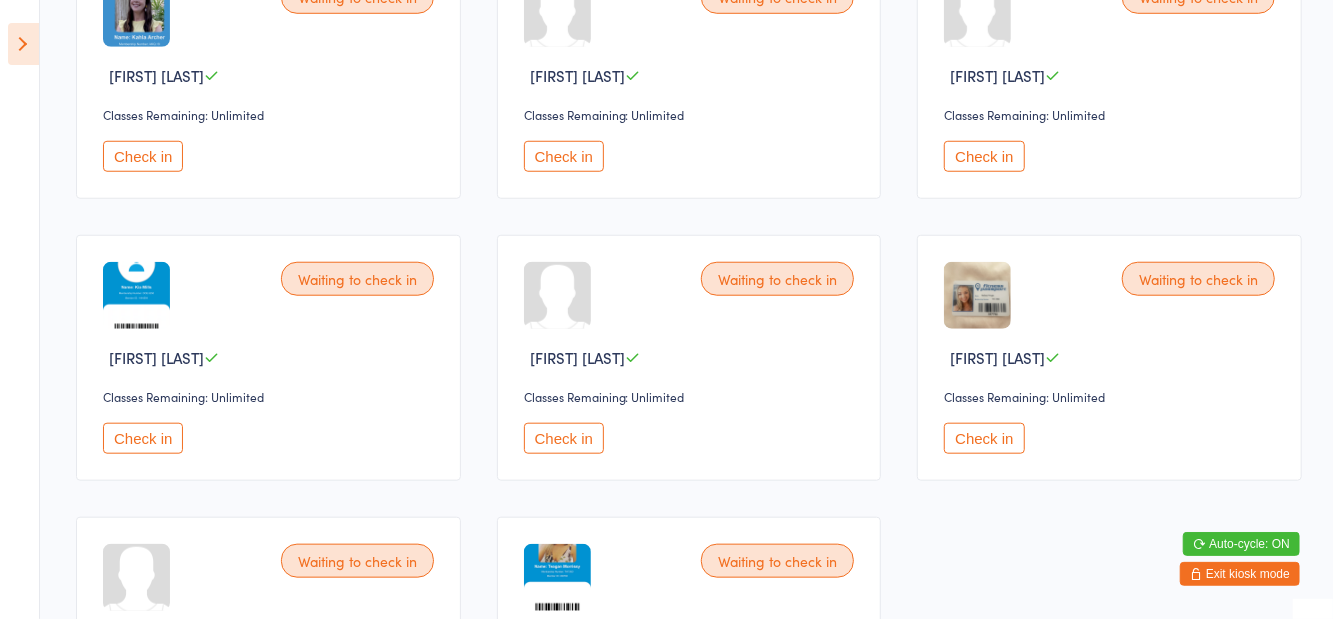 click on "Check in" at bounding box center [564, 438] 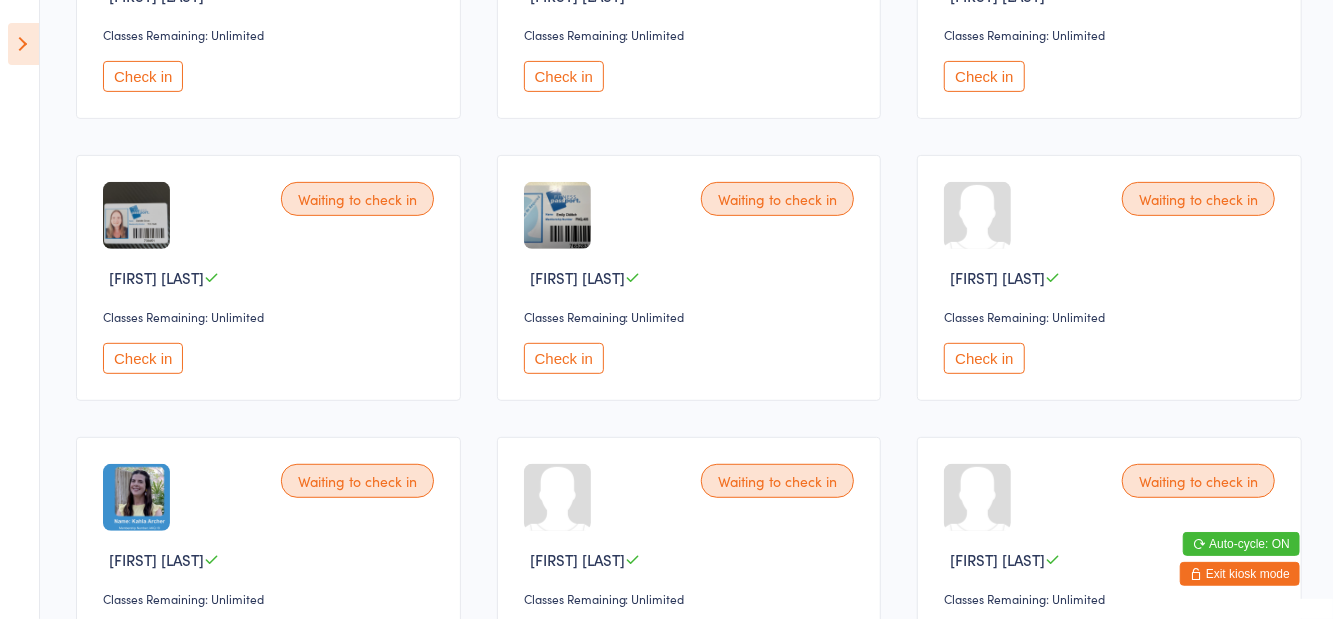 scroll, scrollTop: 354, scrollLeft: 0, axis: vertical 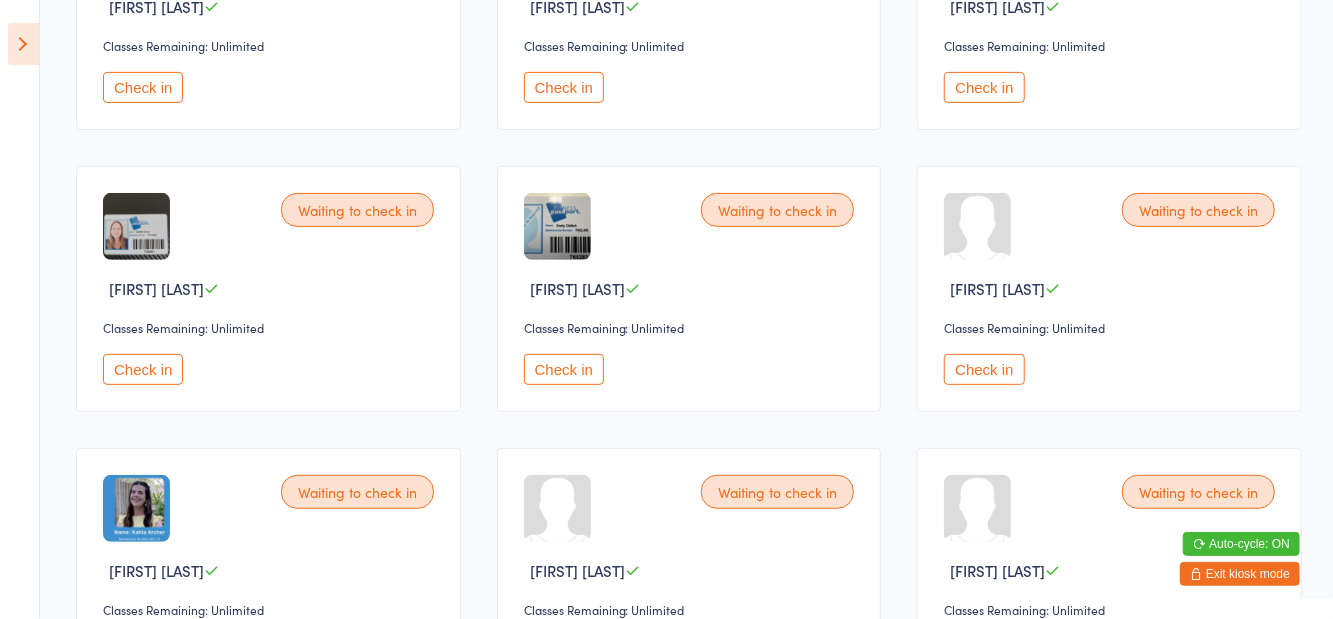 click on "Check in" at bounding box center (143, 369) 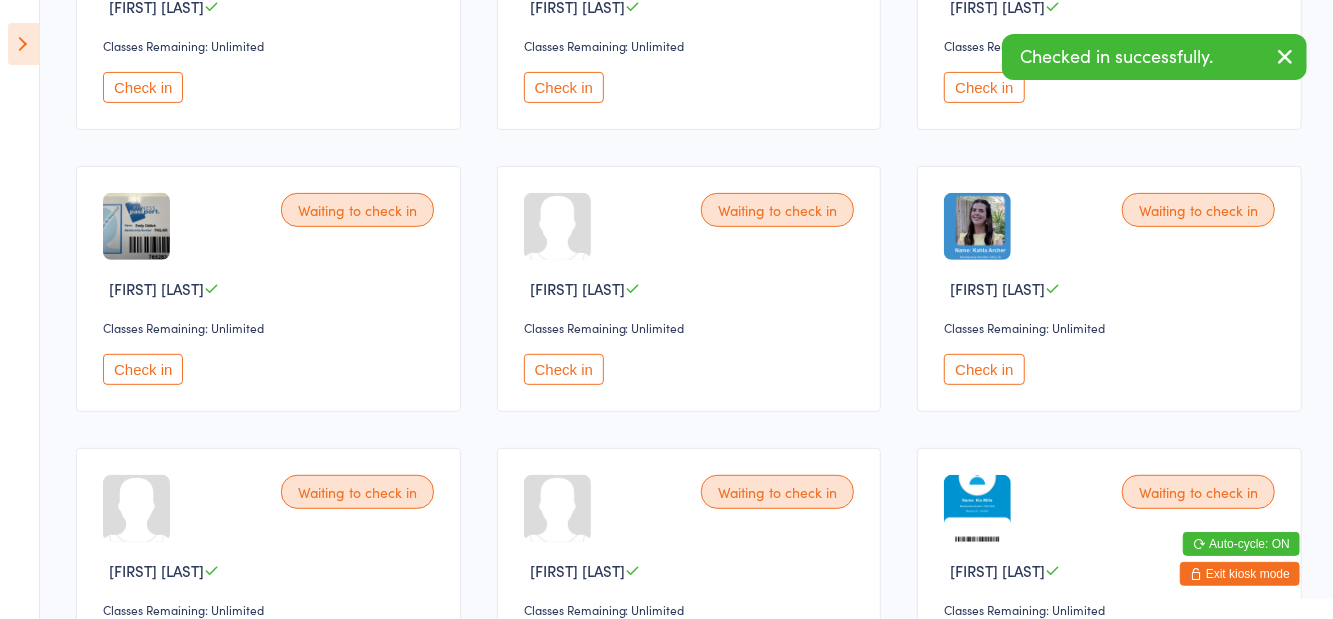 click on "Check in" at bounding box center [564, 369] 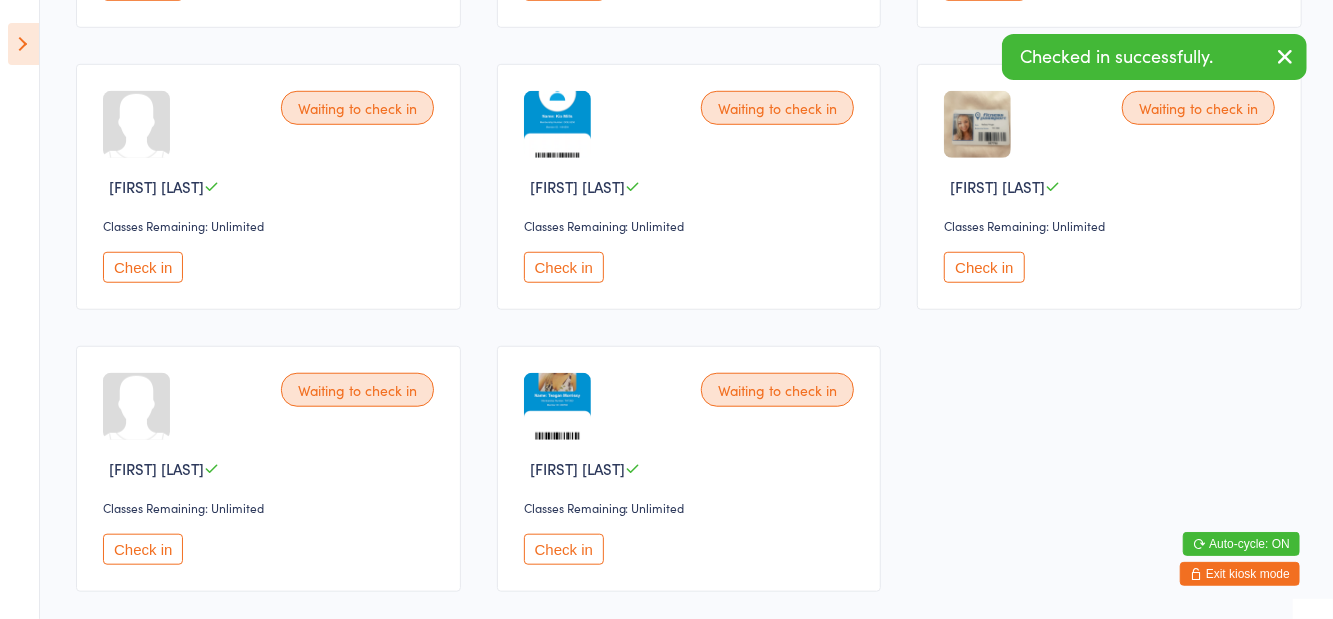 scroll, scrollTop: 751, scrollLeft: 0, axis: vertical 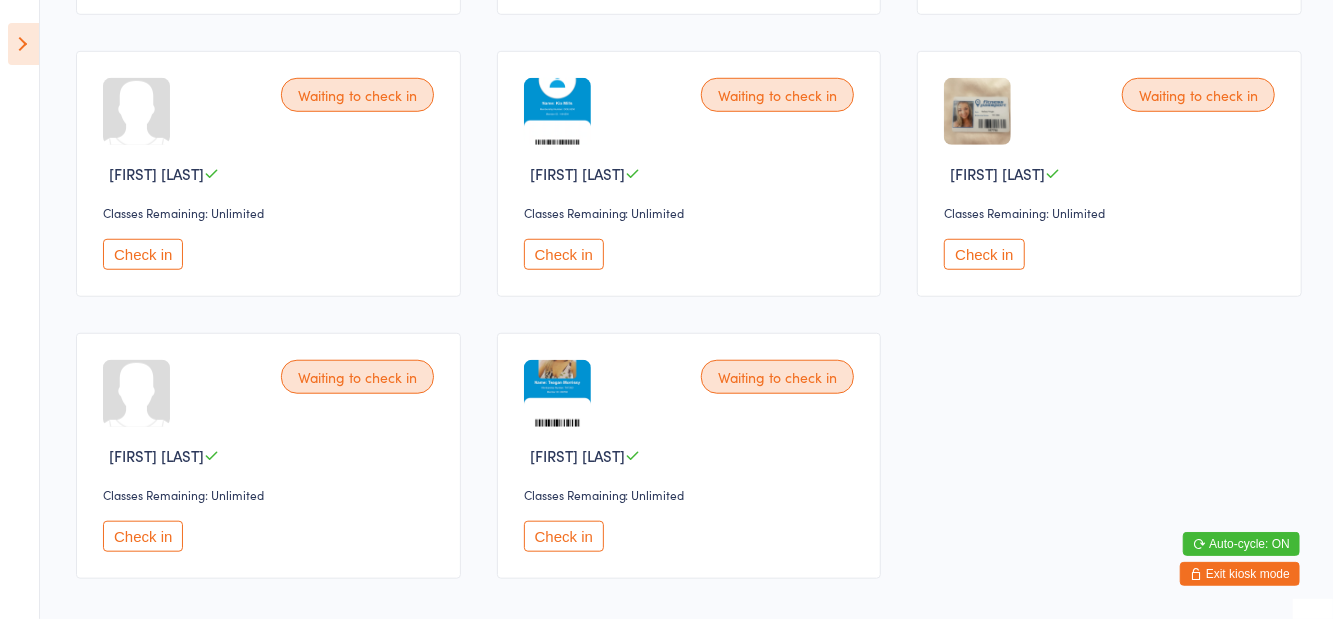 click on "Check in" at bounding box center [564, 536] 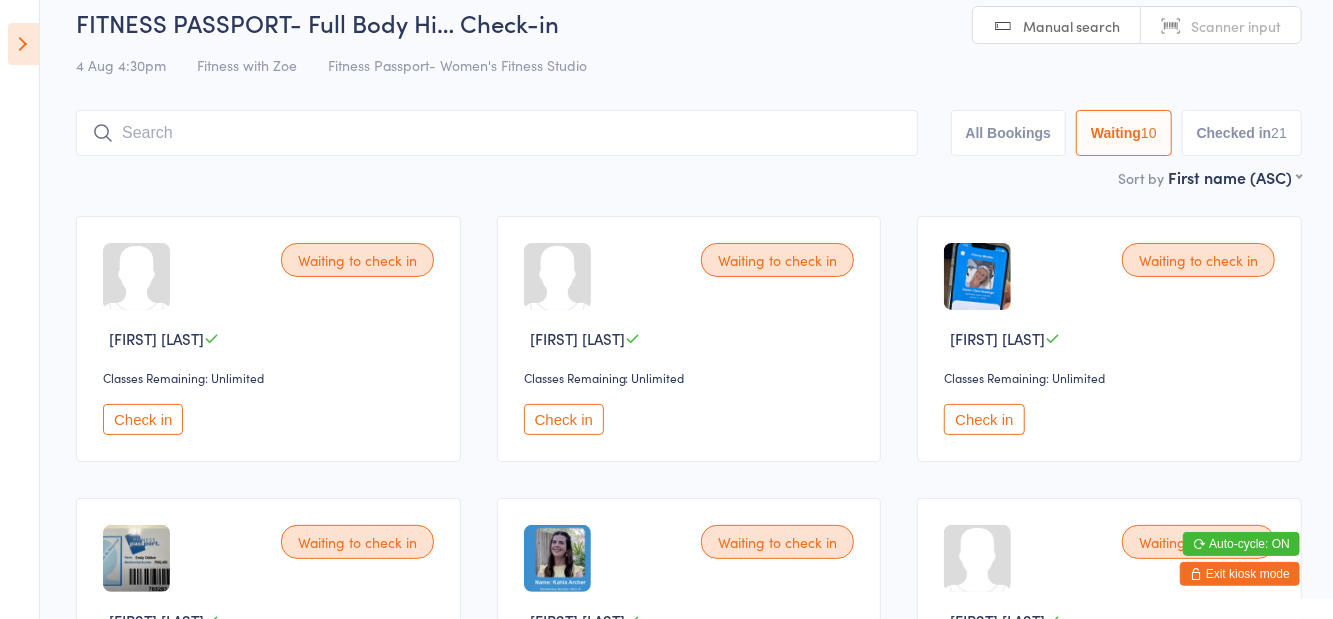 scroll, scrollTop: 12, scrollLeft: 0, axis: vertical 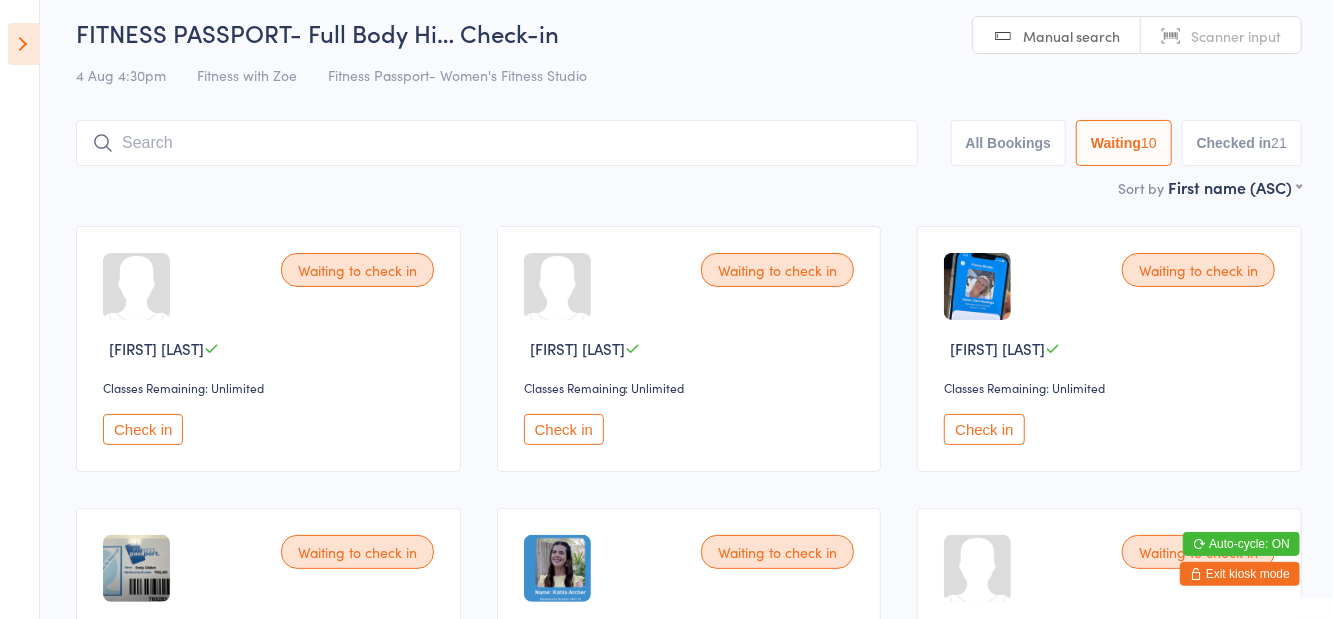 click on "Check in" at bounding box center [143, 429] 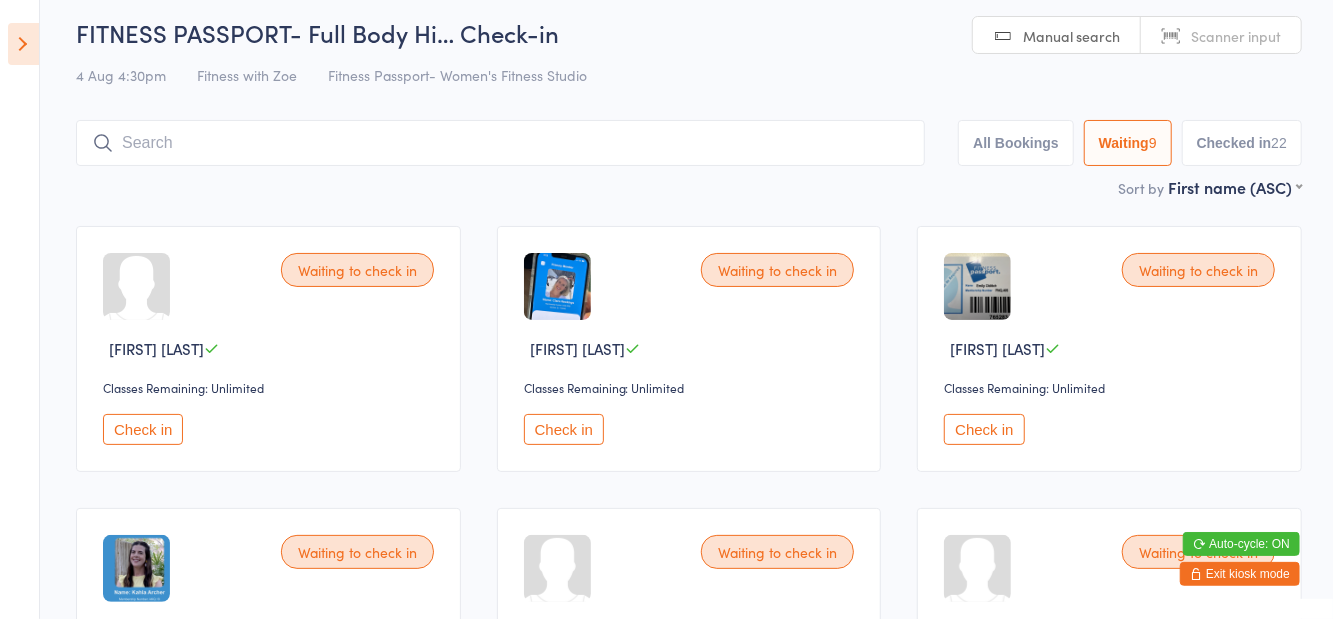 scroll, scrollTop: 0, scrollLeft: 0, axis: both 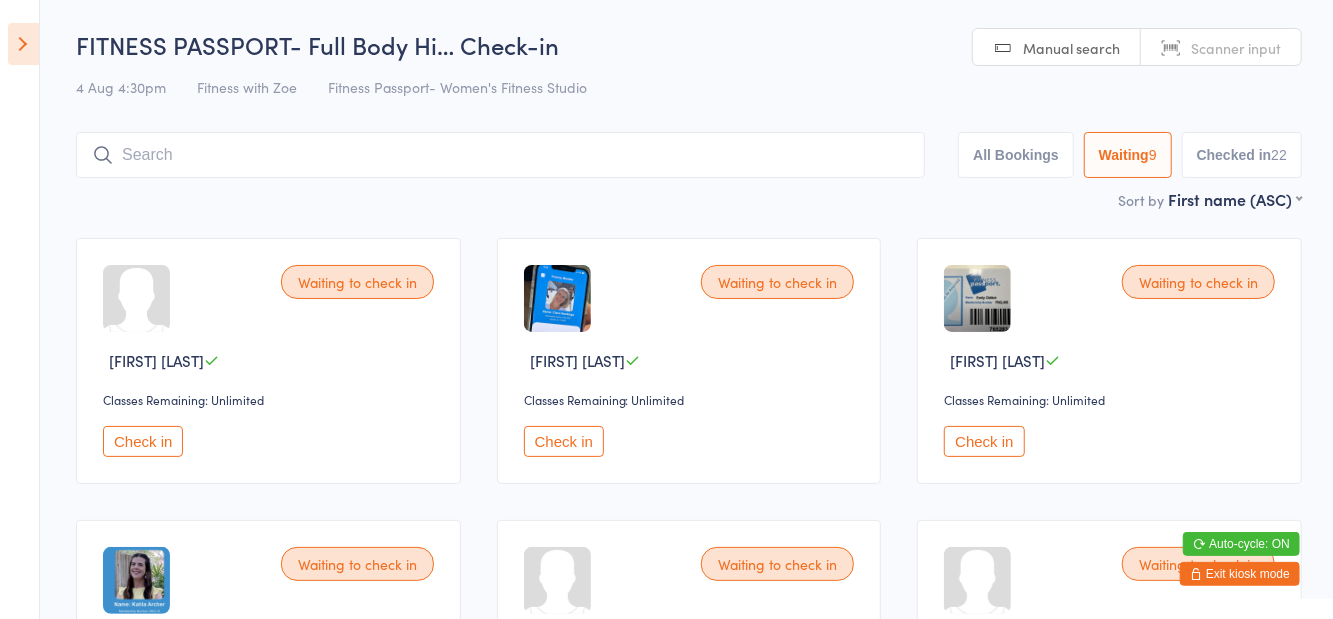 click on "Check in" at bounding box center [564, 441] 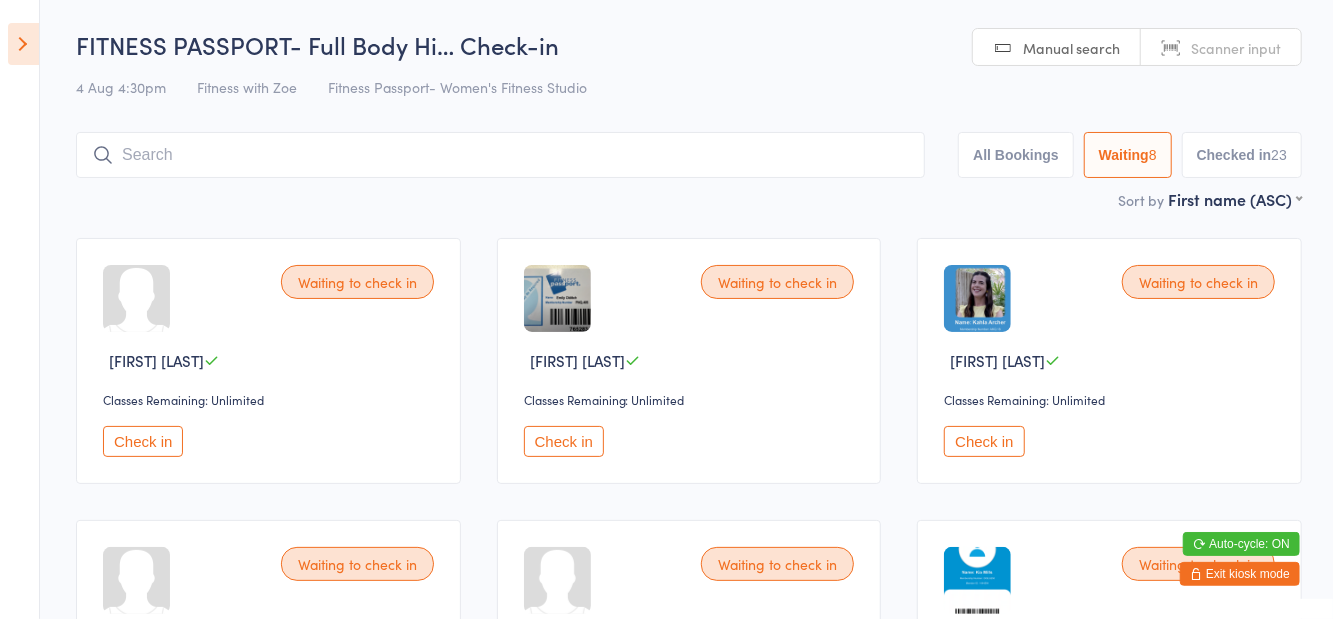 click on "Check in" at bounding box center (984, 441) 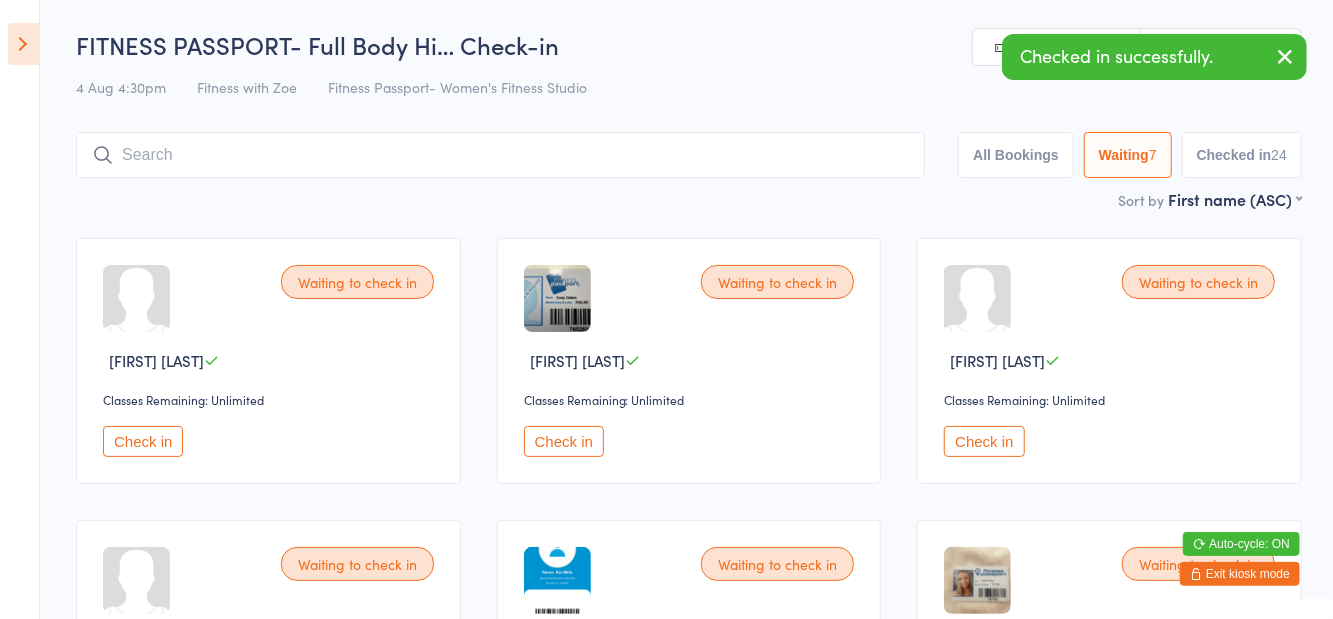 click on "Check in" at bounding box center (143, 441) 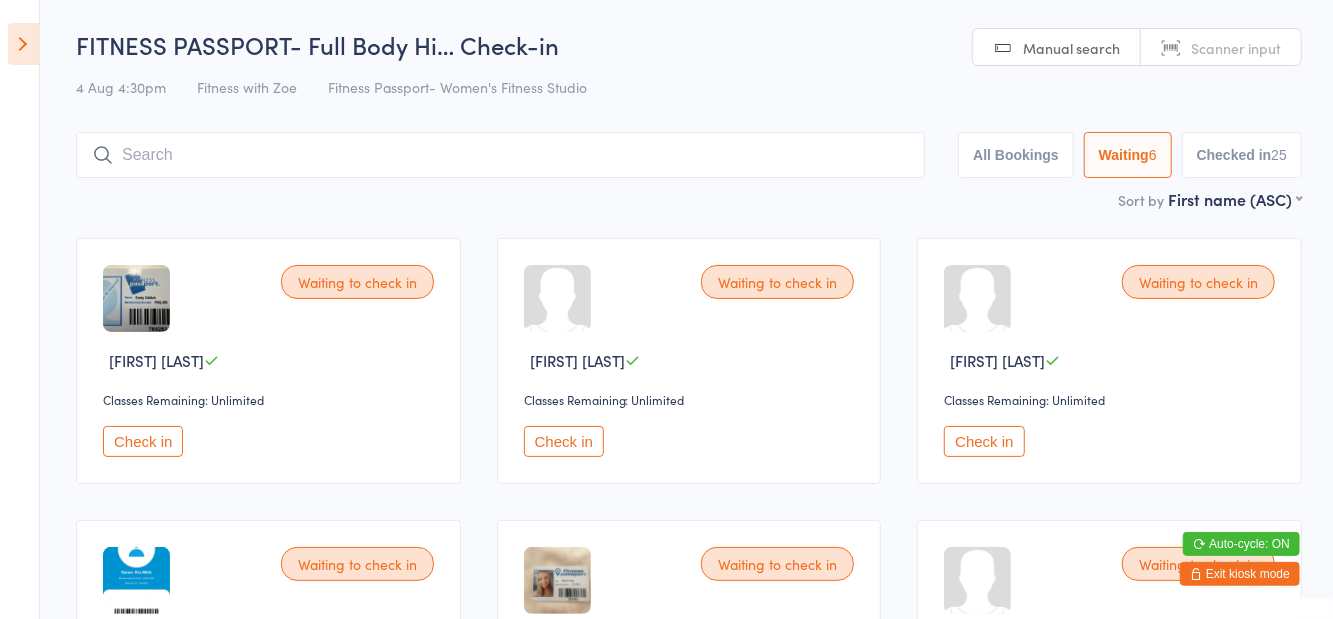 click at bounding box center (500, 155) 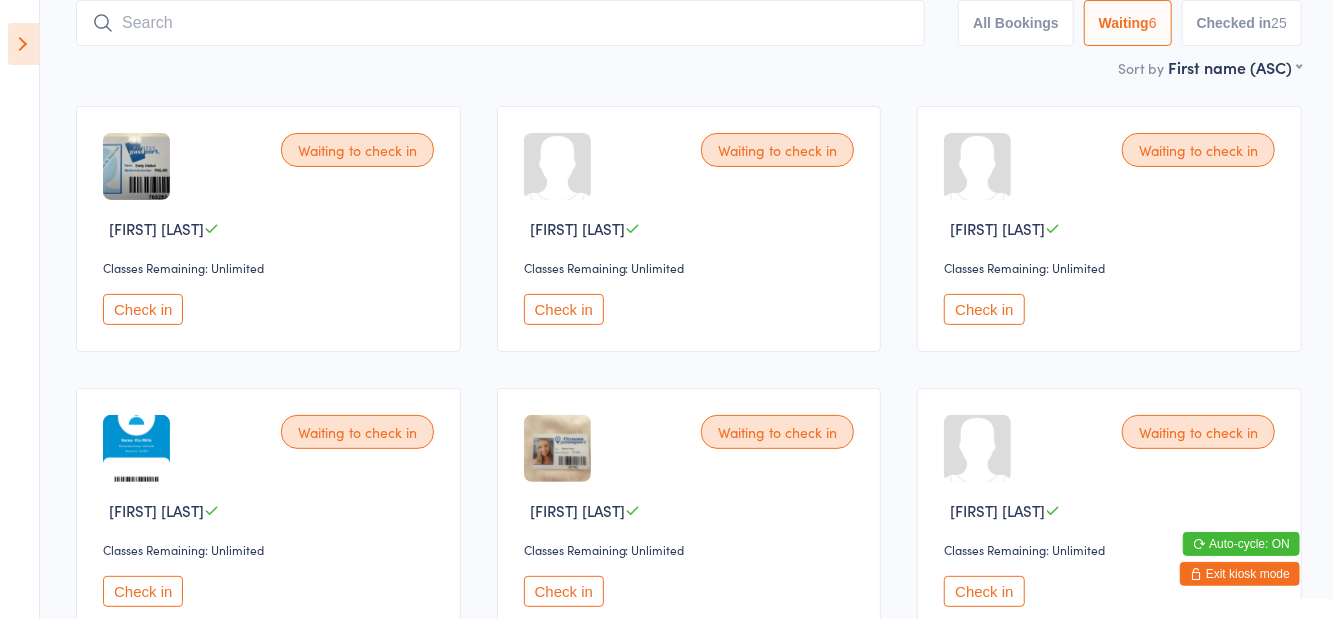 scroll, scrollTop: 133, scrollLeft: 0, axis: vertical 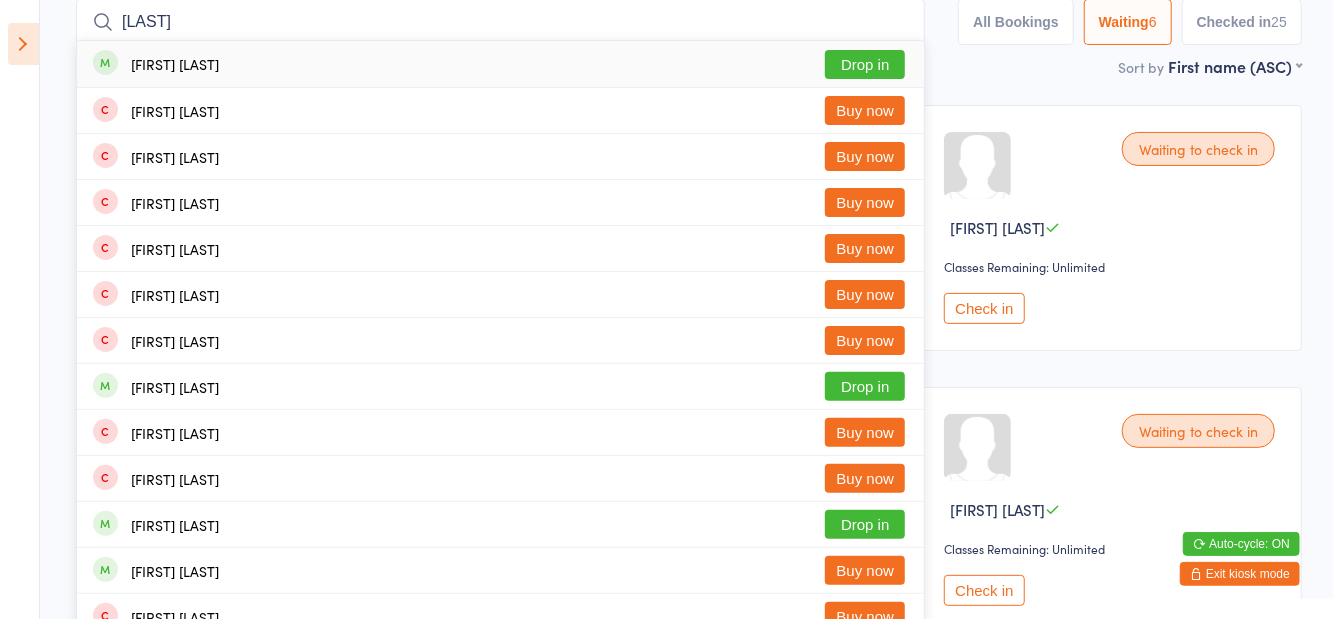 type on "Hurlock" 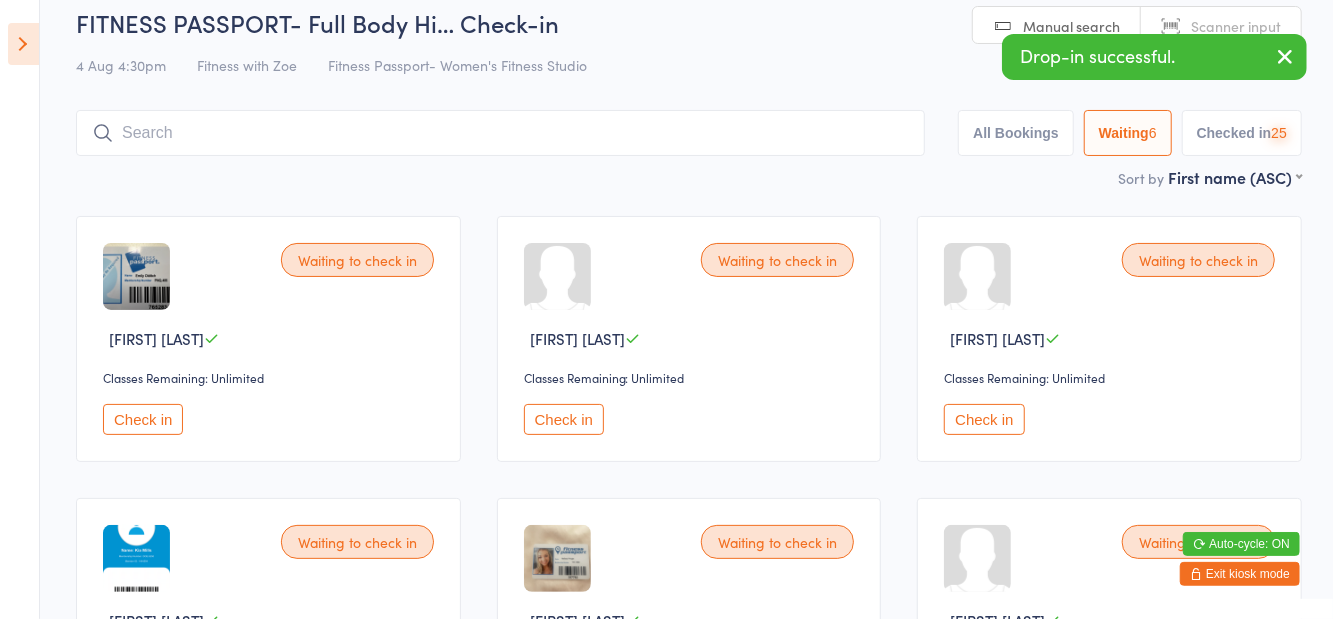 scroll, scrollTop: 22, scrollLeft: 0, axis: vertical 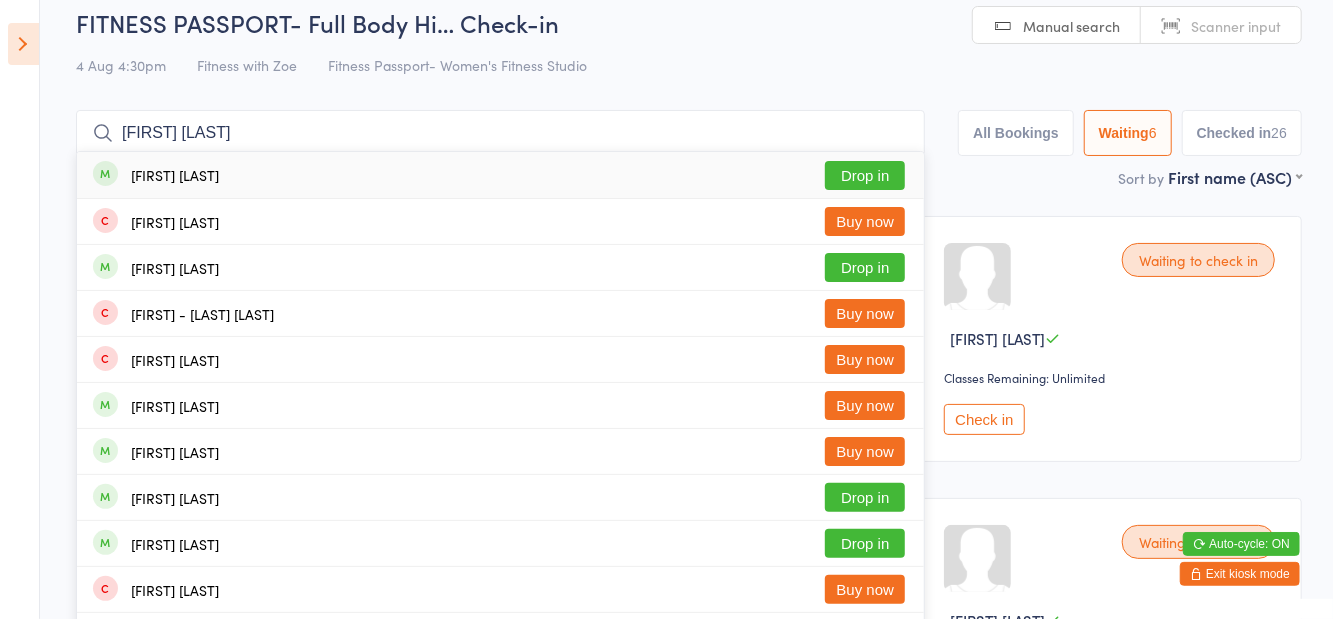 type on "Amy lonergan" 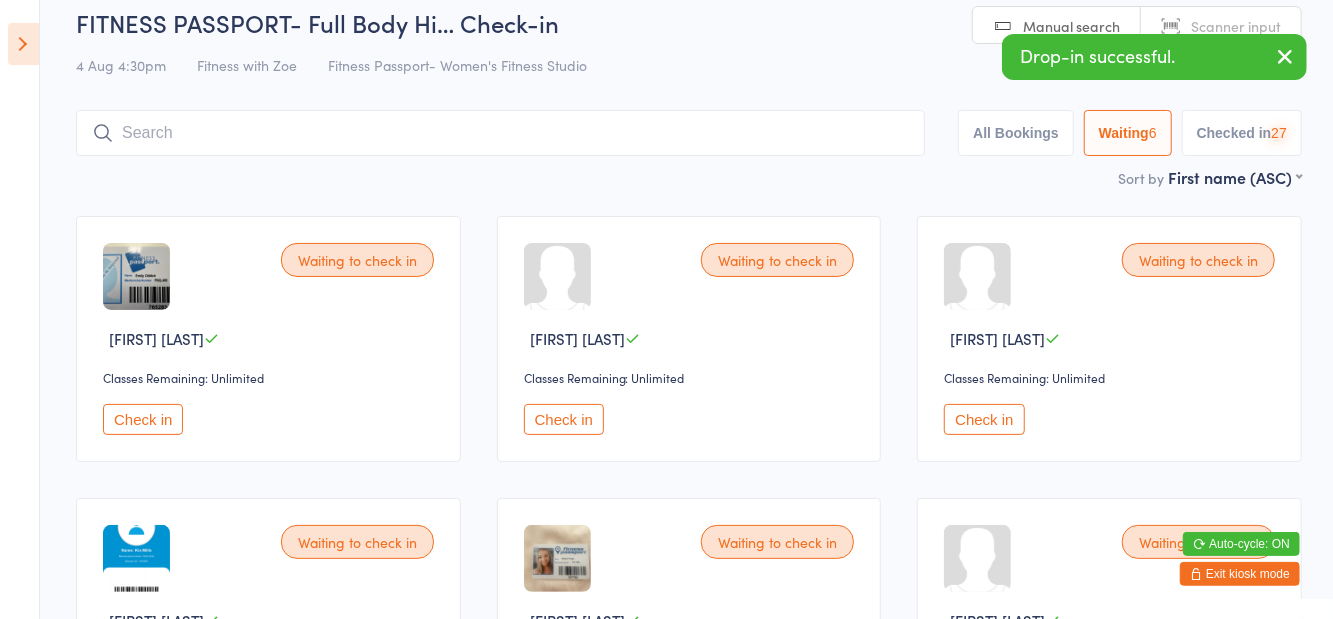 click on "4 Aug 4:30pm  Fitness with Zoe  Fitness Passport- Women's Fitness Studio" at bounding box center [689, 65] 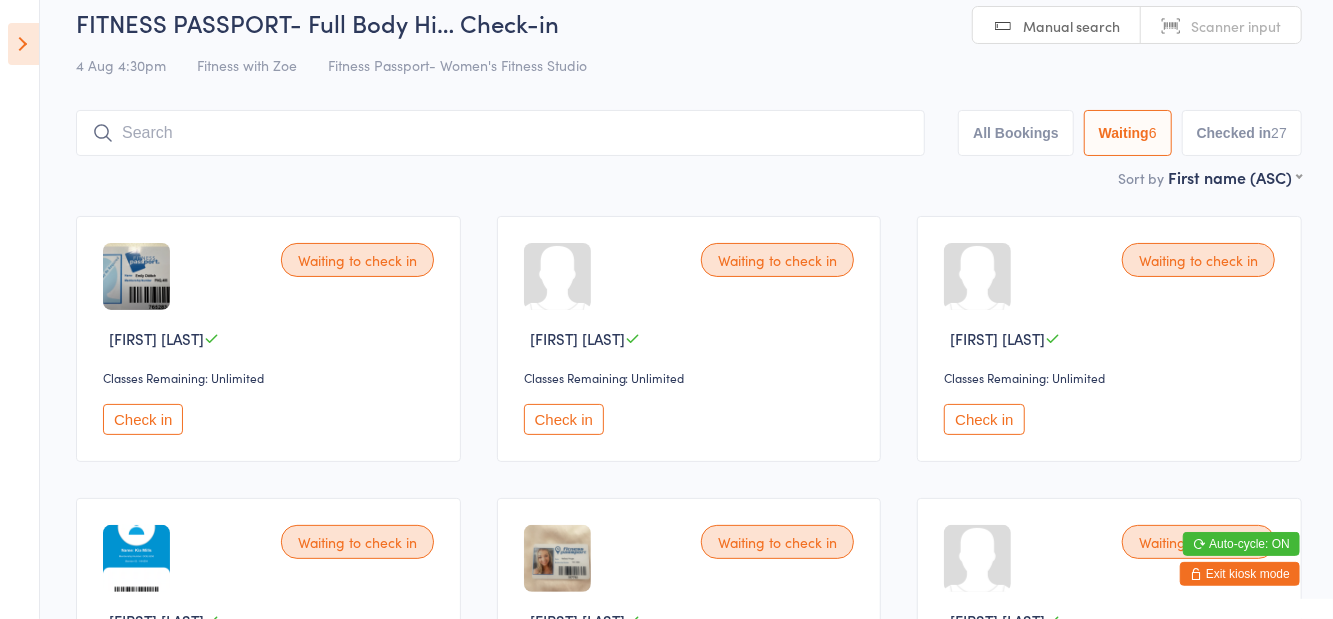 click on "Check in" at bounding box center [564, 419] 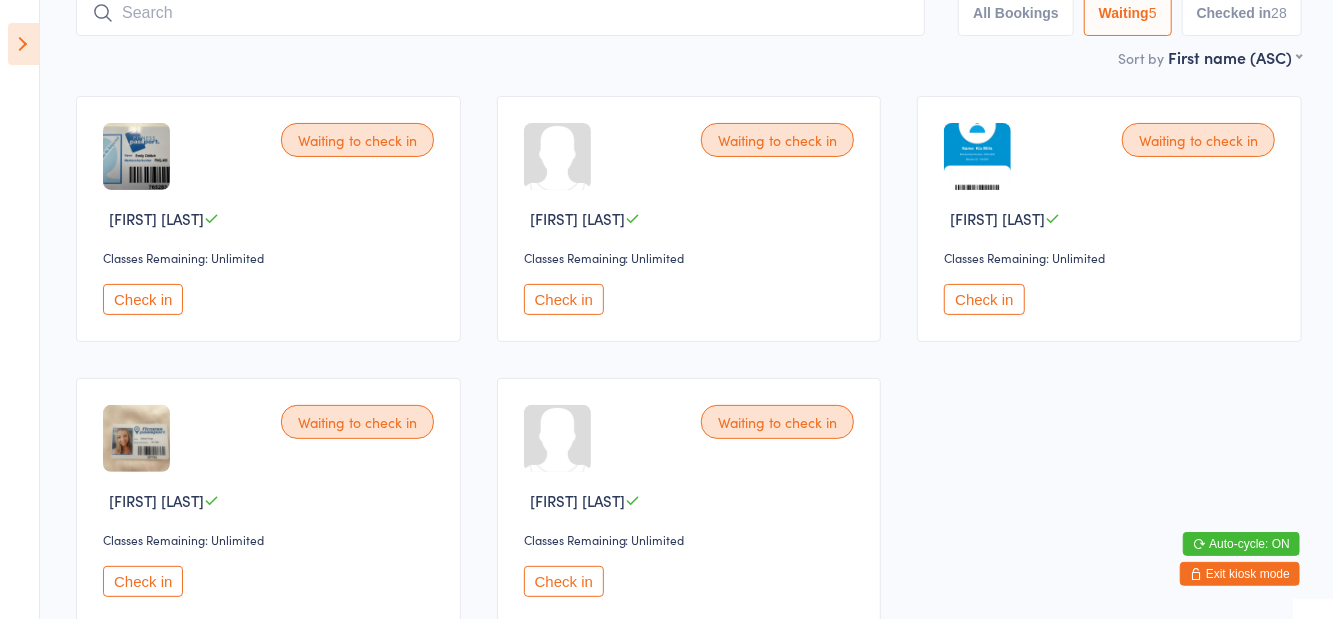 scroll, scrollTop: 144, scrollLeft: 0, axis: vertical 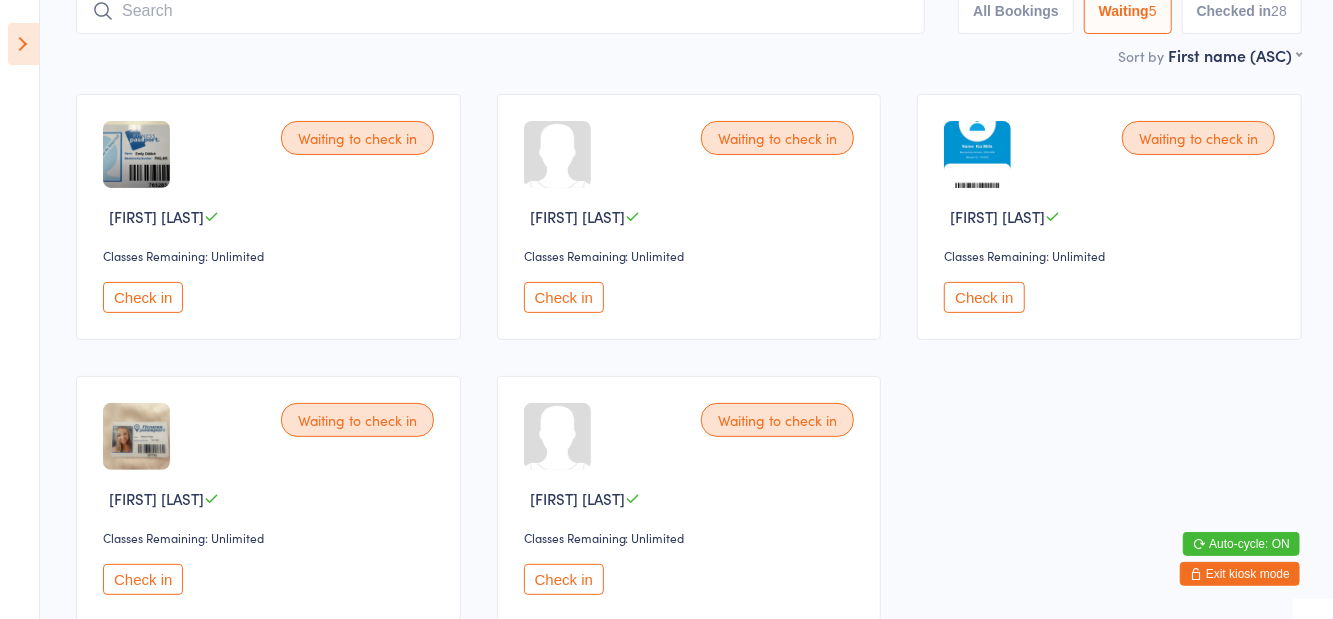 click on "Check in" at bounding box center [143, 579] 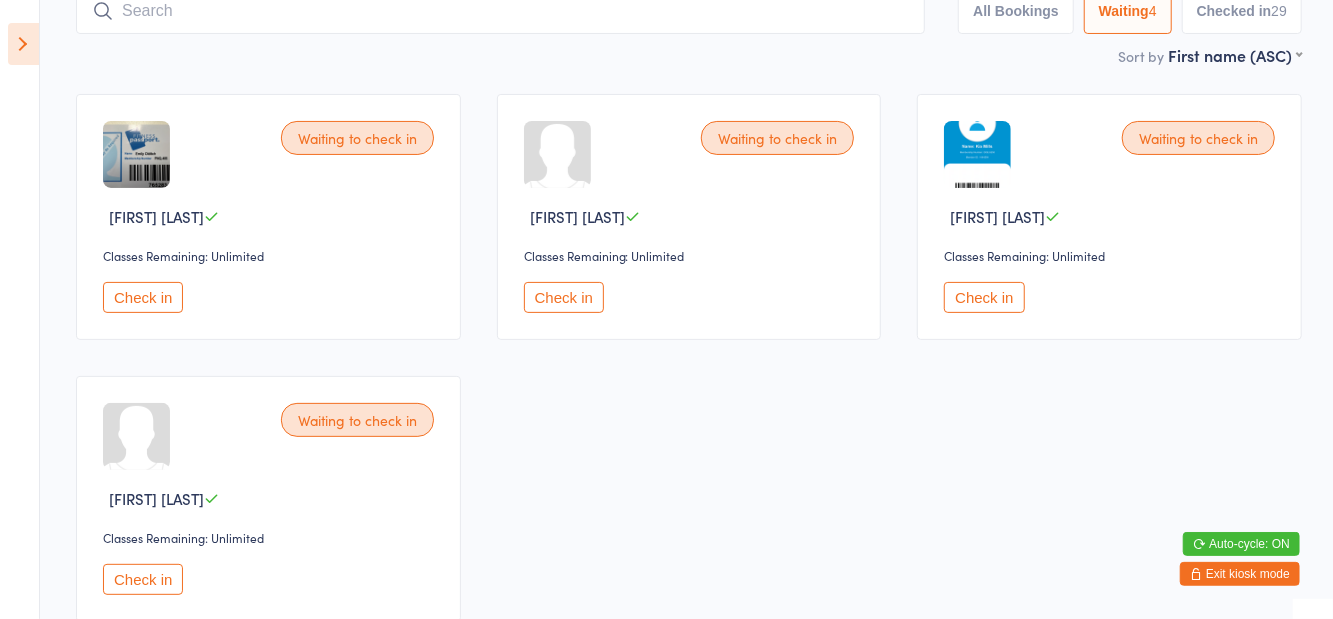 click at bounding box center [23, 44] 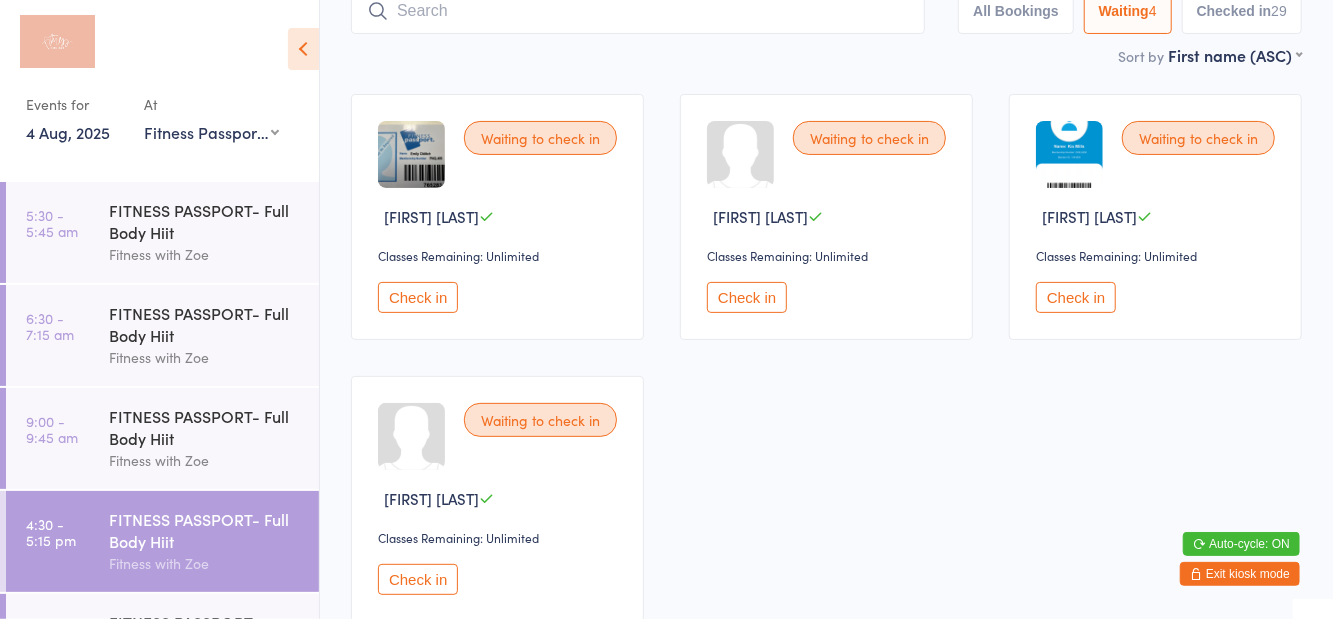 click on "Fitness with Zoe" at bounding box center (205, 666) 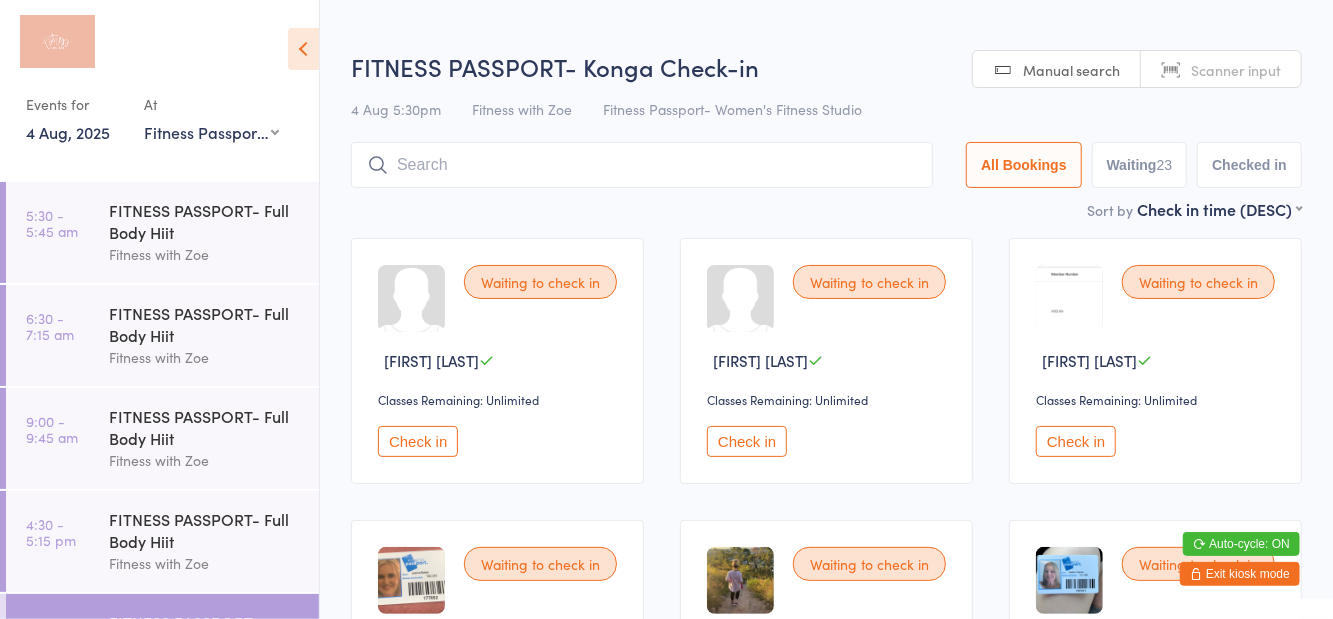 click on "Waiting  23" at bounding box center [1140, 165] 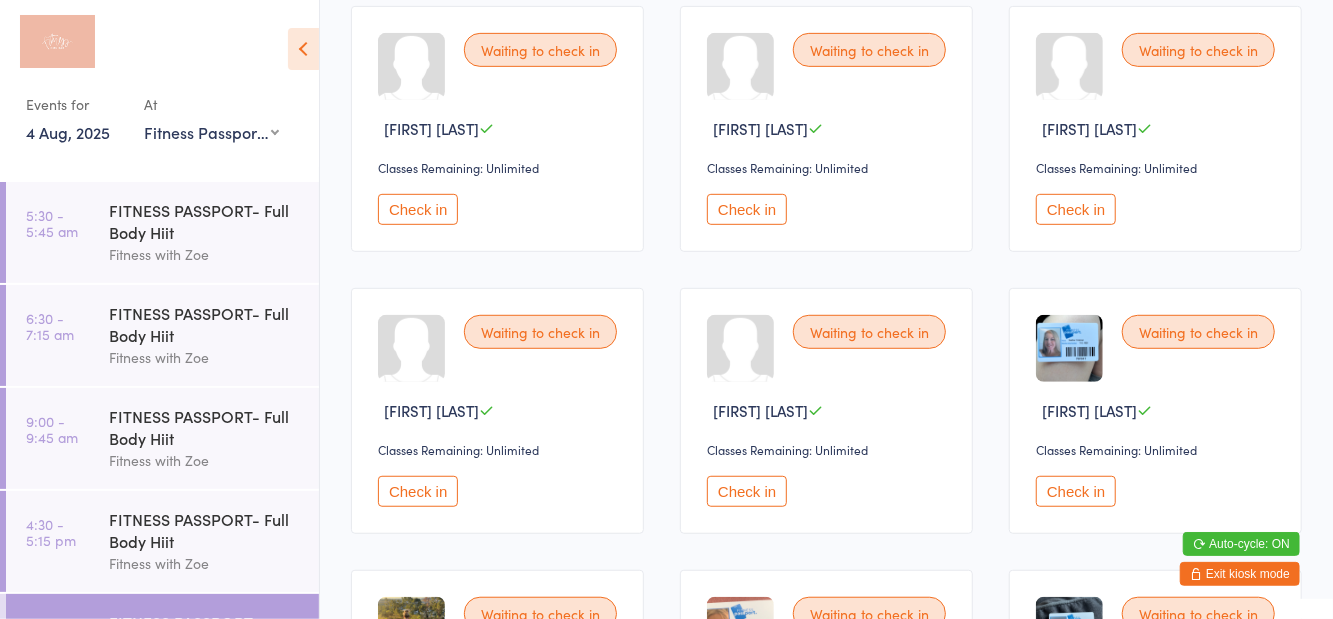 scroll, scrollTop: 0, scrollLeft: 0, axis: both 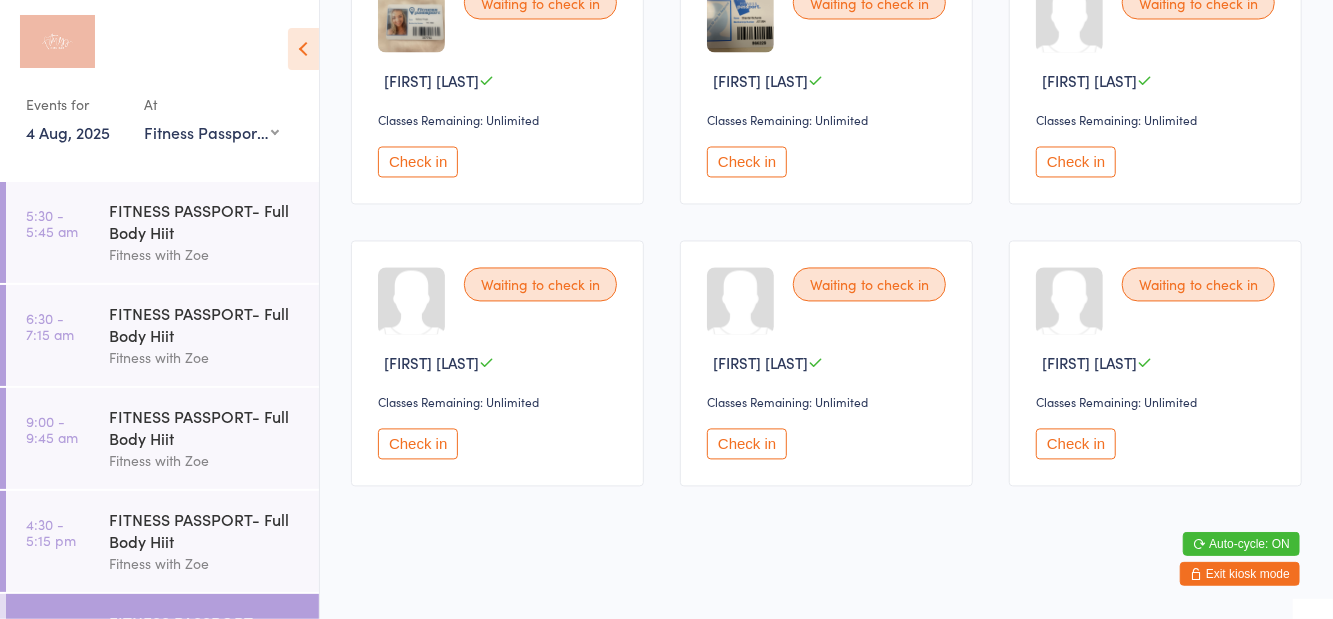 click on "Check in" at bounding box center (1076, 444) 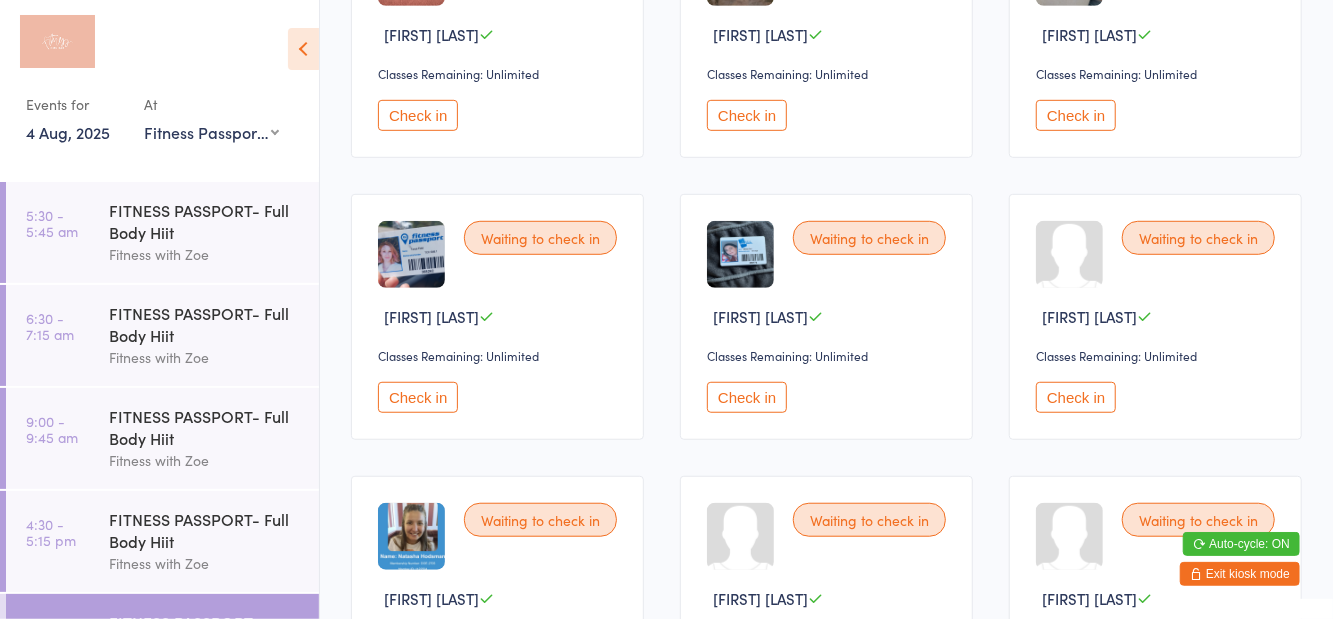 scroll, scrollTop: 0, scrollLeft: 0, axis: both 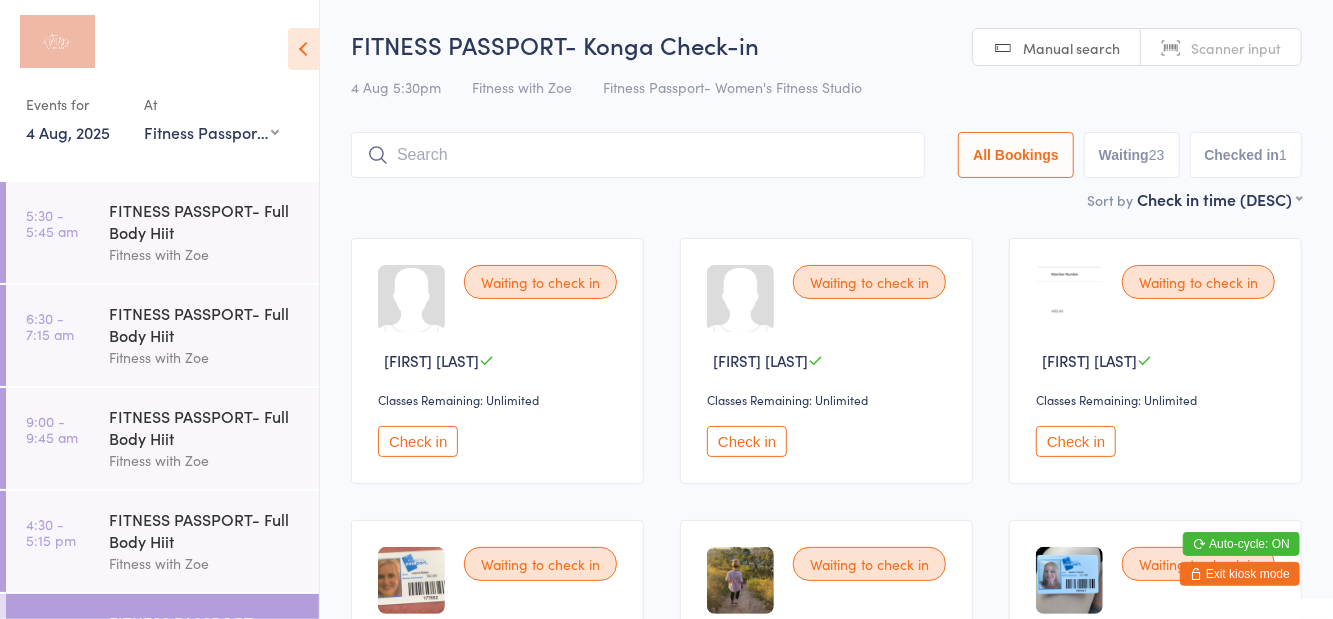 click on "Waiting  23" at bounding box center [1132, 155] 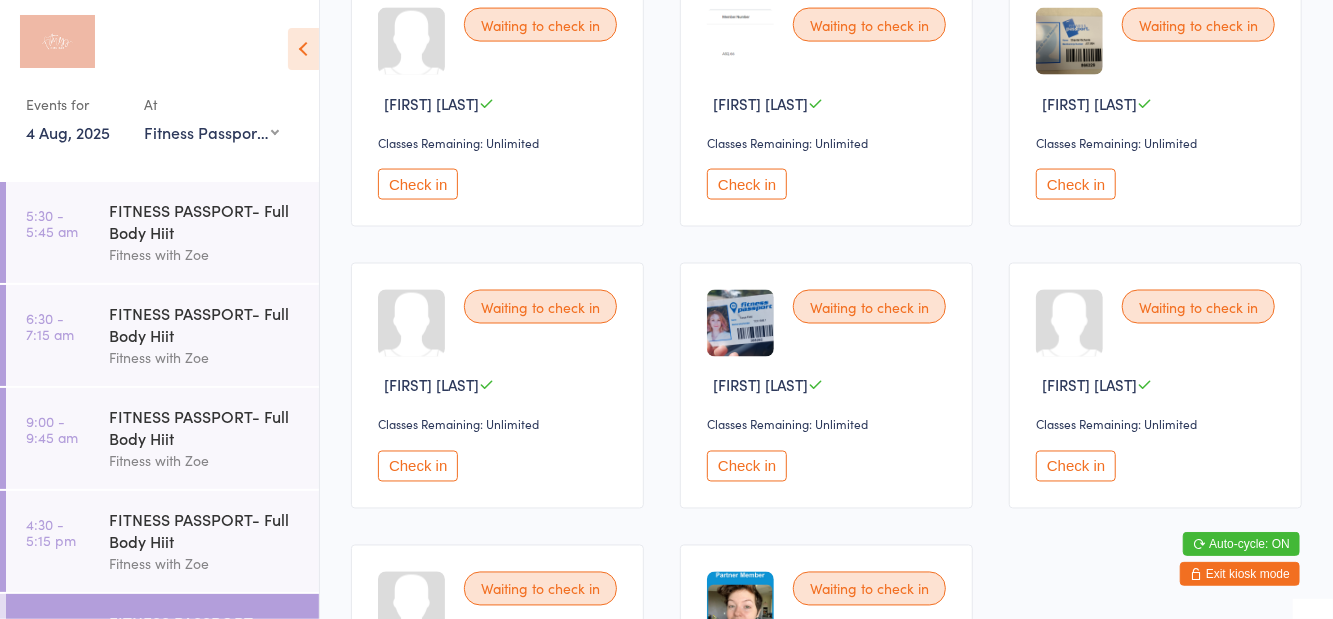 scroll, scrollTop: 1875, scrollLeft: 0, axis: vertical 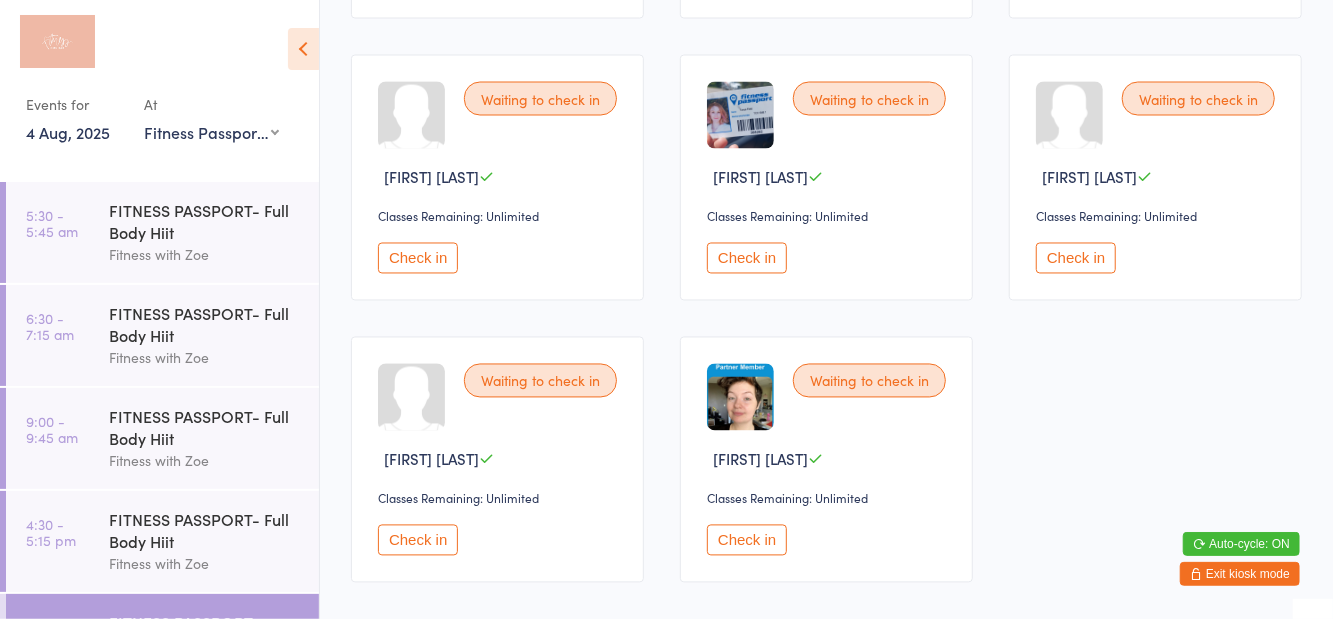 click on "Check in" at bounding box center (747, 540) 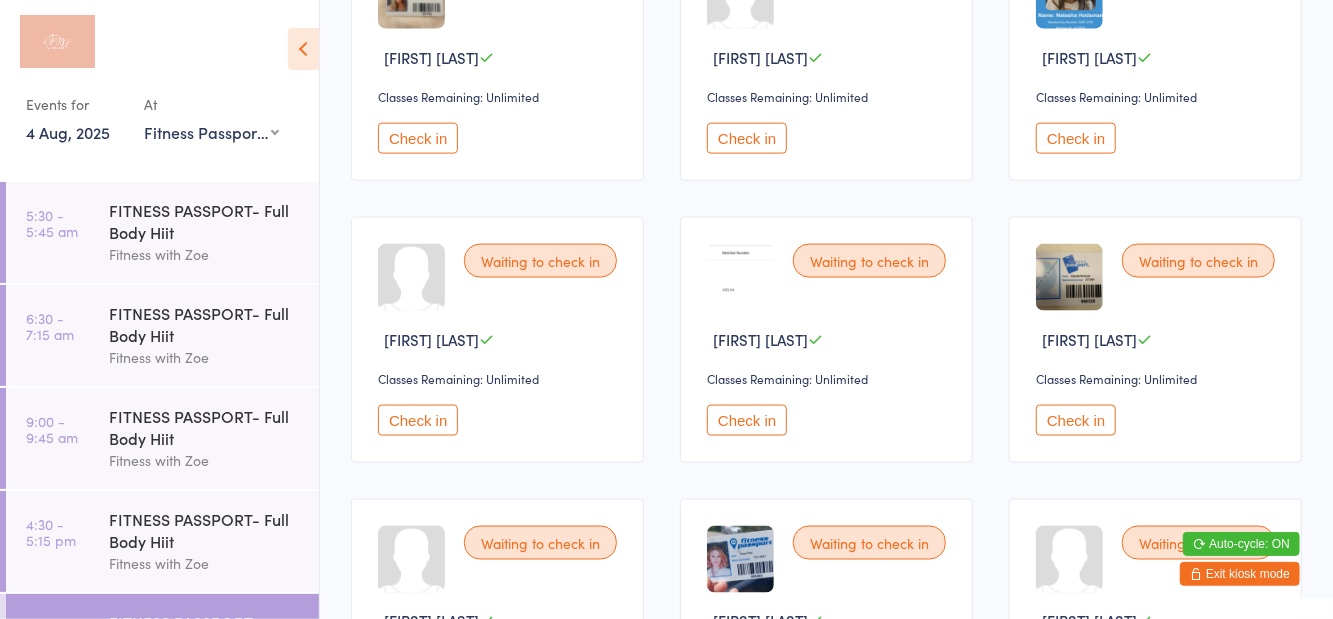 scroll, scrollTop: 1428, scrollLeft: 0, axis: vertical 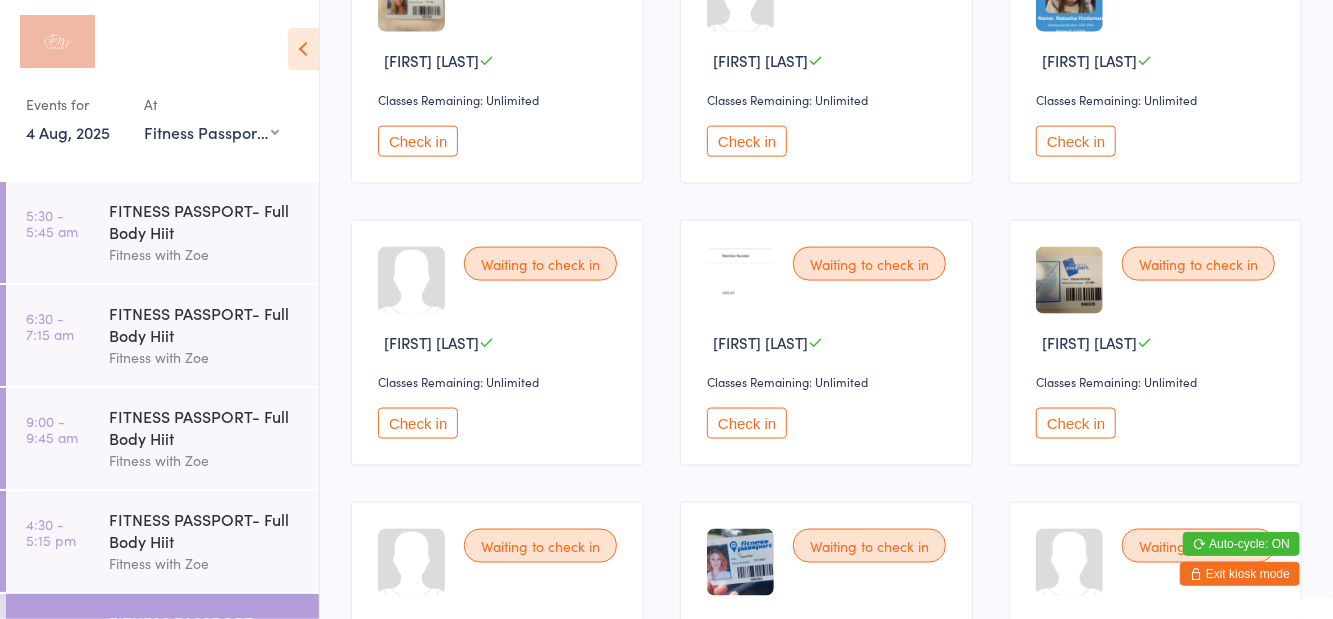 click on "Check in" at bounding box center (418, 423) 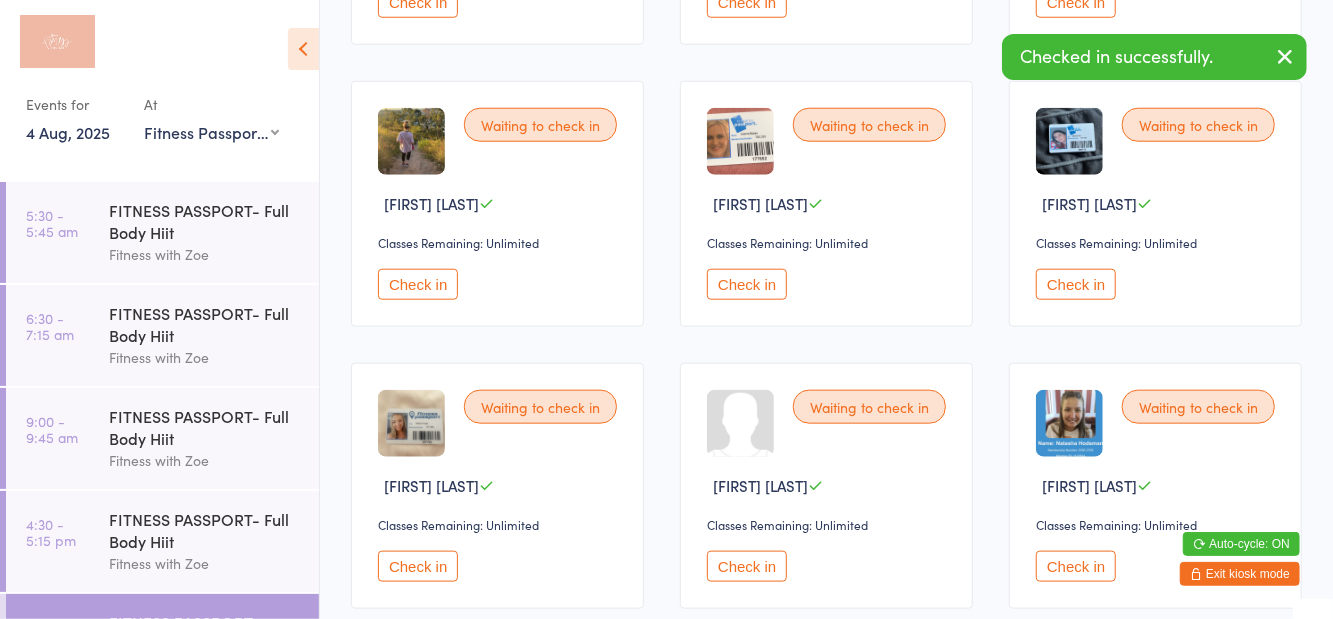scroll, scrollTop: 984, scrollLeft: 0, axis: vertical 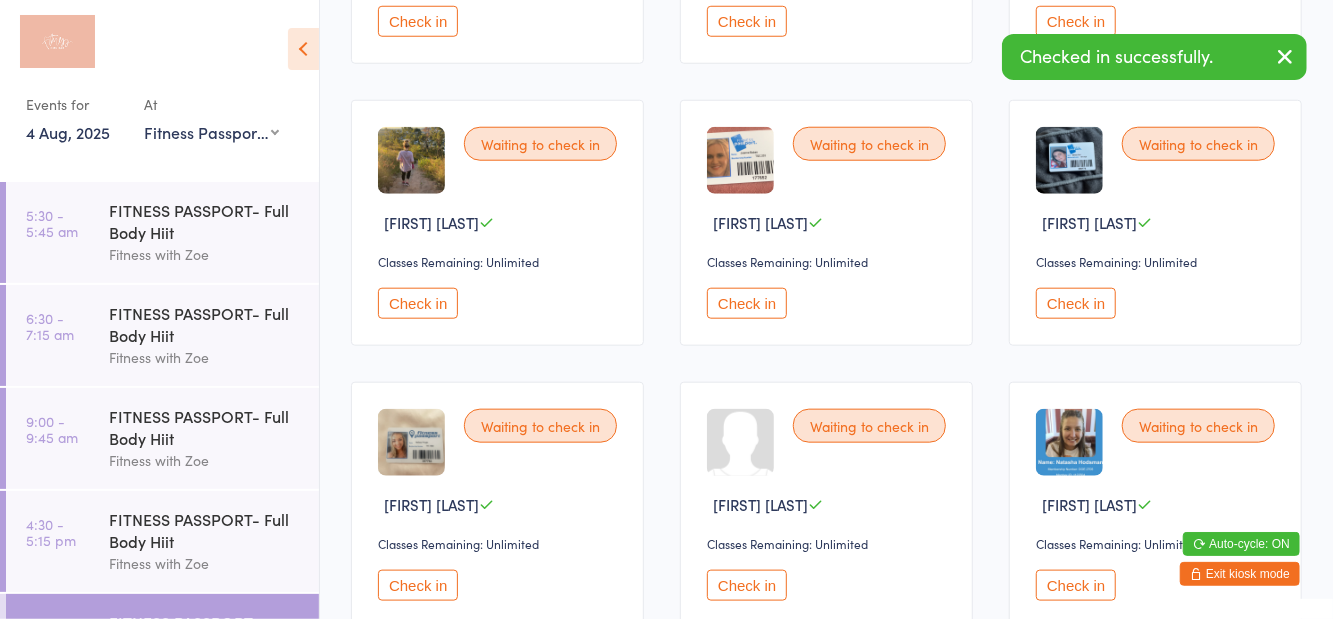 click on "Check in" at bounding box center [418, 303] 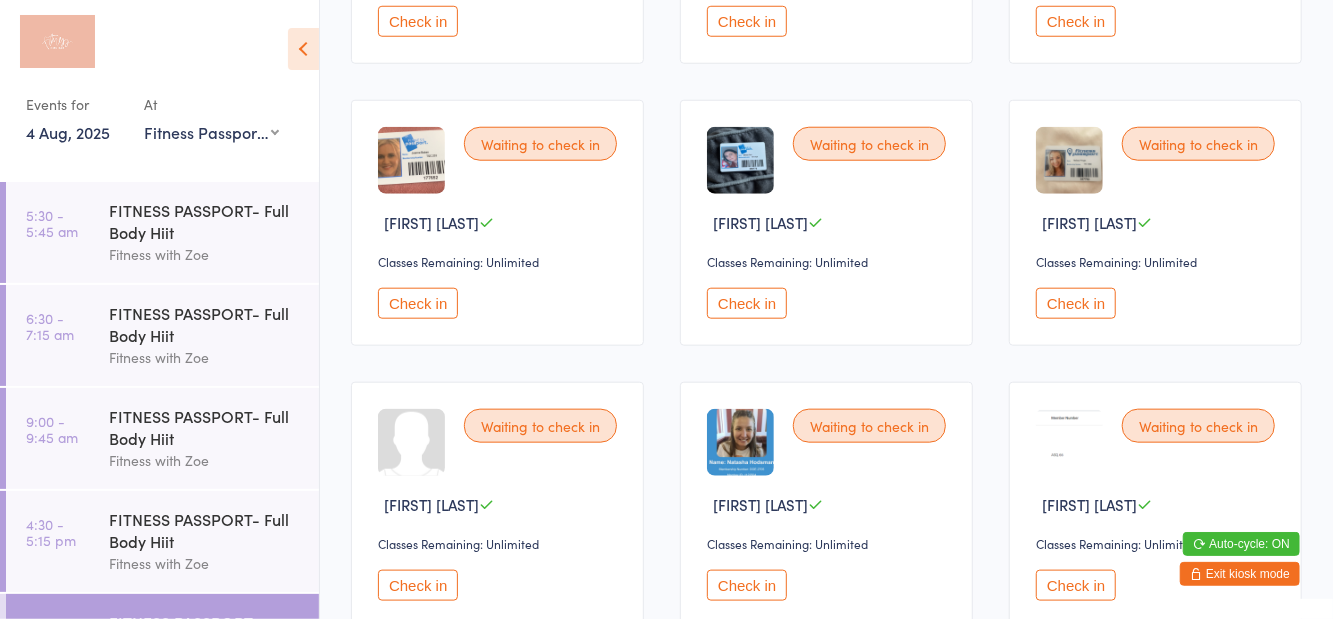 click on "Check in" at bounding box center [747, 303] 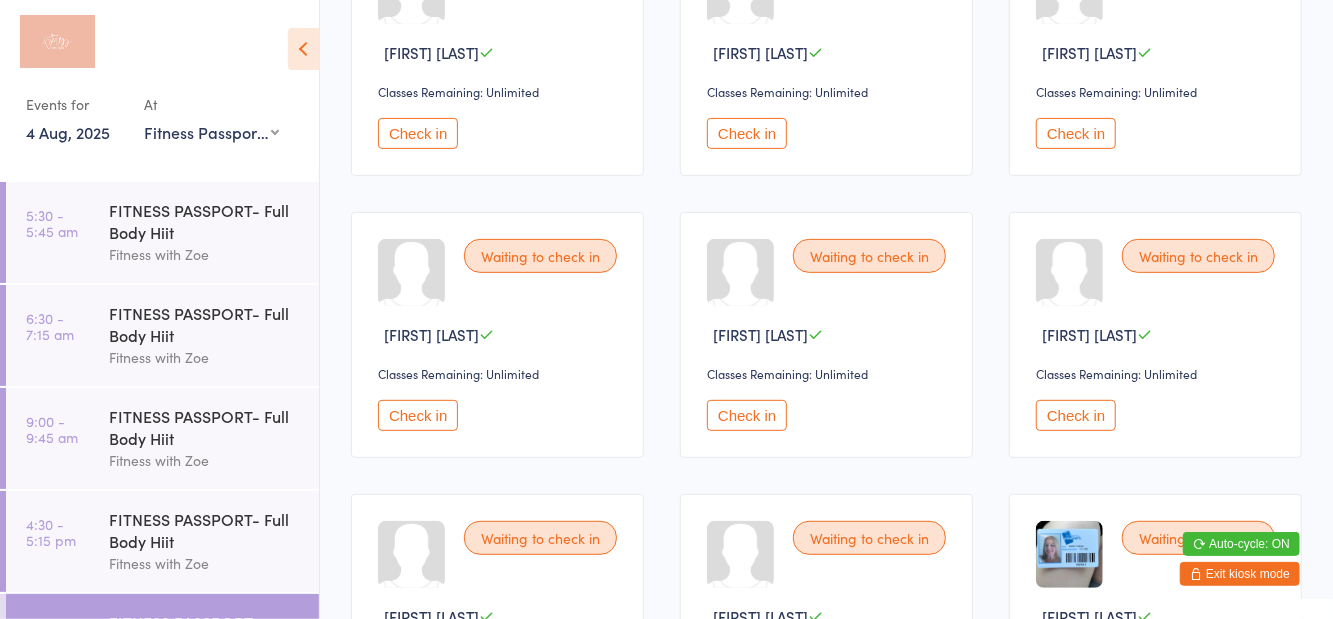 scroll, scrollTop: 201, scrollLeft: 0, axis: vertical 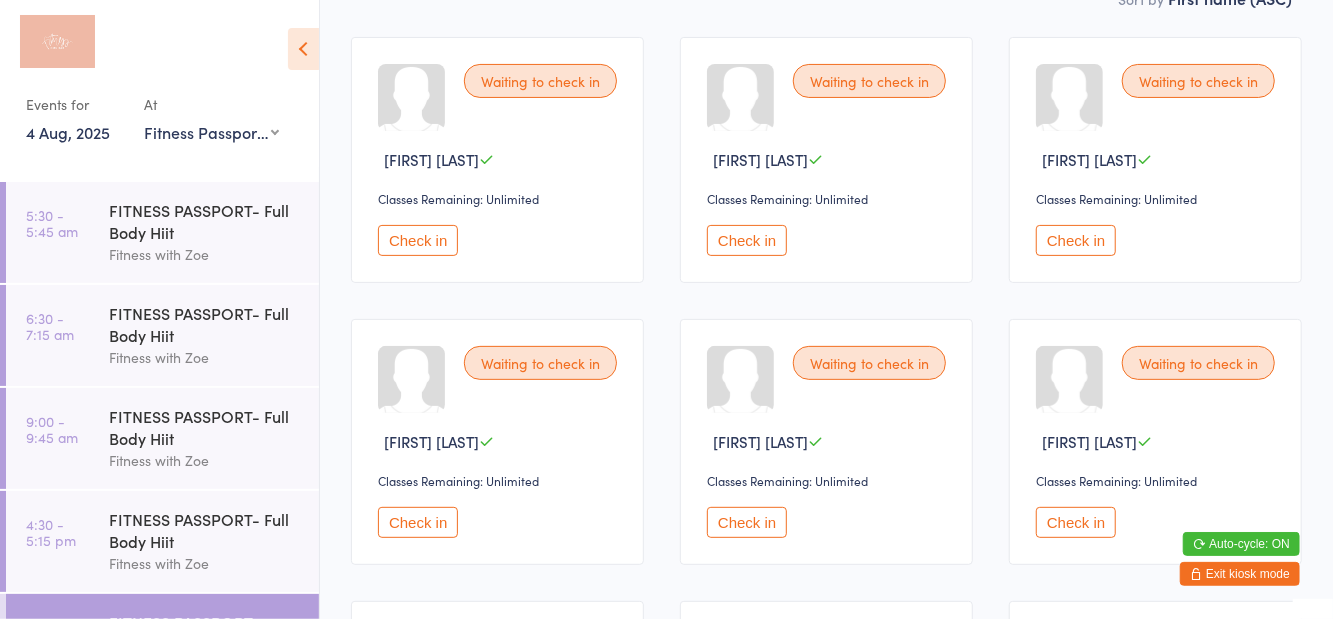 click on "Check in" at bounding box center [1076, 240] 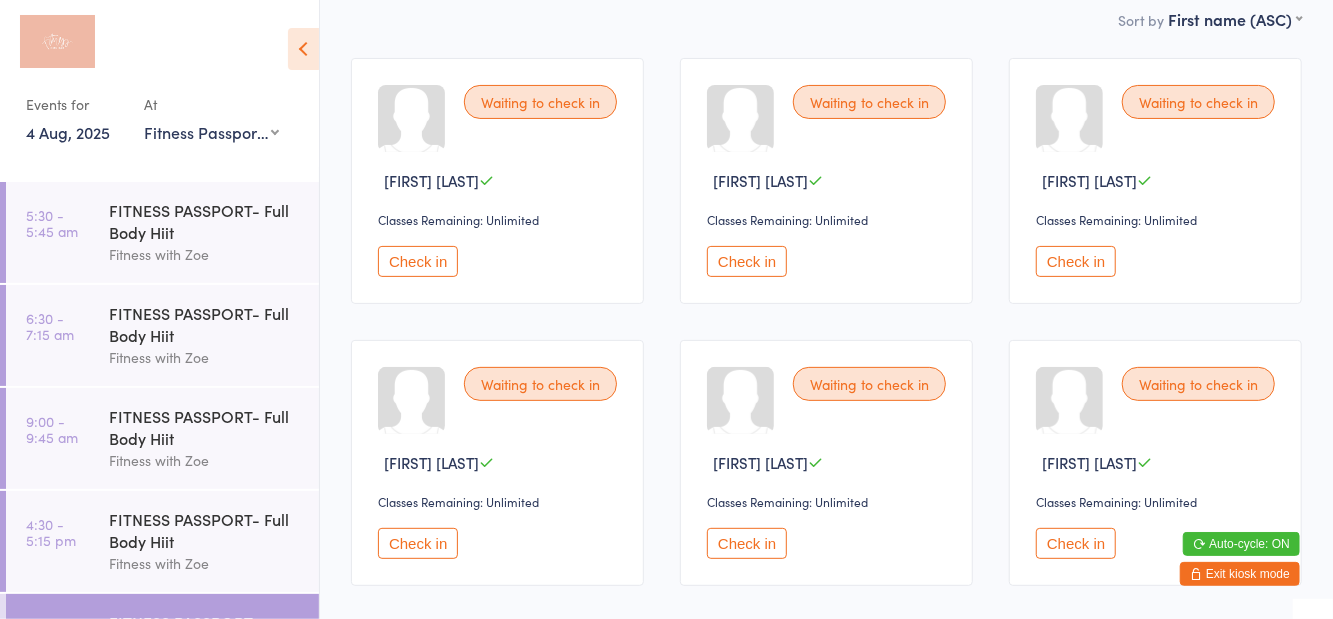 scroll, scrollTop: 0, scrollLeft: 0, axis: both 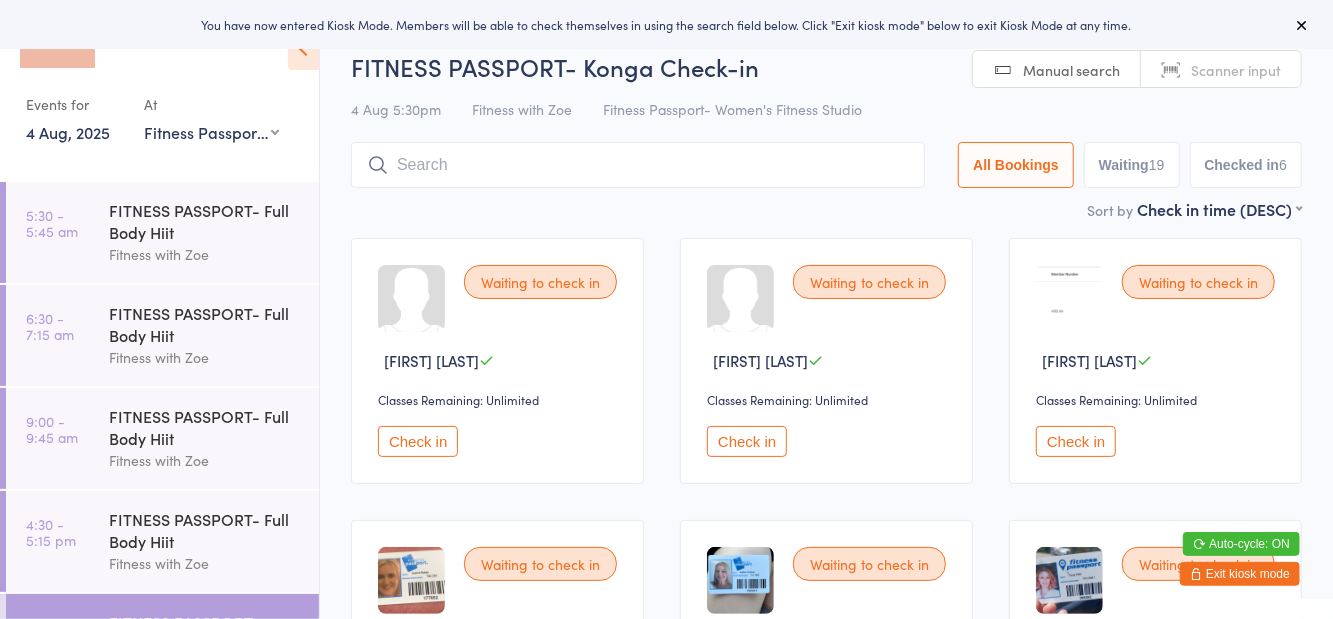 click at bounding box center (638, 165) 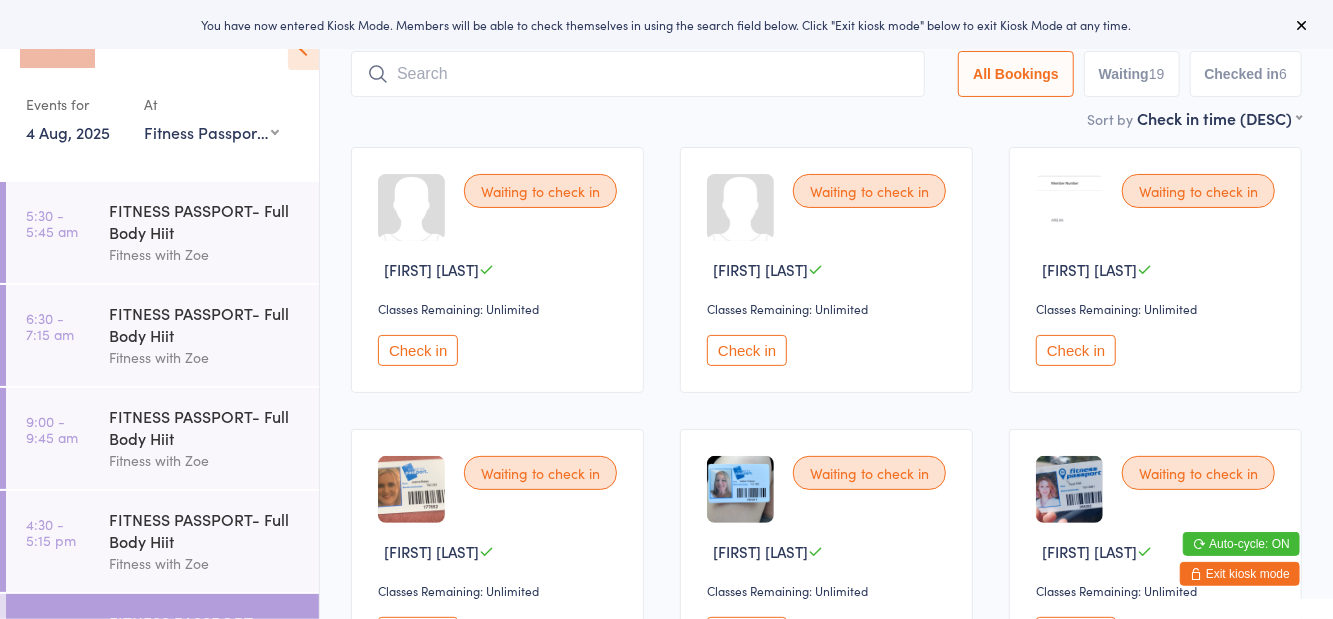 scroll, scrollTop: 143, scrollLeft: 0, axis: vertical 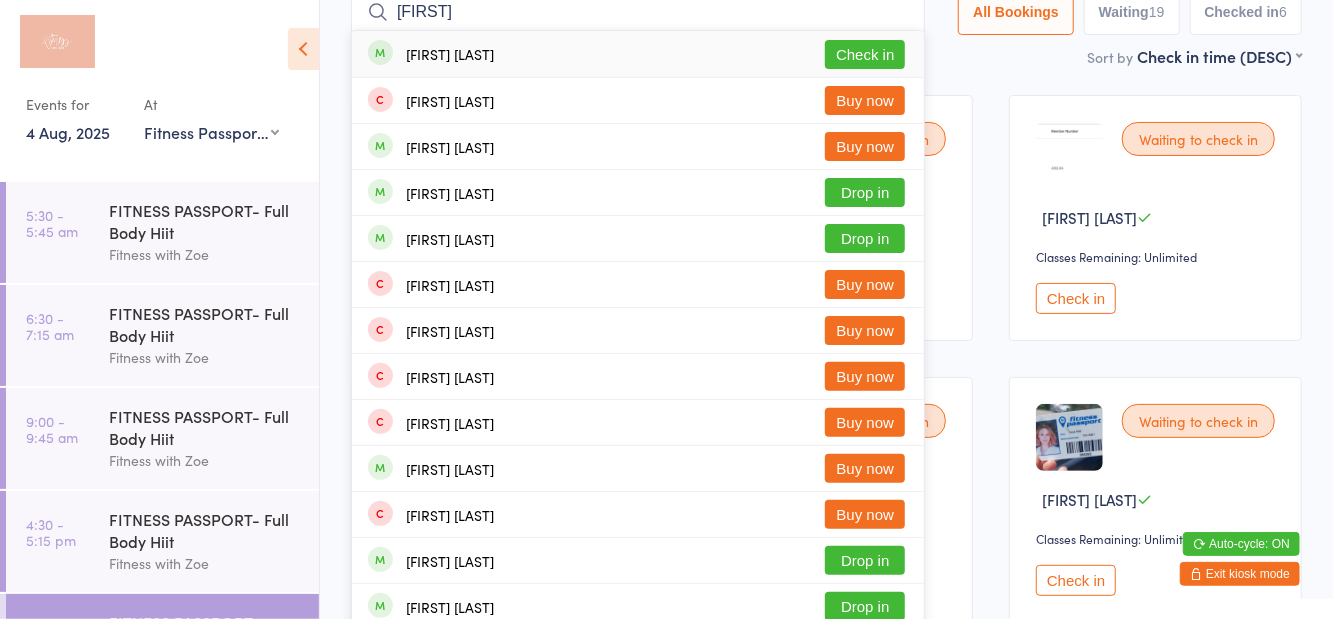 type on "[FIRST]" 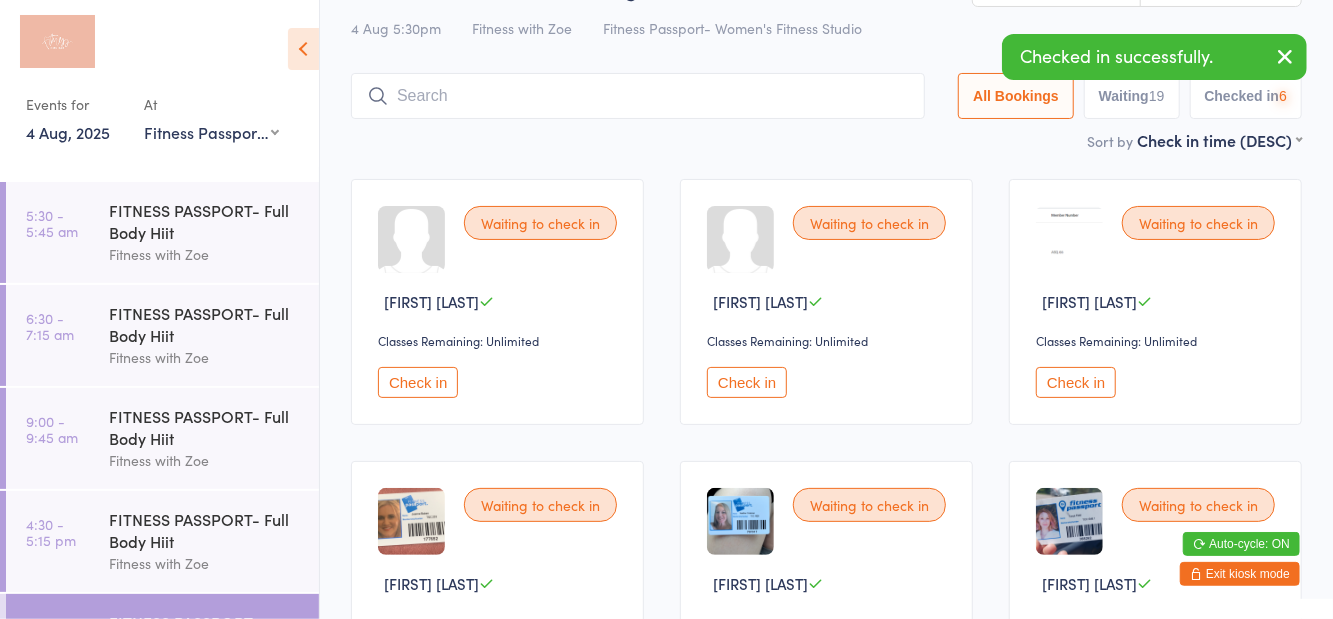 scroll, scrollTop: 22, scrollLeft: 0, axis: vertical 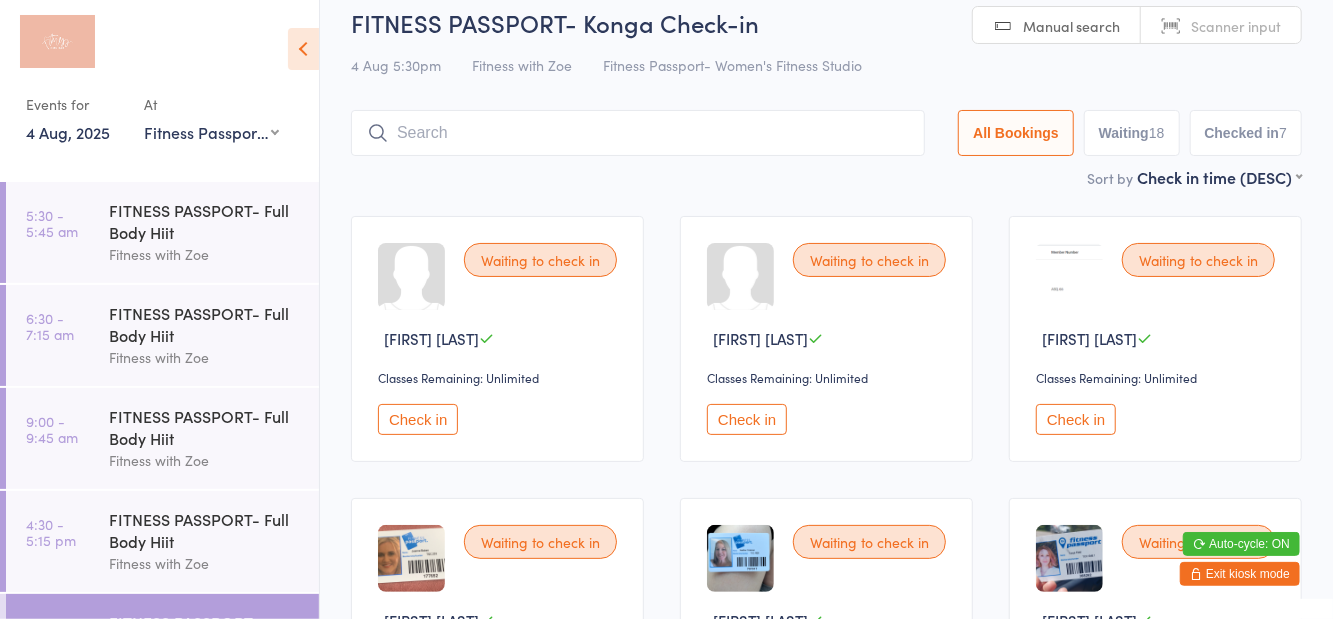 click on "Waiting  18" at bounding box center (1132, 133) 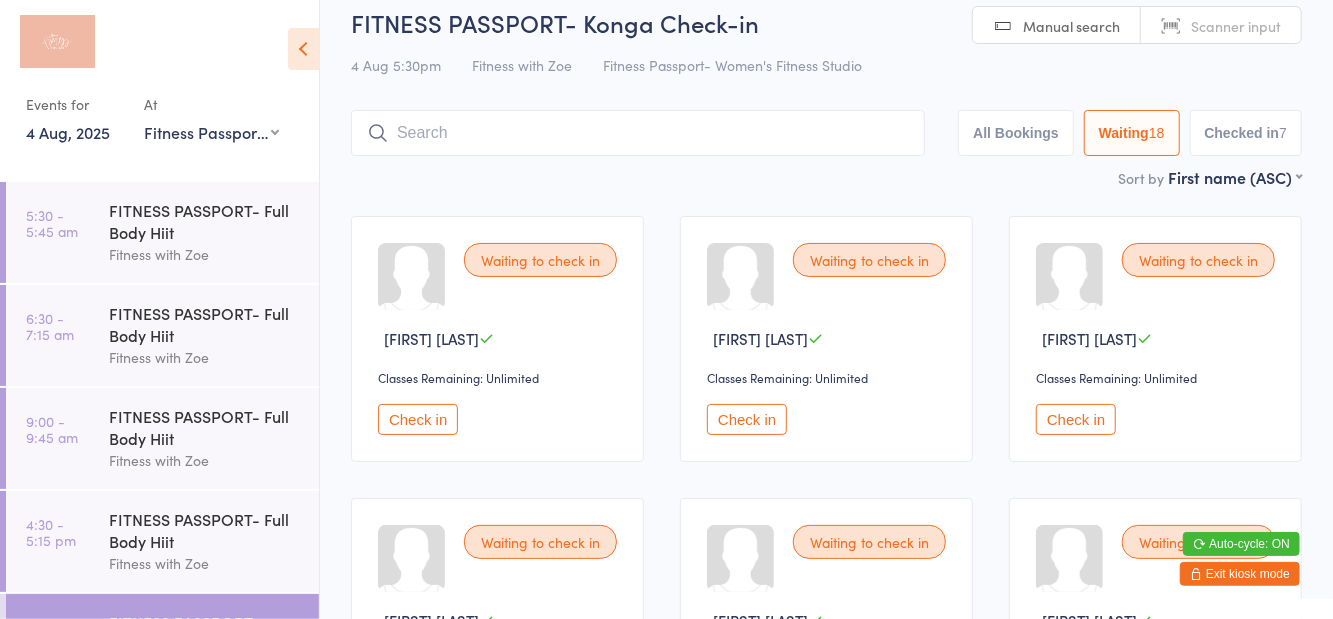 click on "Check in" at bounding box center (747, 419) 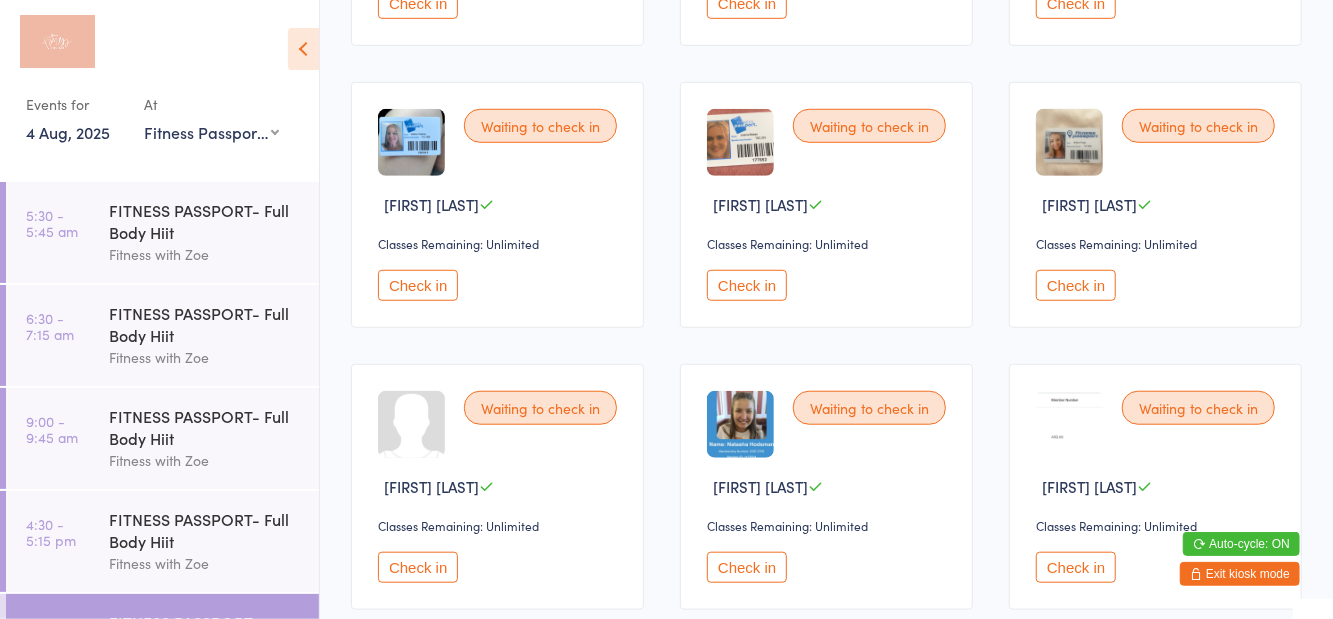 scroll, scrollTop: 721, scrollLeft: 0, axis: vertical 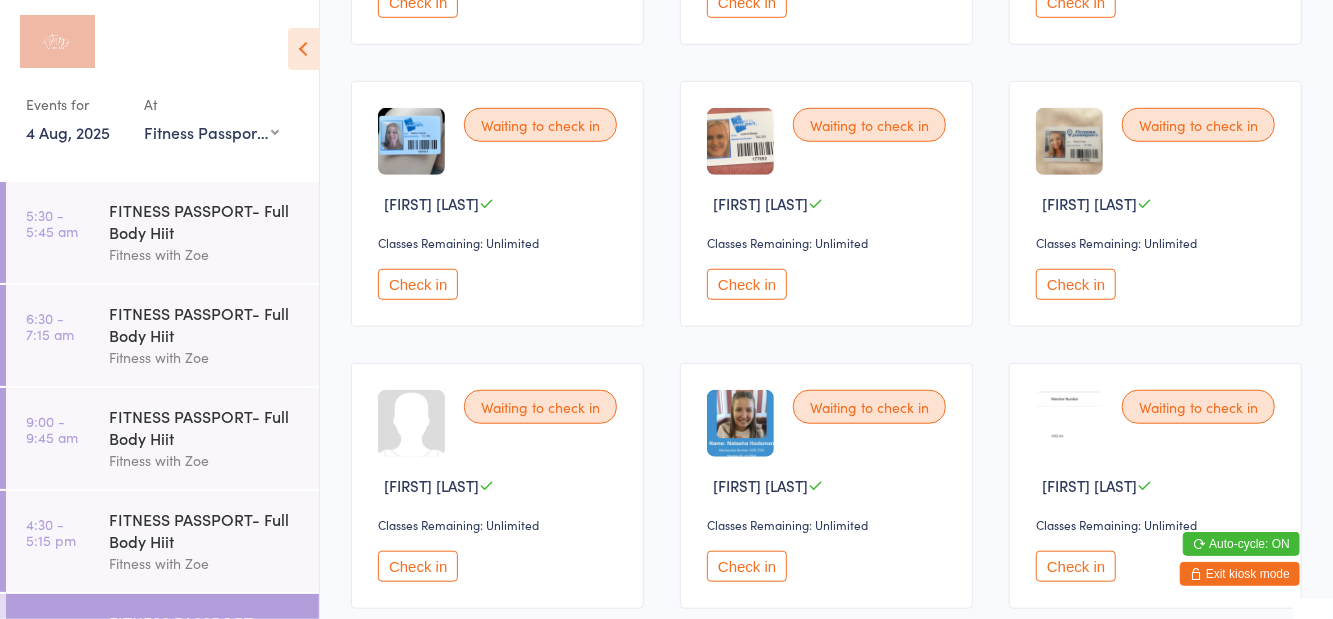 click on "Check in" at bounding box center [418, 566] 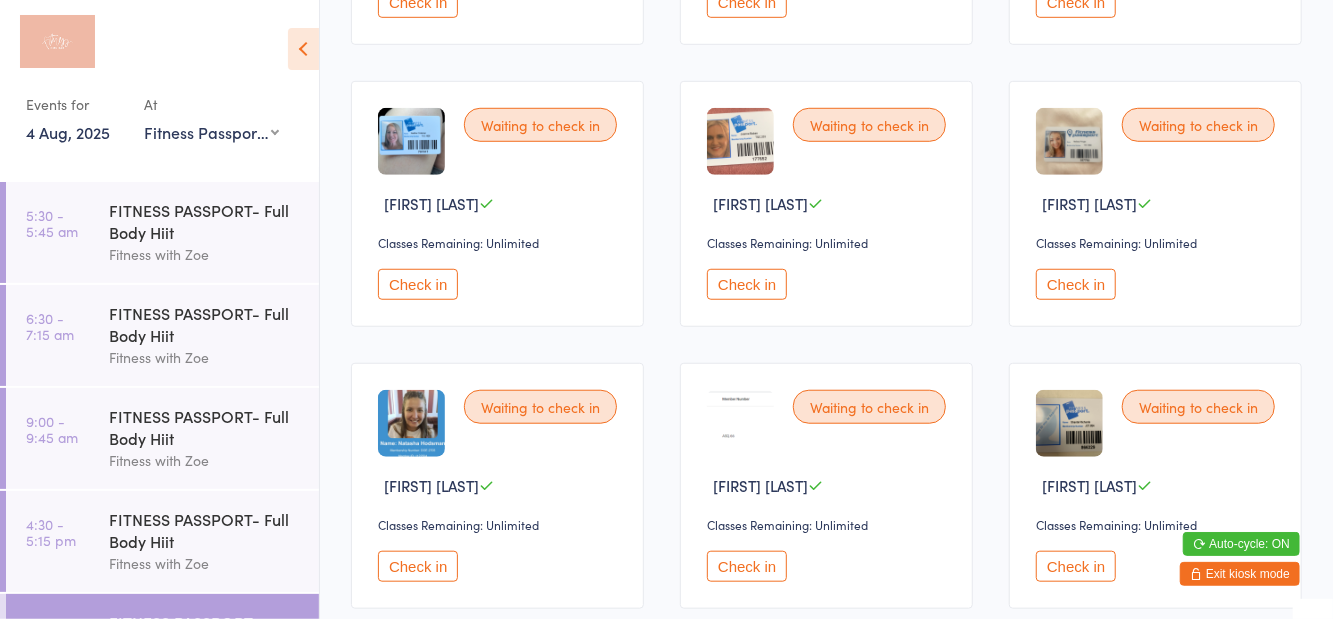 click on "Check in" at bounding box center (418, 566) 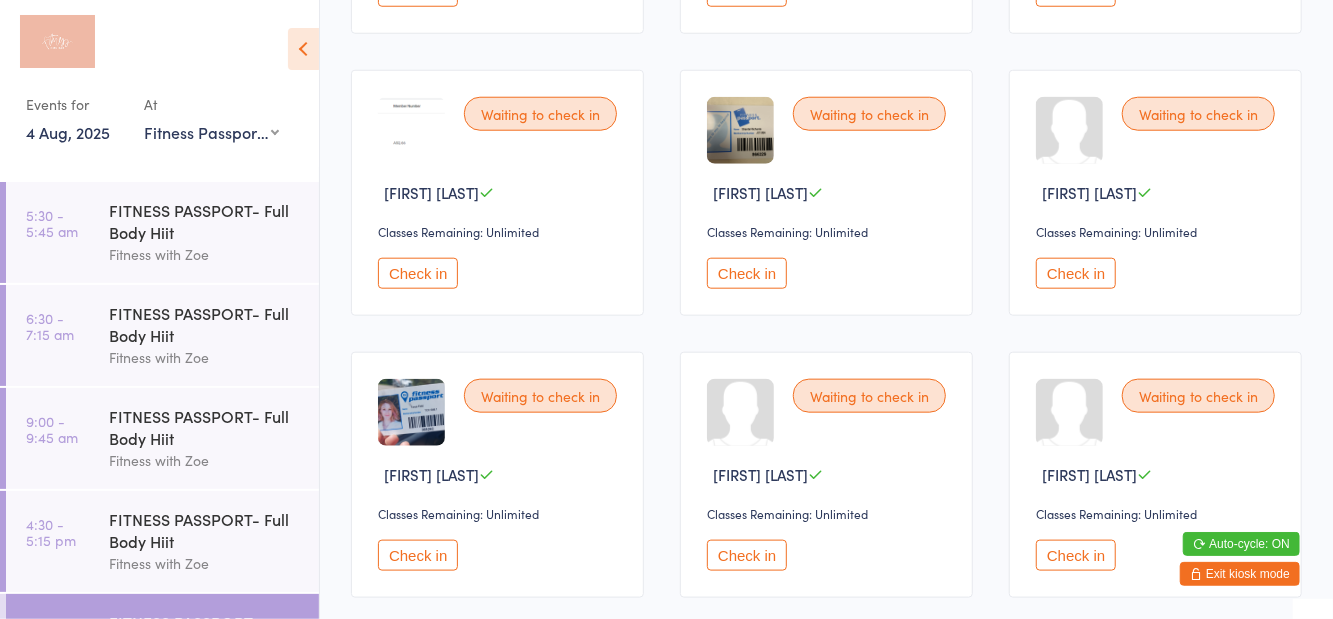 scroll, scrollTop: 1032, scrollLeft: 0, axis: vertical 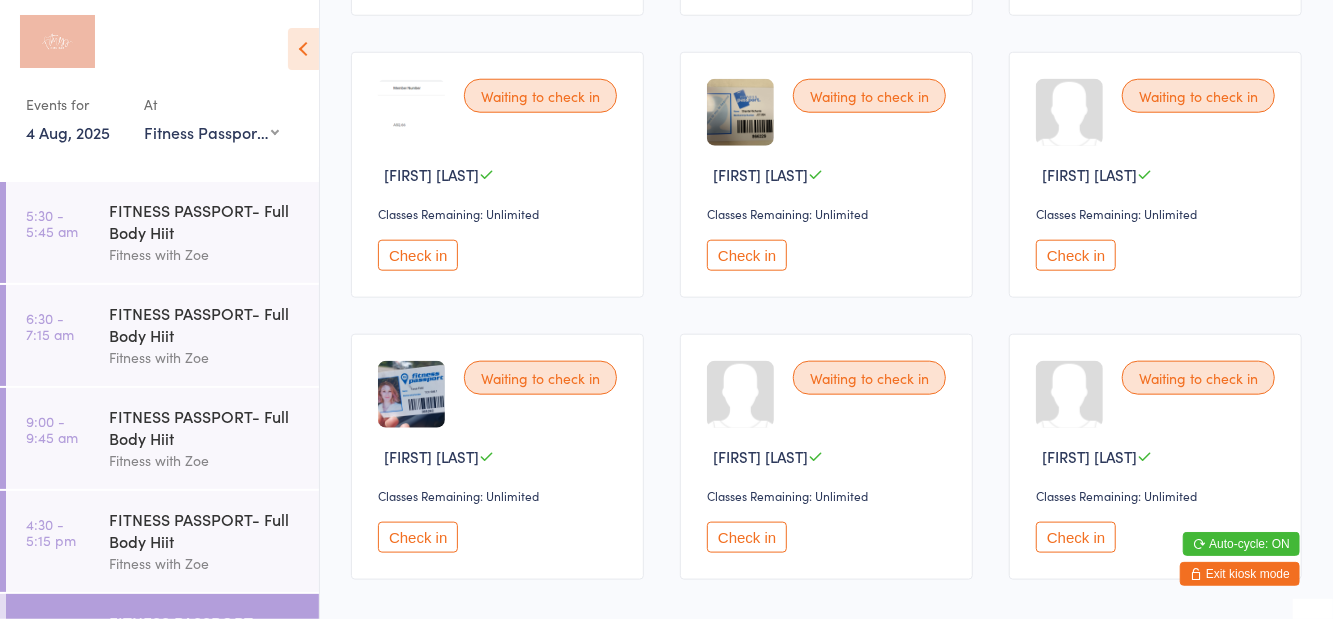 click on "Check in" at bounding box center (418, 255) 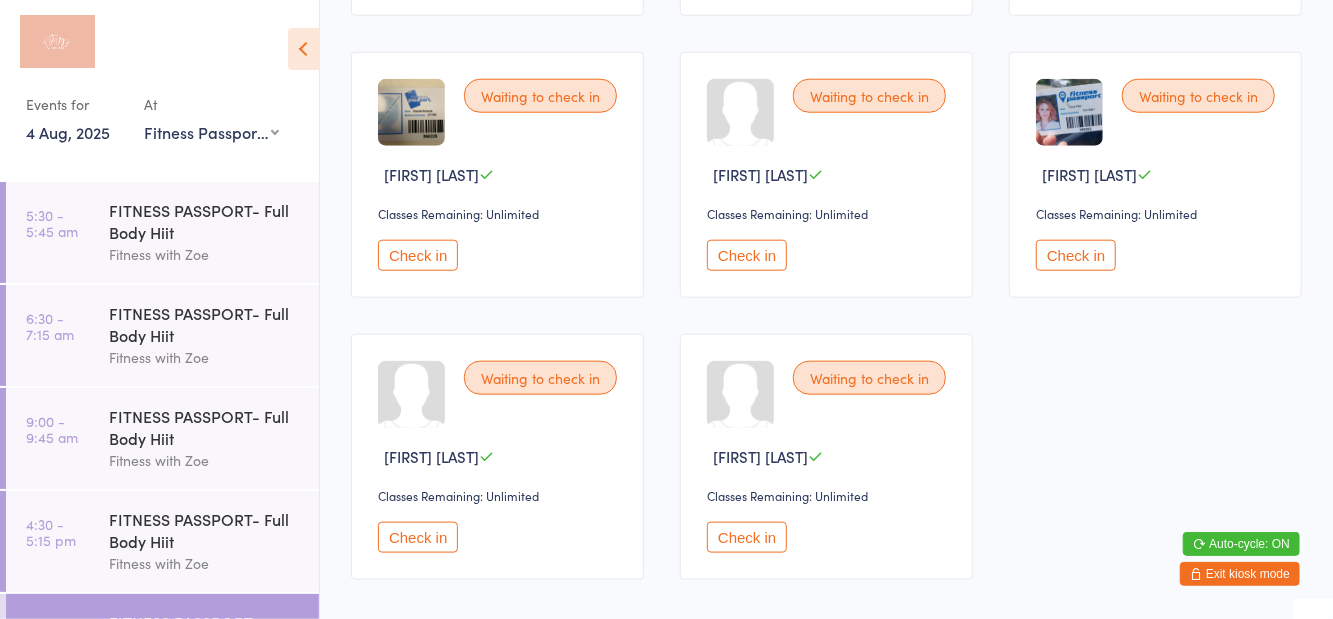 click on "Check in" at bounding box center (418, 537) 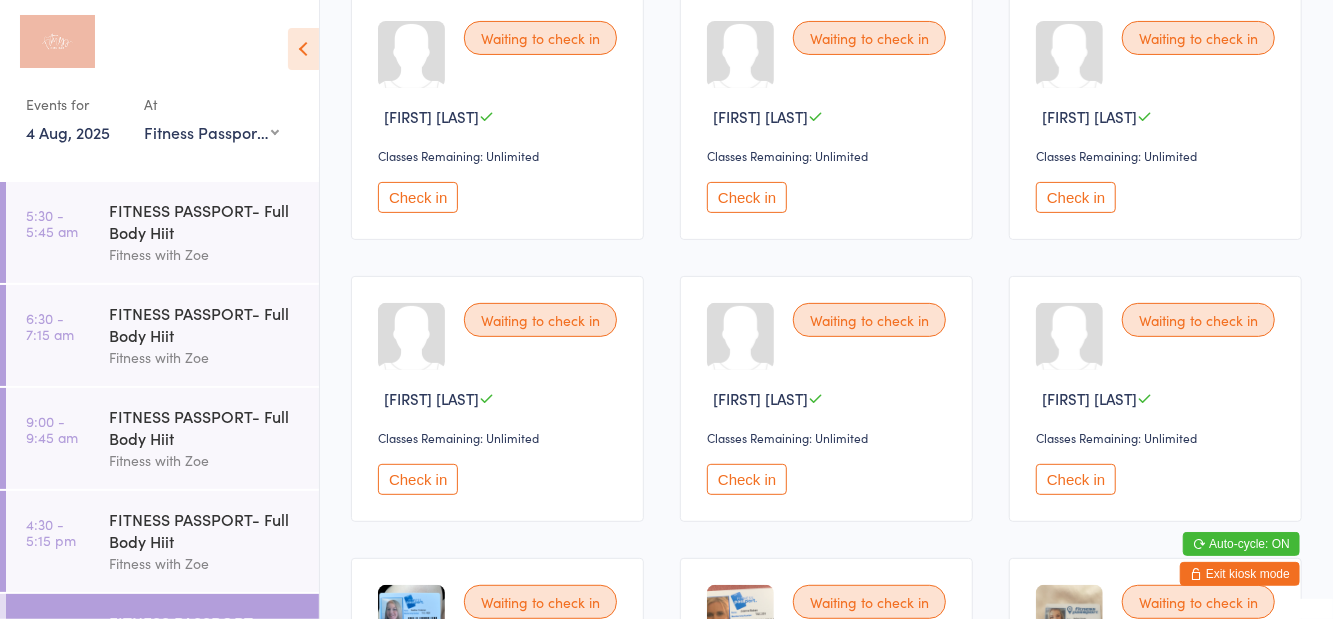 scroll, scrollTop: 248, scrollLeft: 0, axis: vertical 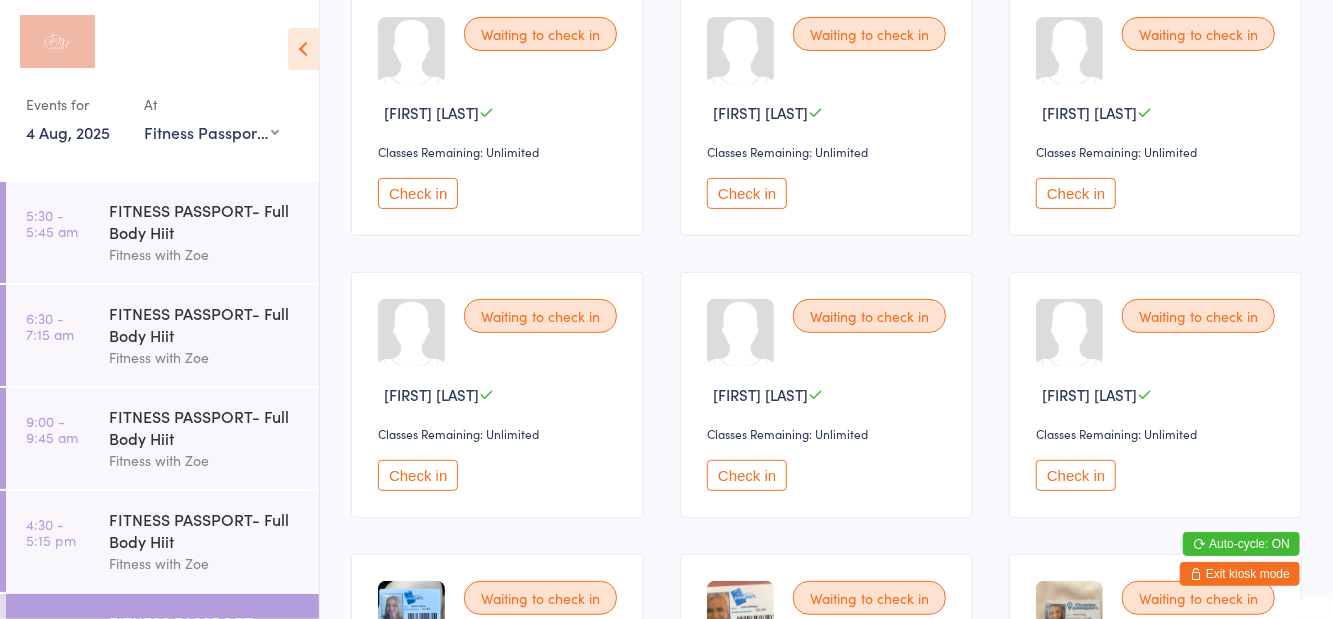 click on "Check in" at bounding box center (747, 475) 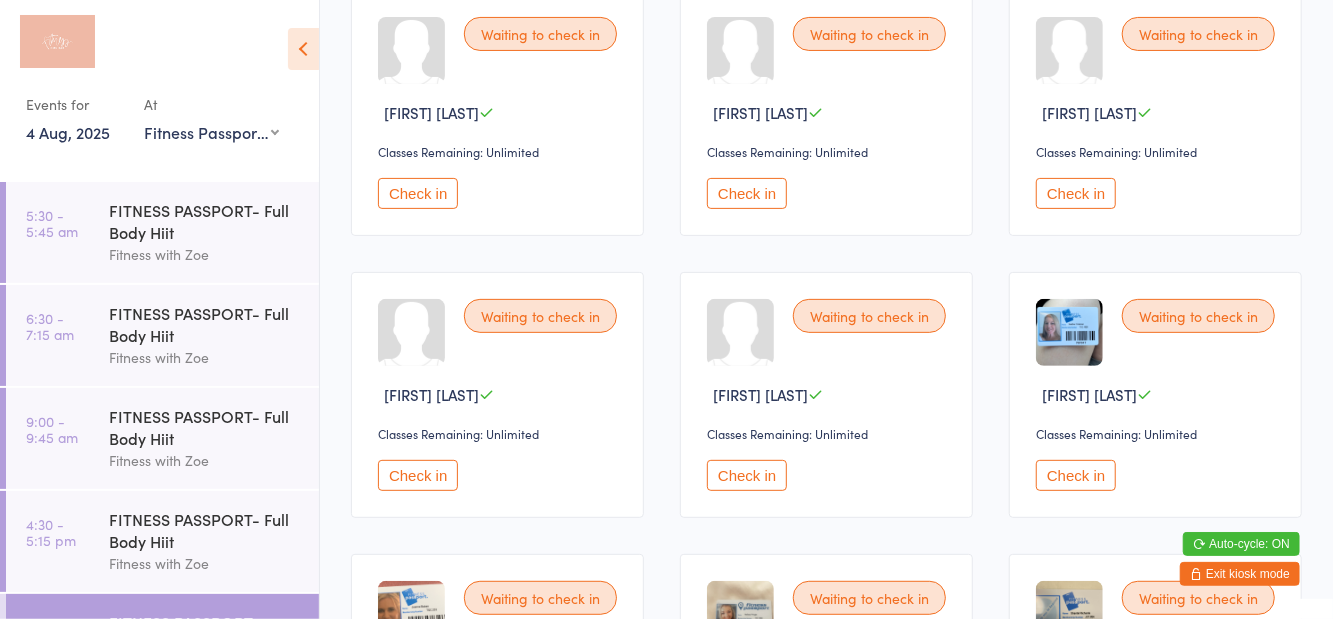 click on "Check in" at bounding box center (747, 193) 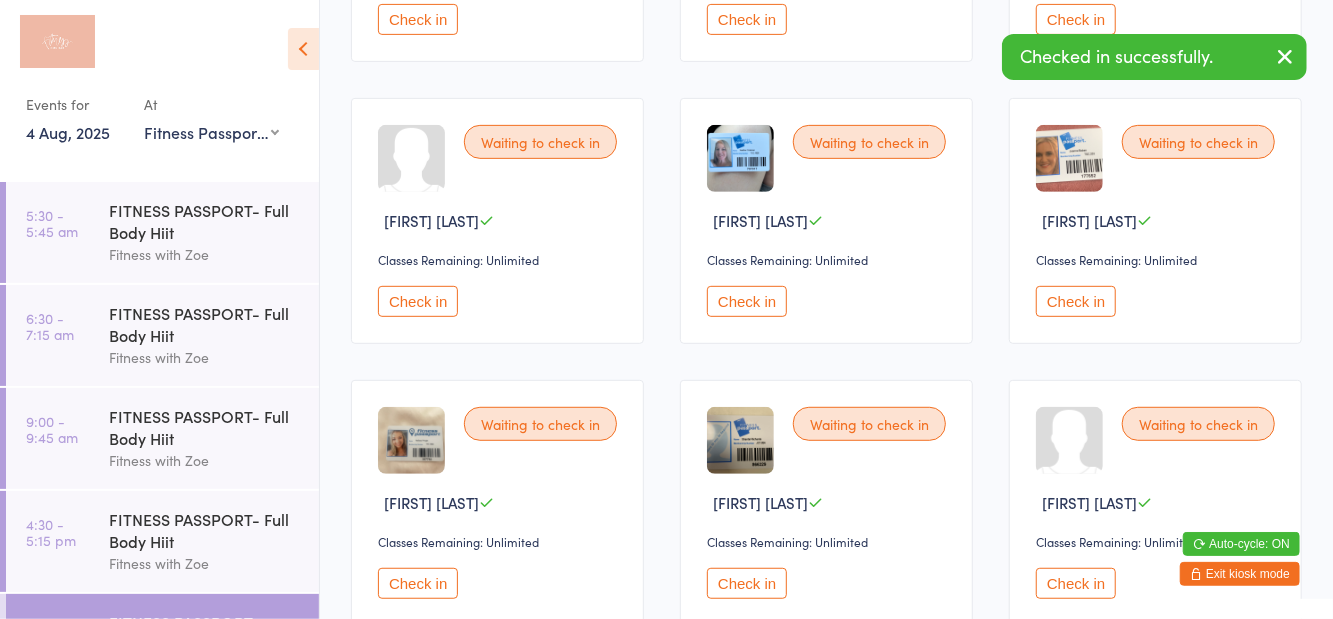 scroll, scrollTop: 425, scrollLeft: 0, axis: vertical 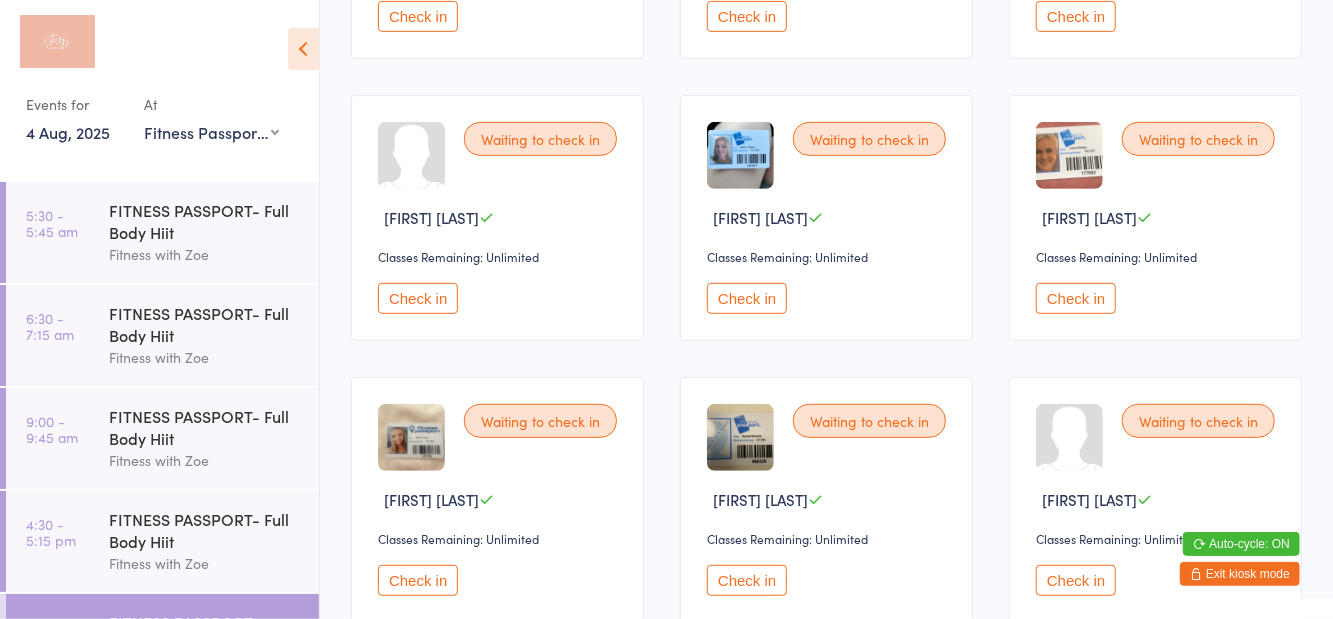 click on "Check in" at bounding box center (418, 580) 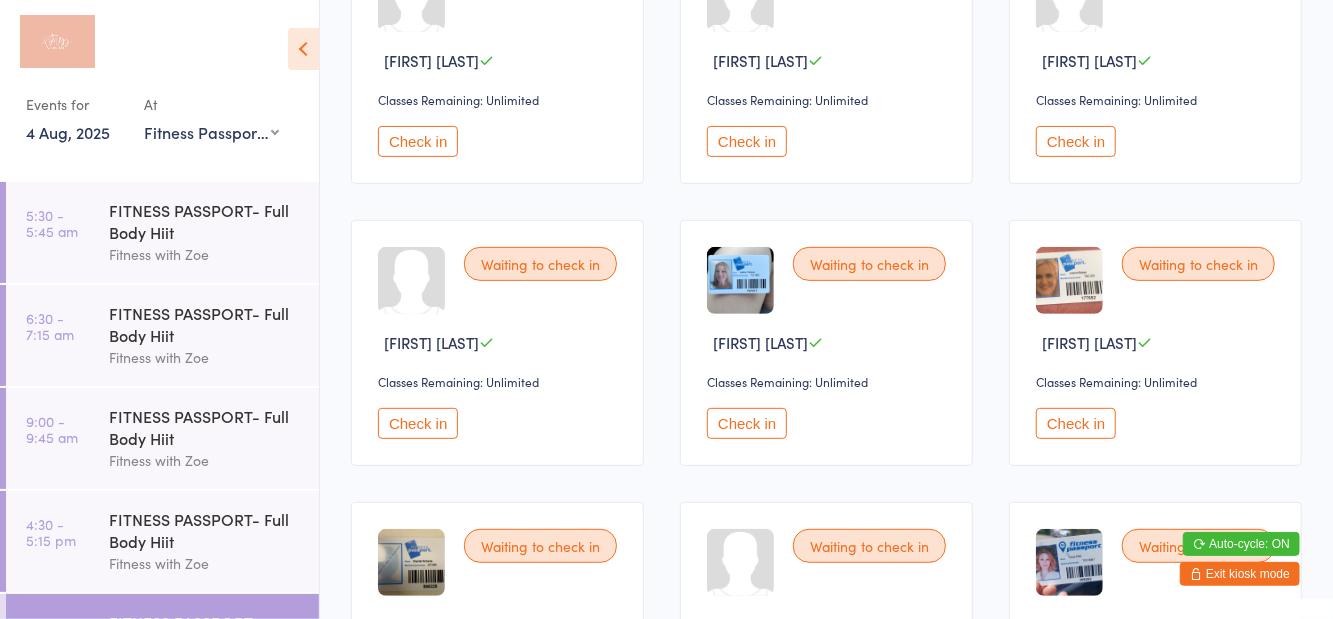 scroll, scrollTop: 0, scrollLeft: 0, axis: both 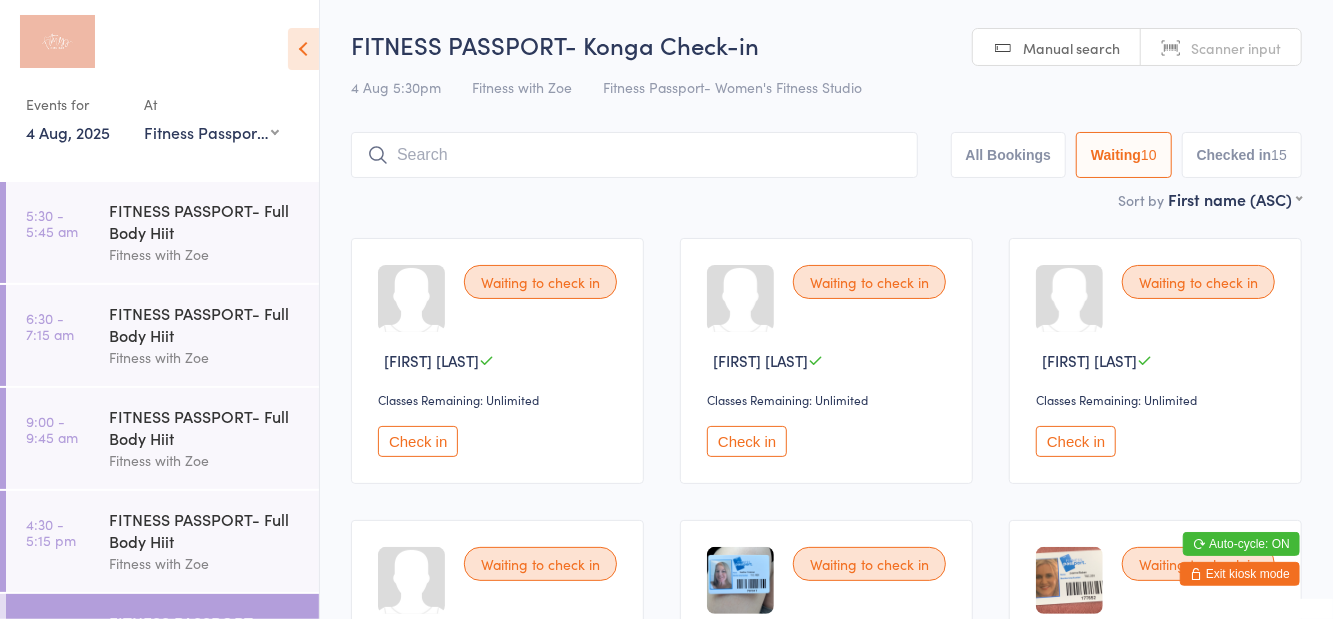 click at bounding box center (634, 155) 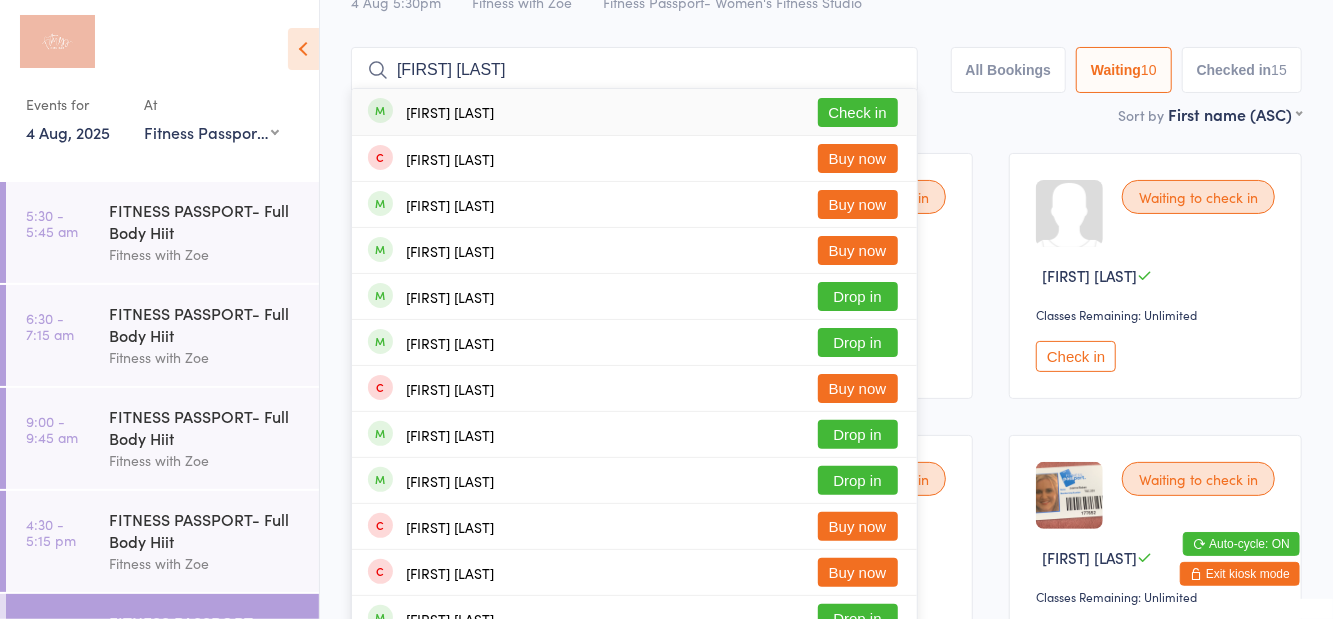 scroll, scrollTop: 84, scrollLeft: 0, axis: vertical 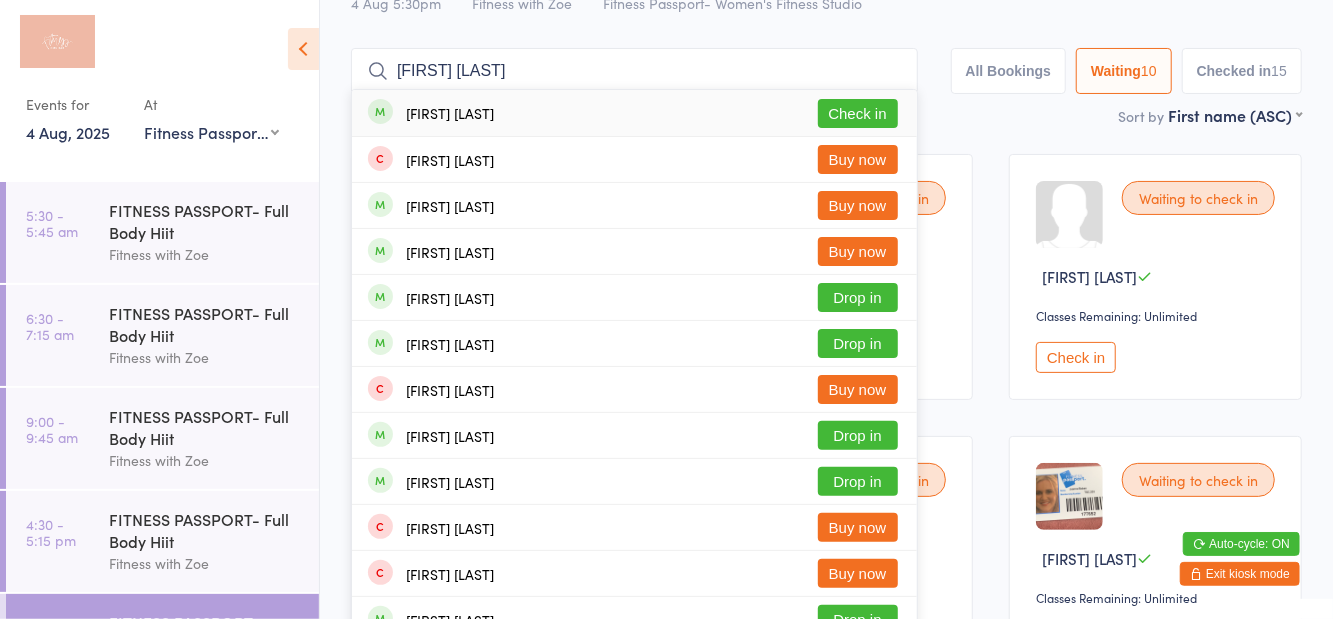 type on "Amy t" 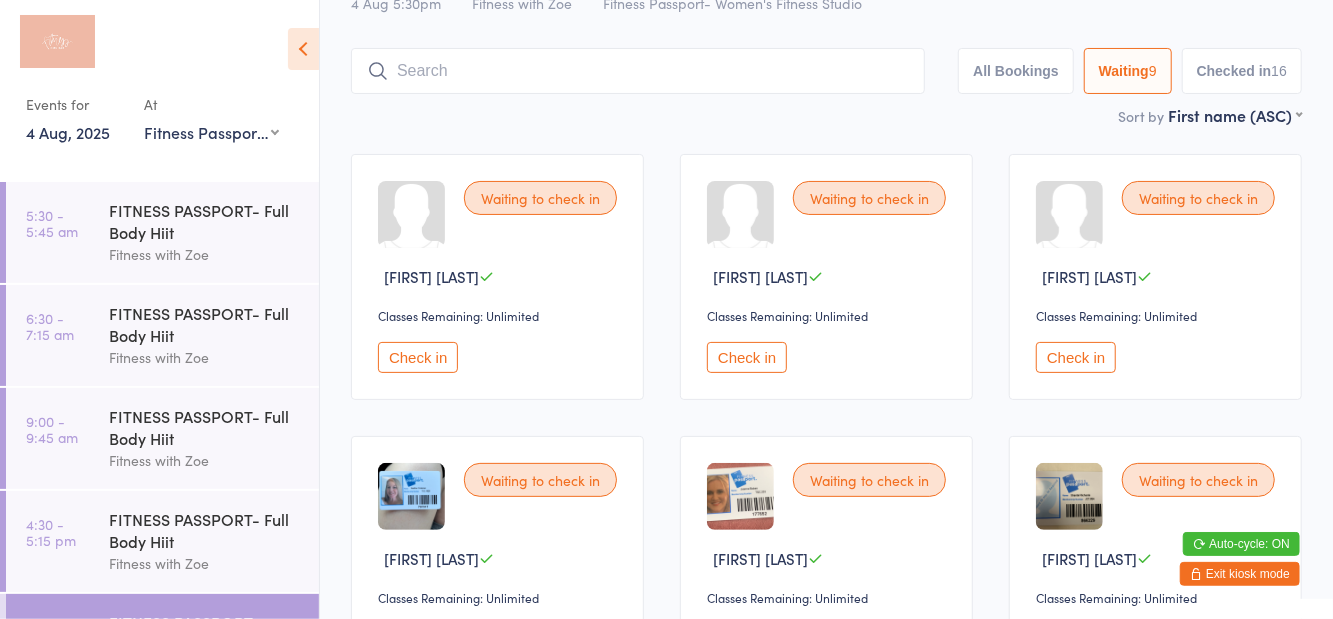click on "Waiting to check in Caitlin Lauga  Classes Remaining: Unlimited   Check in" at bounding box center [497, 277] 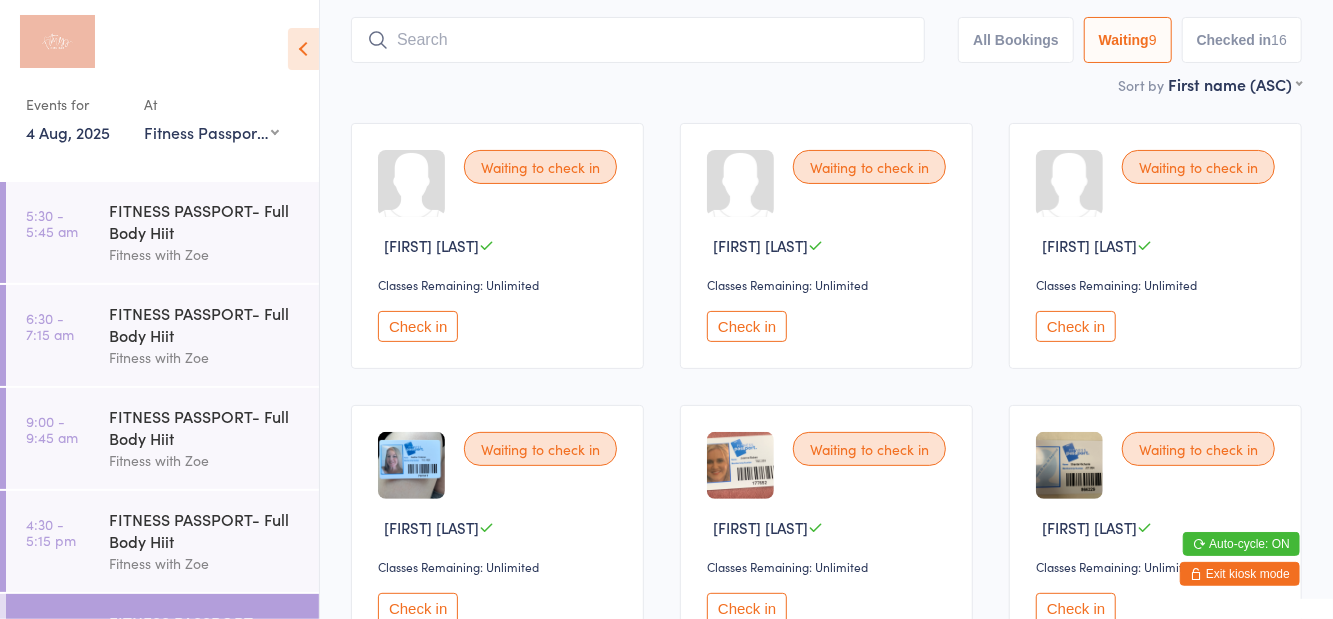 scroll, scrollTop: 129, scrollLeft: 0, axis: vertical 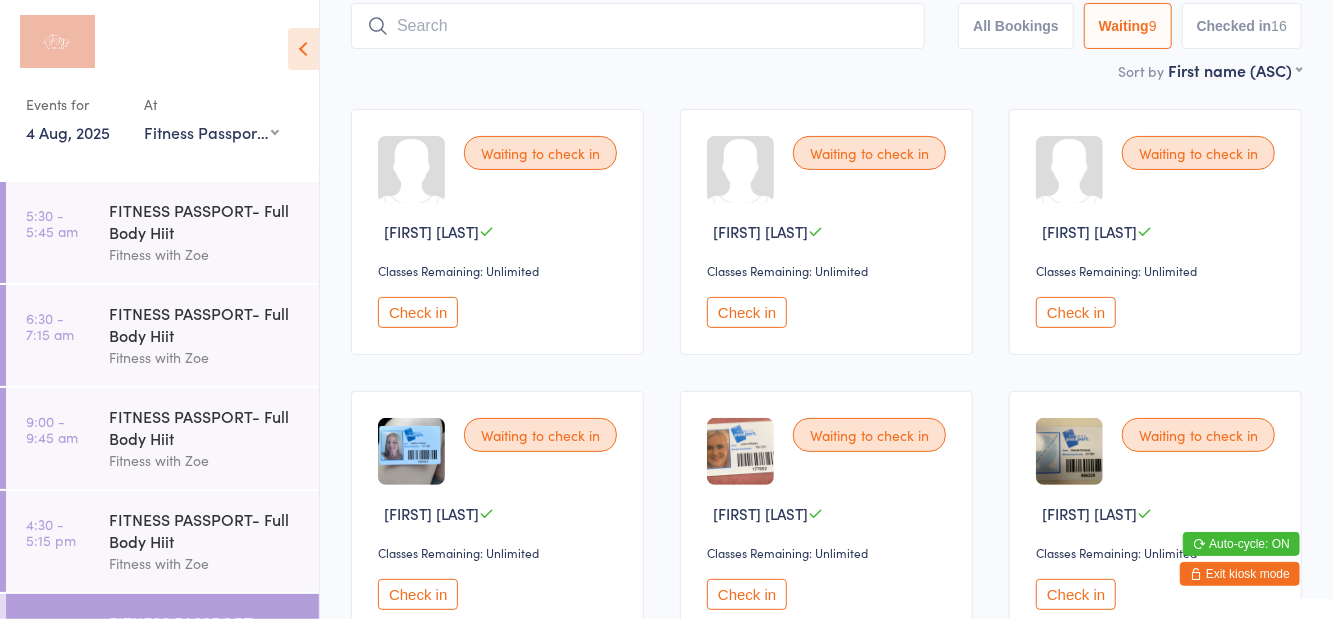 click on "Check in" at bounding box center (747, 594) 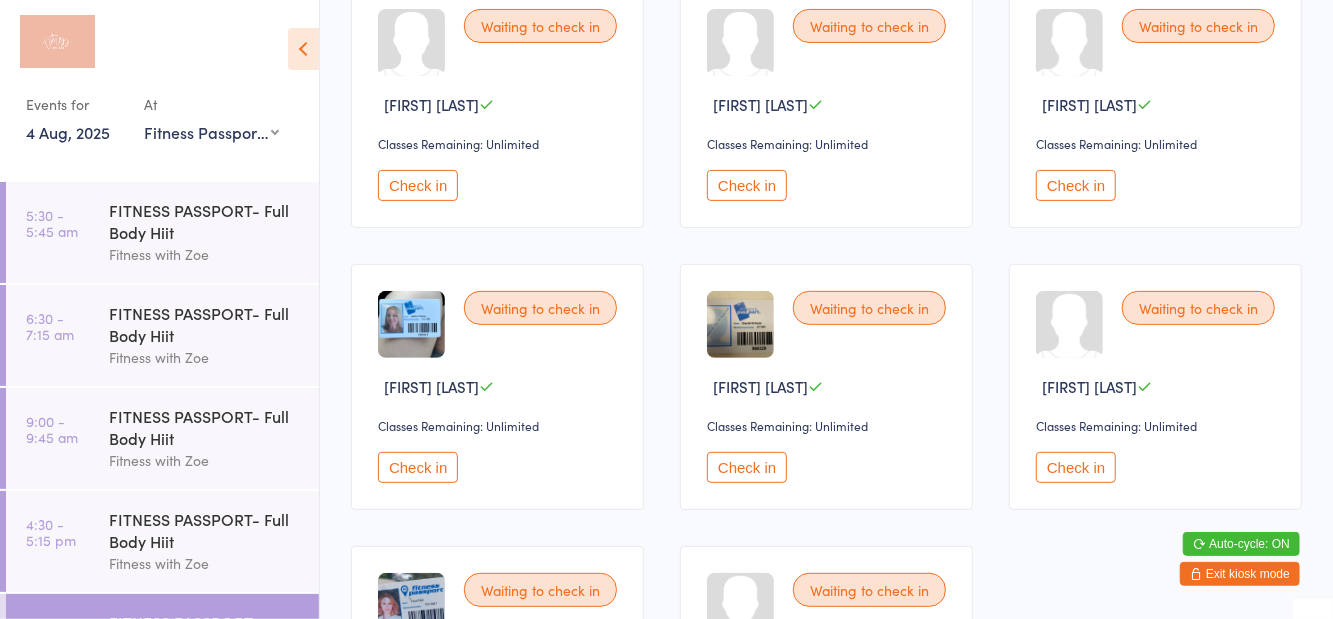 scroll, scrollTop: 271, scrollLeft: 0, axis: vertical 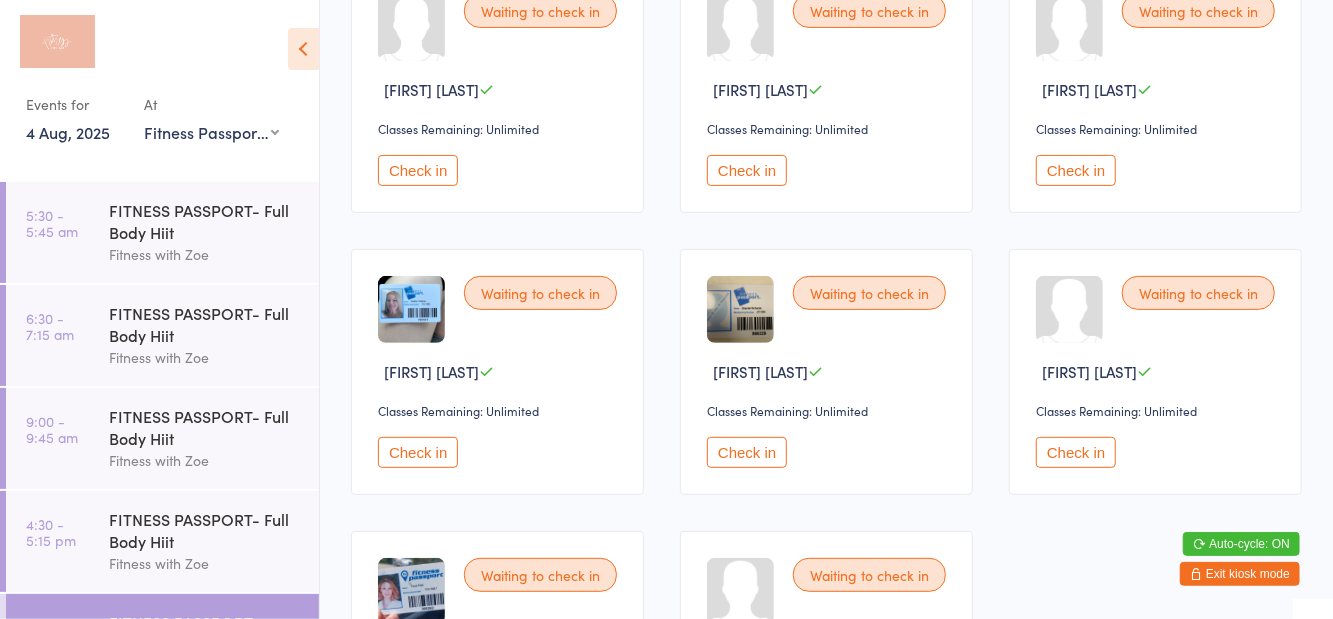 click on "Check in" at bounding box center (1076, 452) 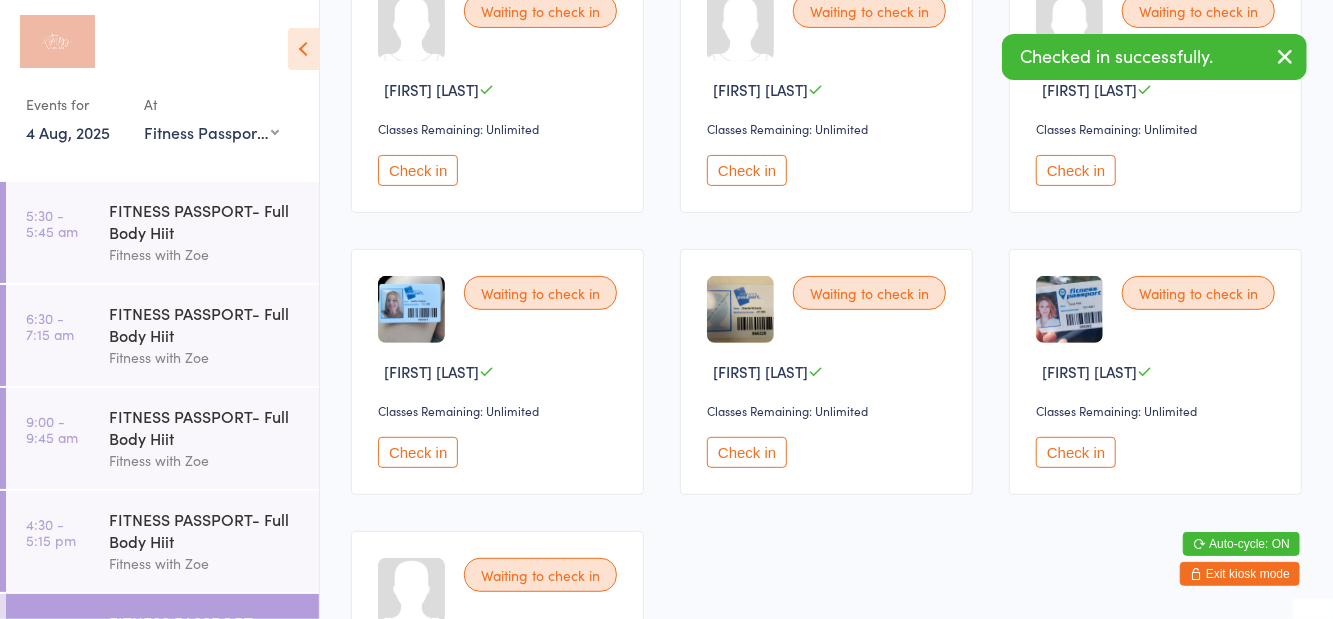 click on "Check in" at bounding box center (418, 452) 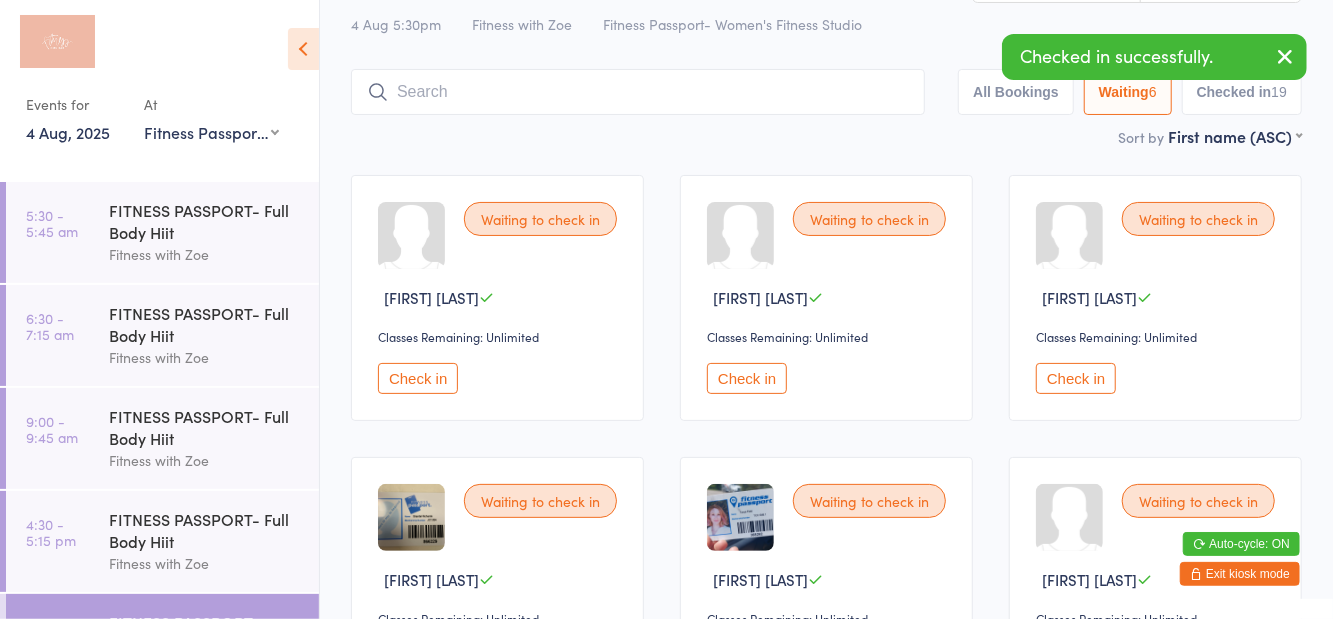 scroll, scrollTop: 88, scrollLeft: 0, axis: vertical 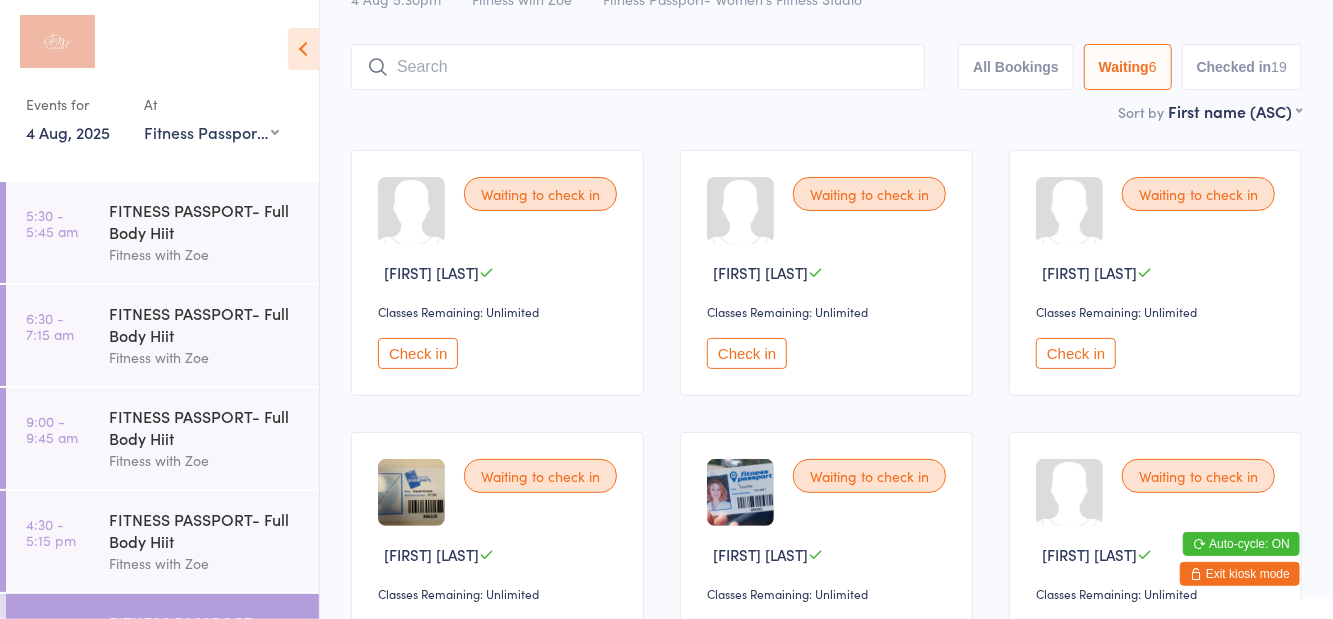 click at bounding box center (638, 67) 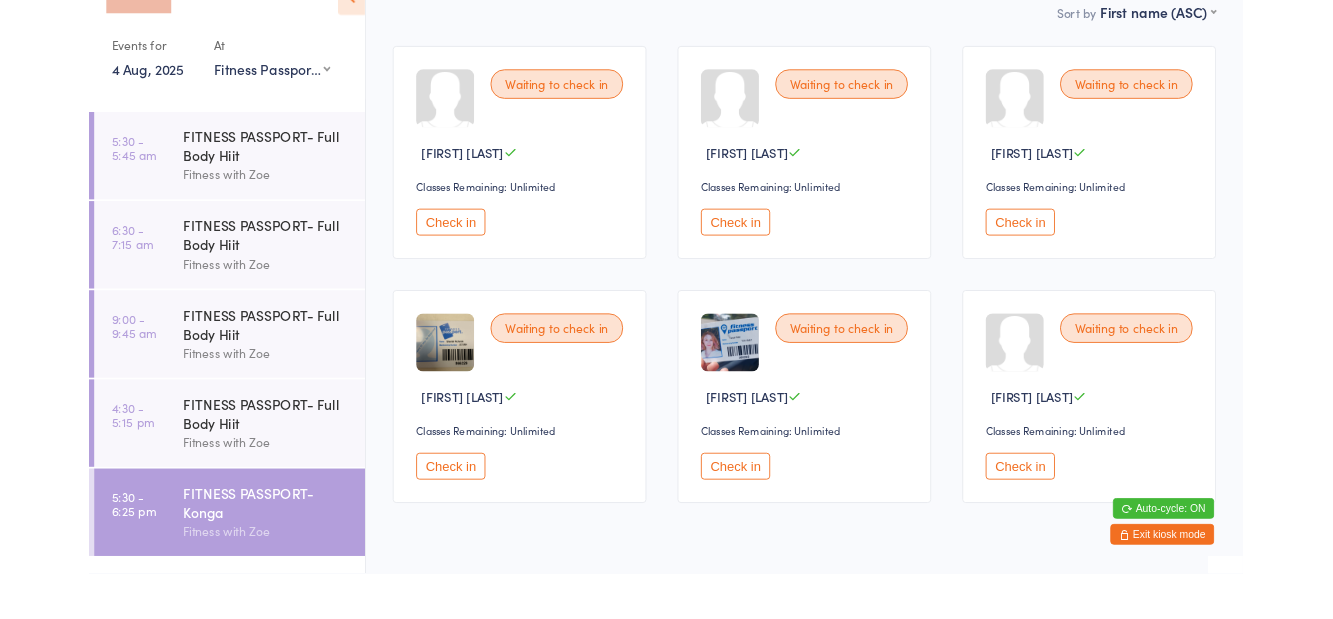 scroll, scrollTop: 133, scrollLeft: 0, axis: vertical 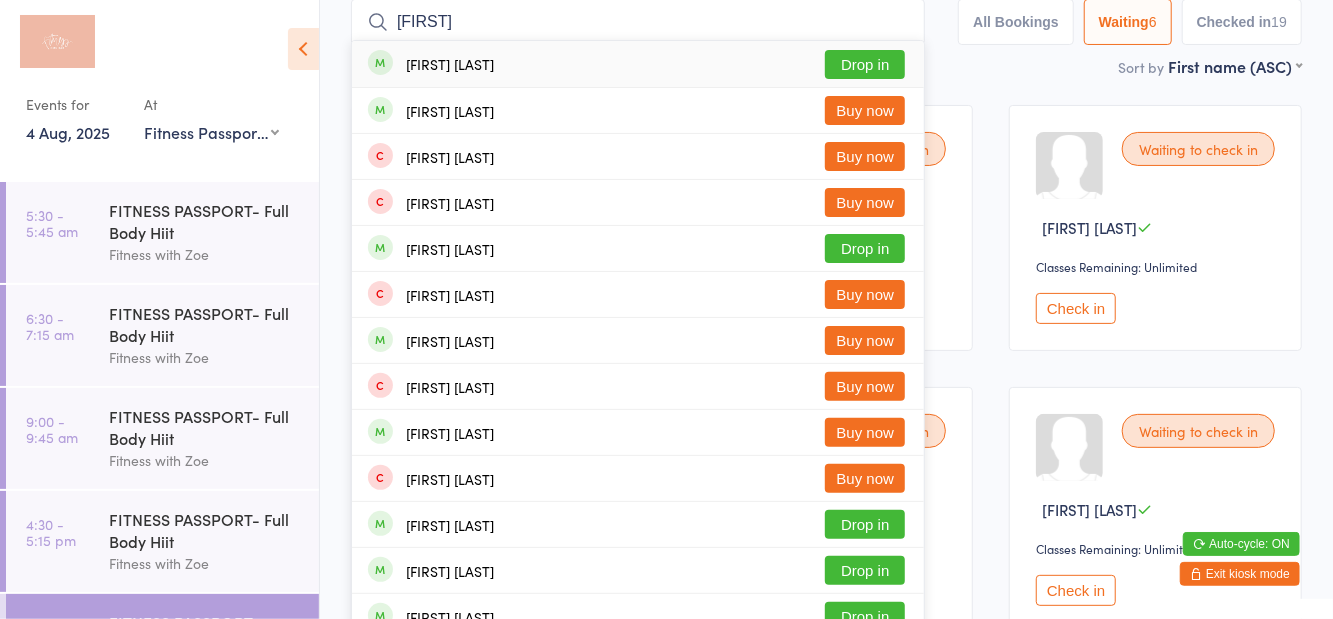 type on "Marica" 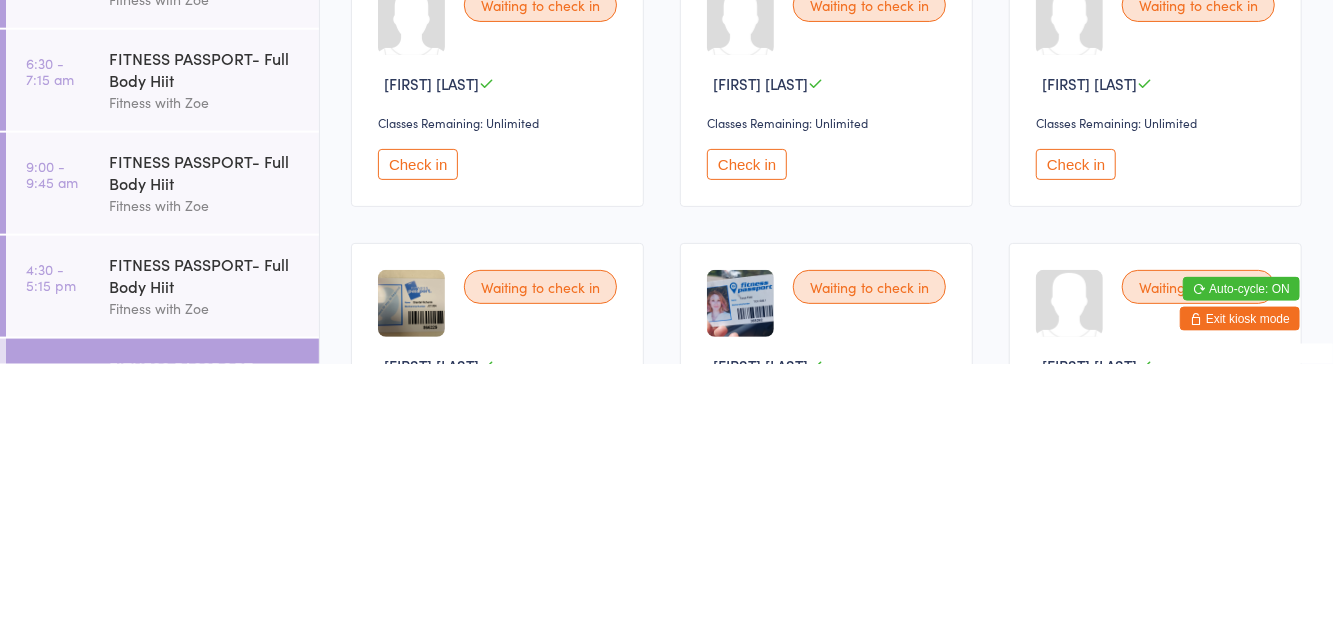 scroll, scrollTop: 22, scrollLeft: 0, axis: vertical 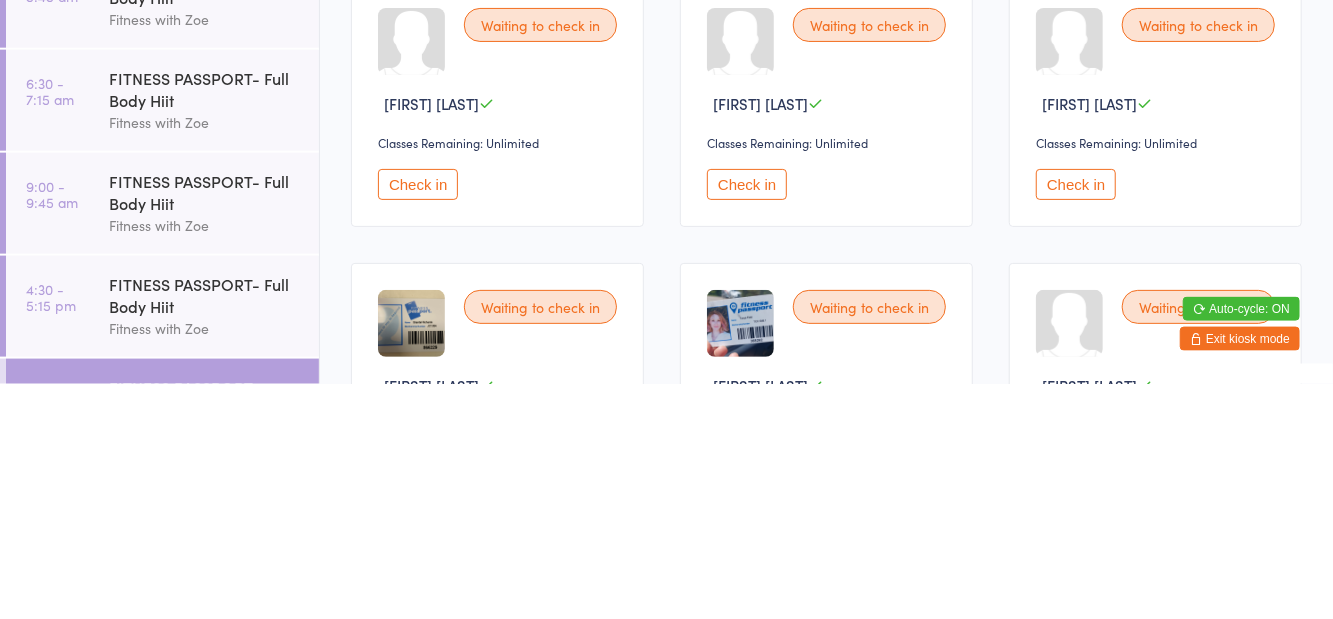 click on "Check in" at bounding box center (418, 419) 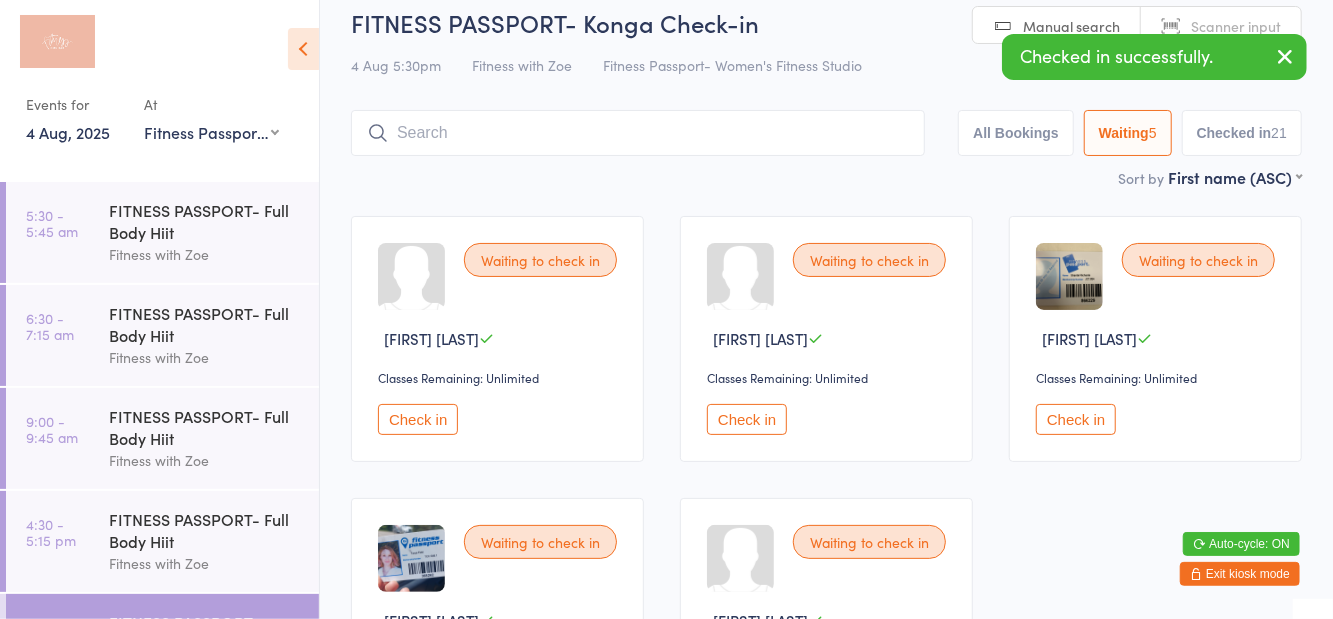 click on "Check in" at bounding box center [418, 419] 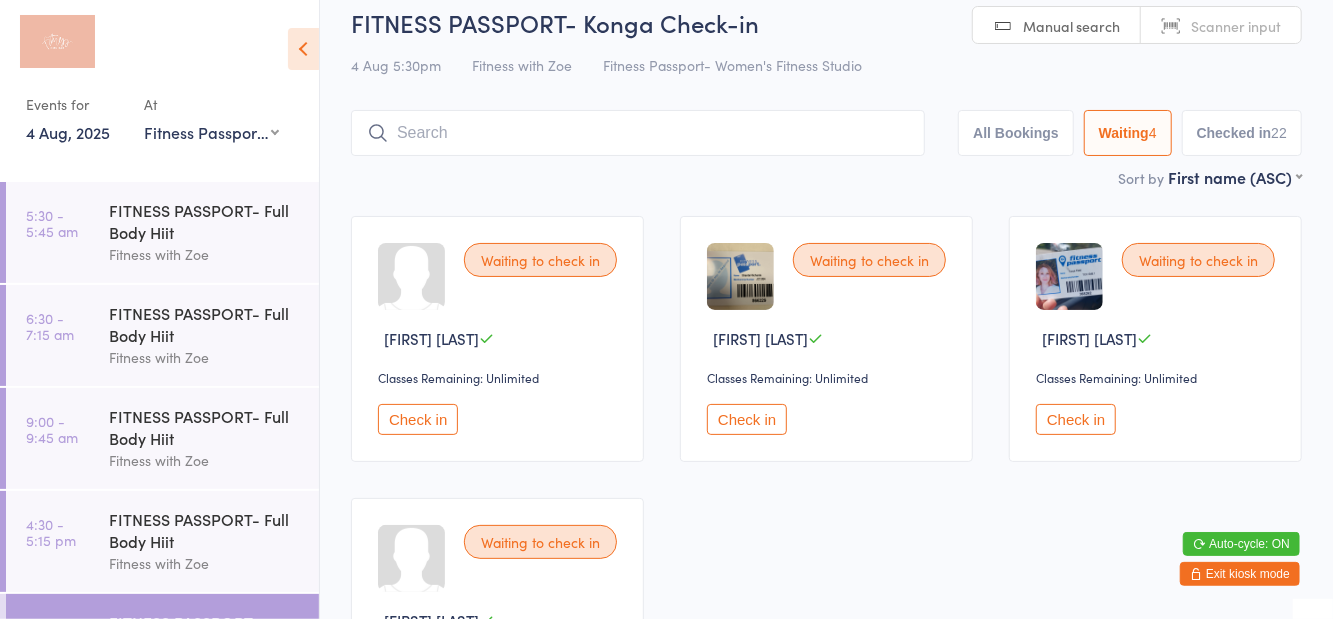 click on "Check in" at bounding box center (418, 419) 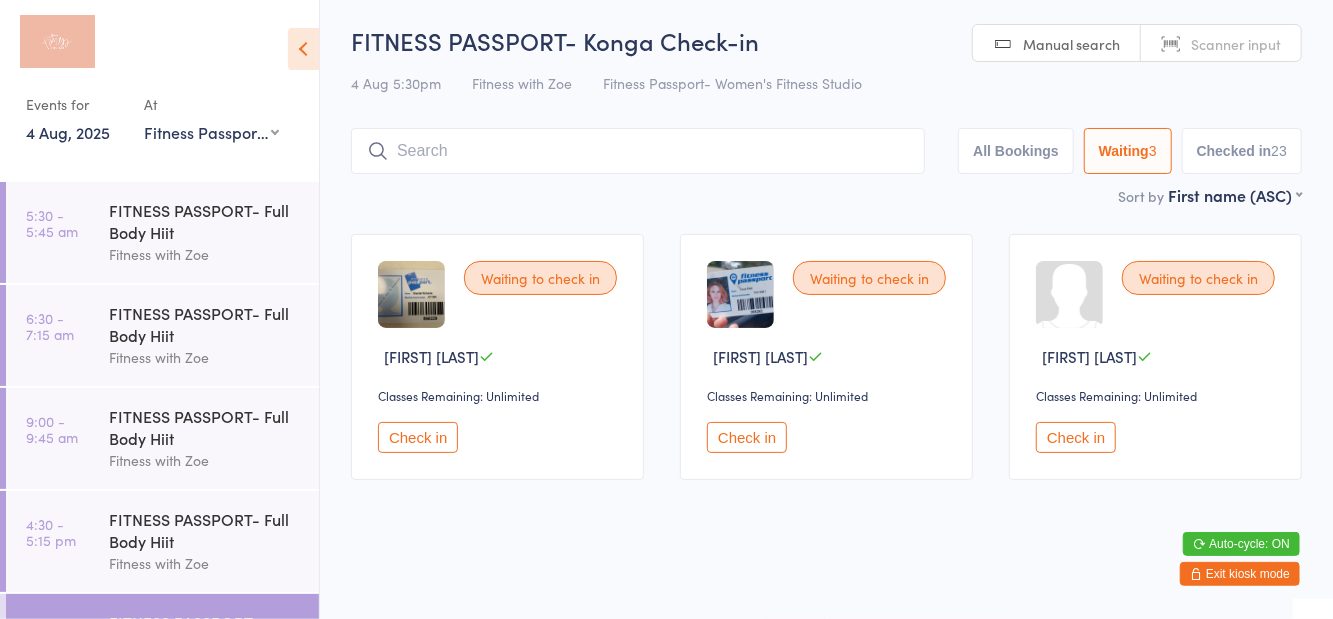 scroll, scrollTop: 0, scrollLeft: 0, axis: both 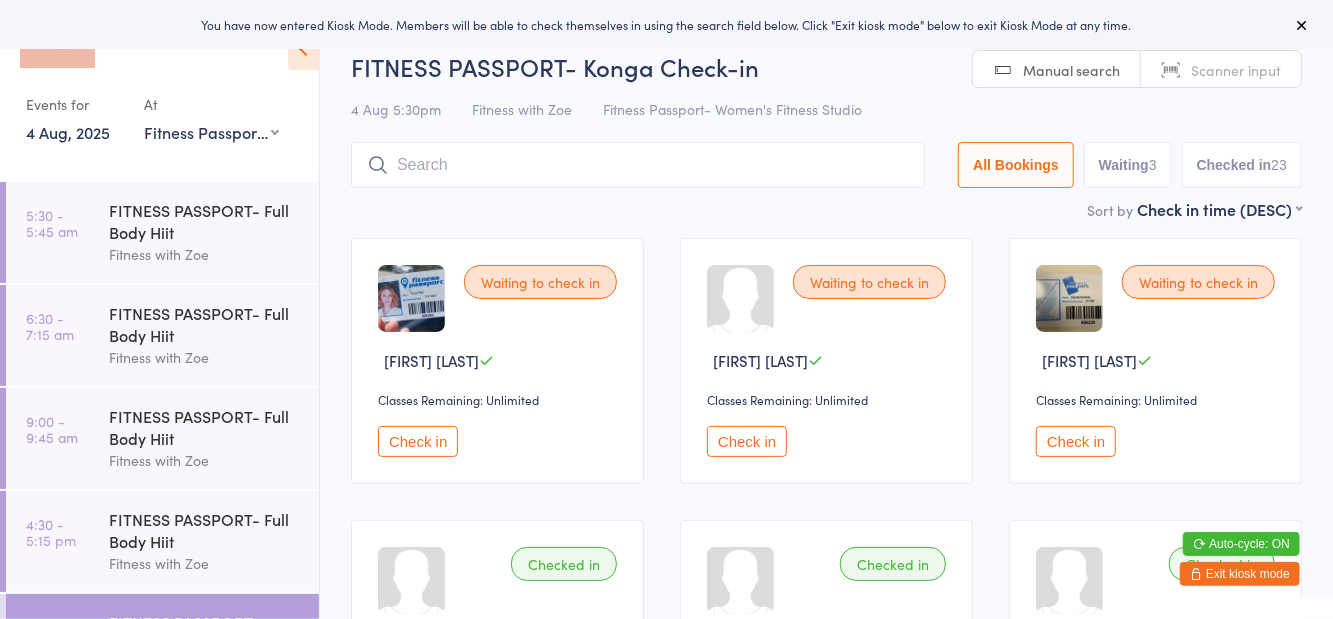 click on "Waiting  3" at bounding box center [1128, 165] 